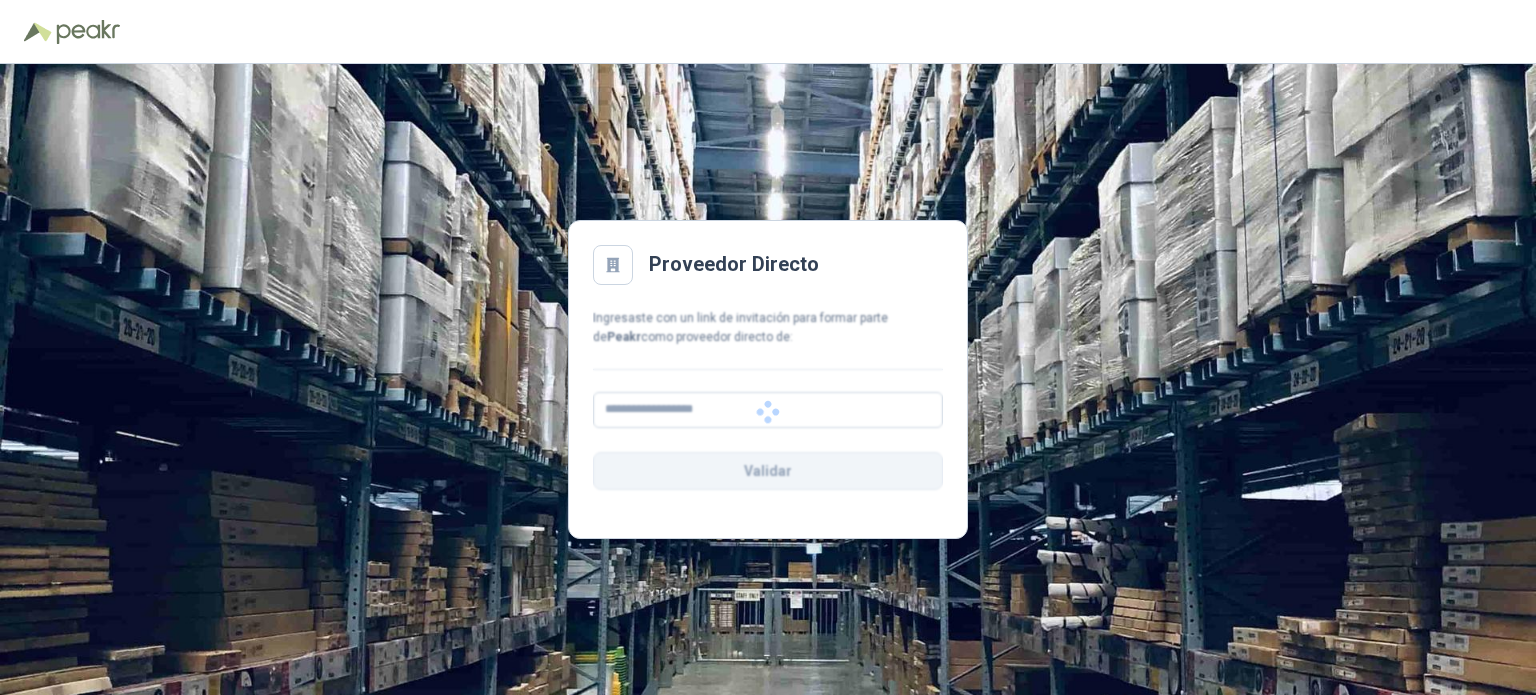 scroll, scrollTop: 0, scrollLeft: 0, axis: both 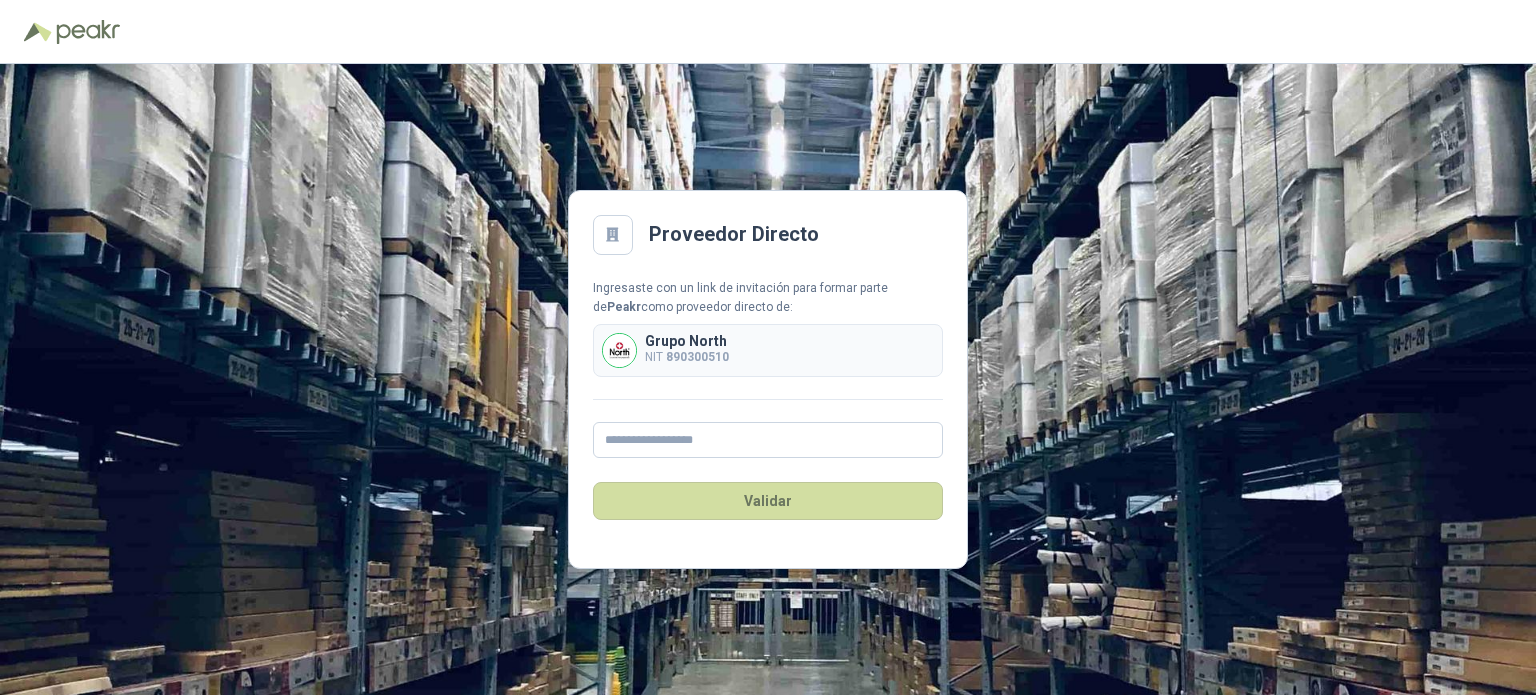 click on "Proveedor Directo Ingresaste con un link de invitación para formar parte de  Peakr  como proveedor directo de: Grupo North NIT   [DOCUMENT_ID] Validar" at bounding box center (768, 379) 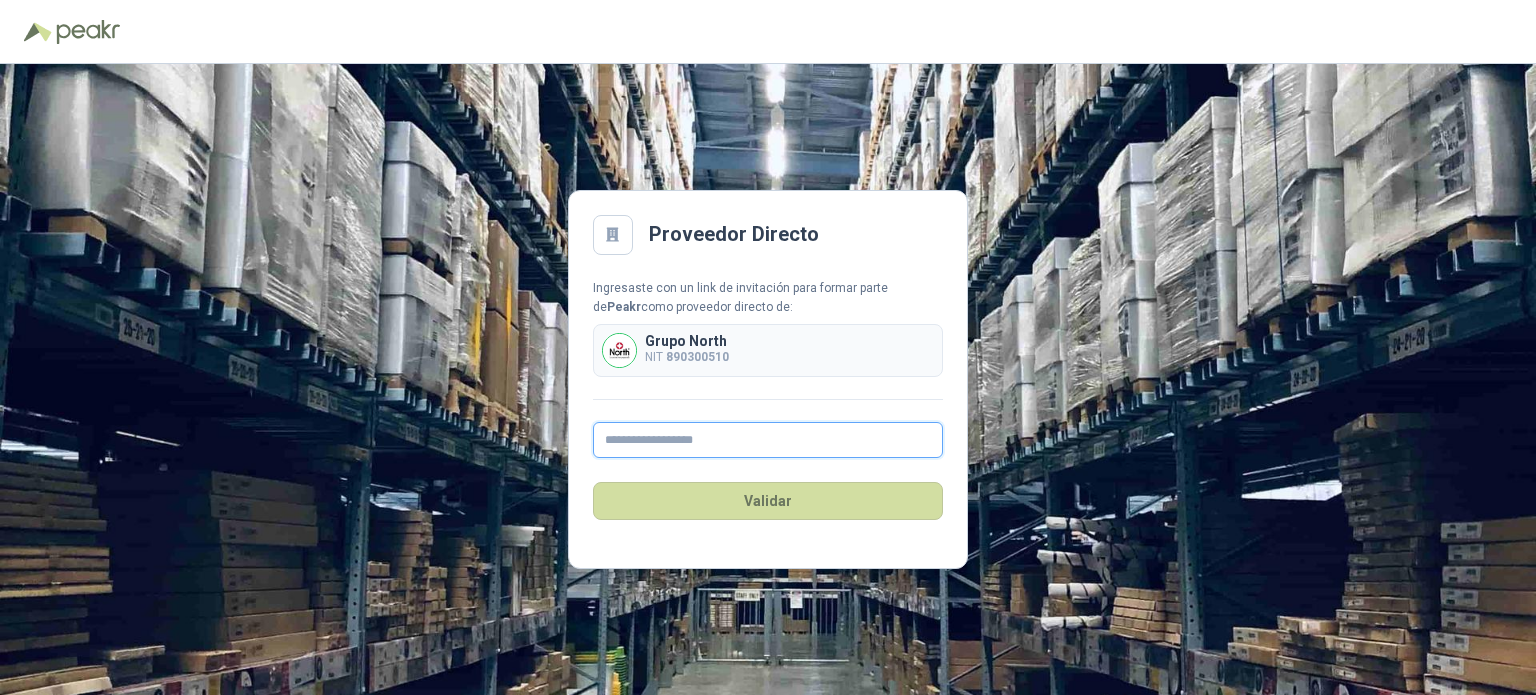 click at bounding box center (768, 440) 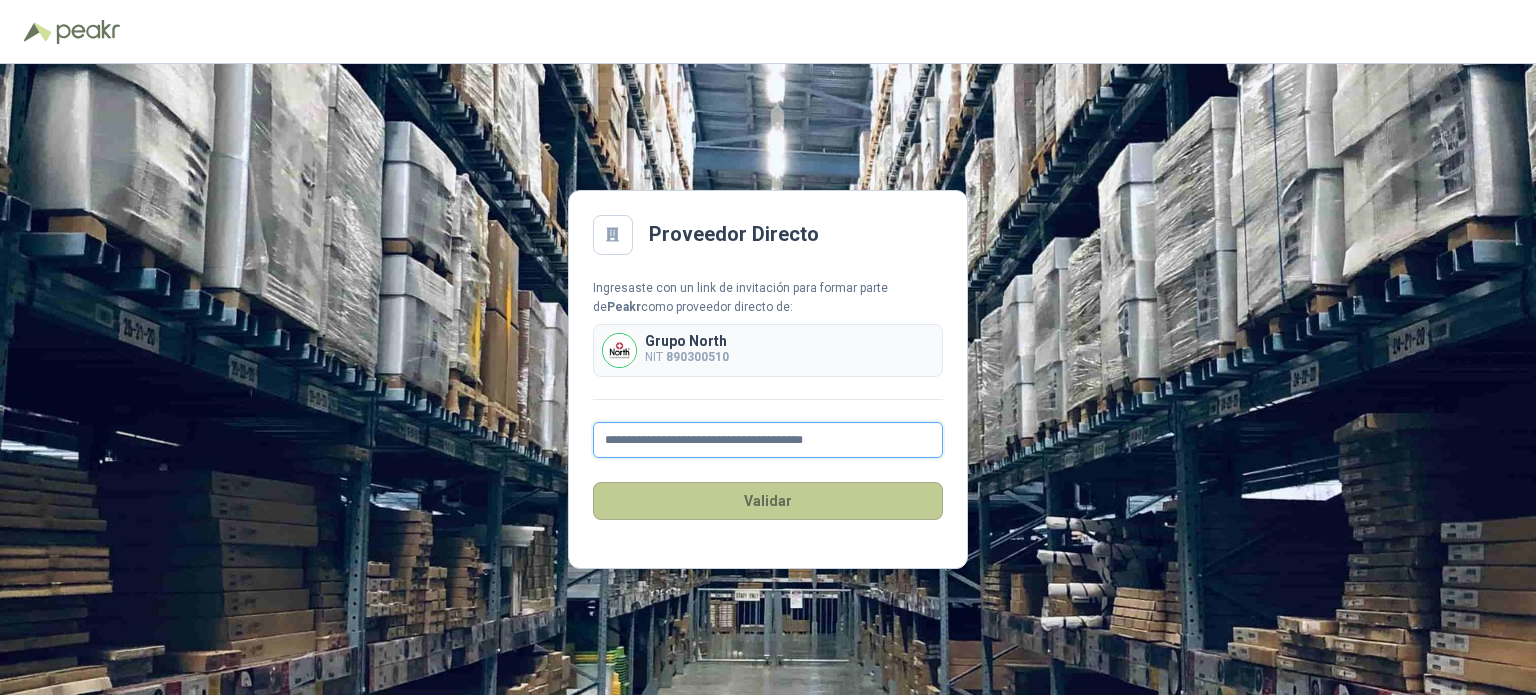 type on "**********" 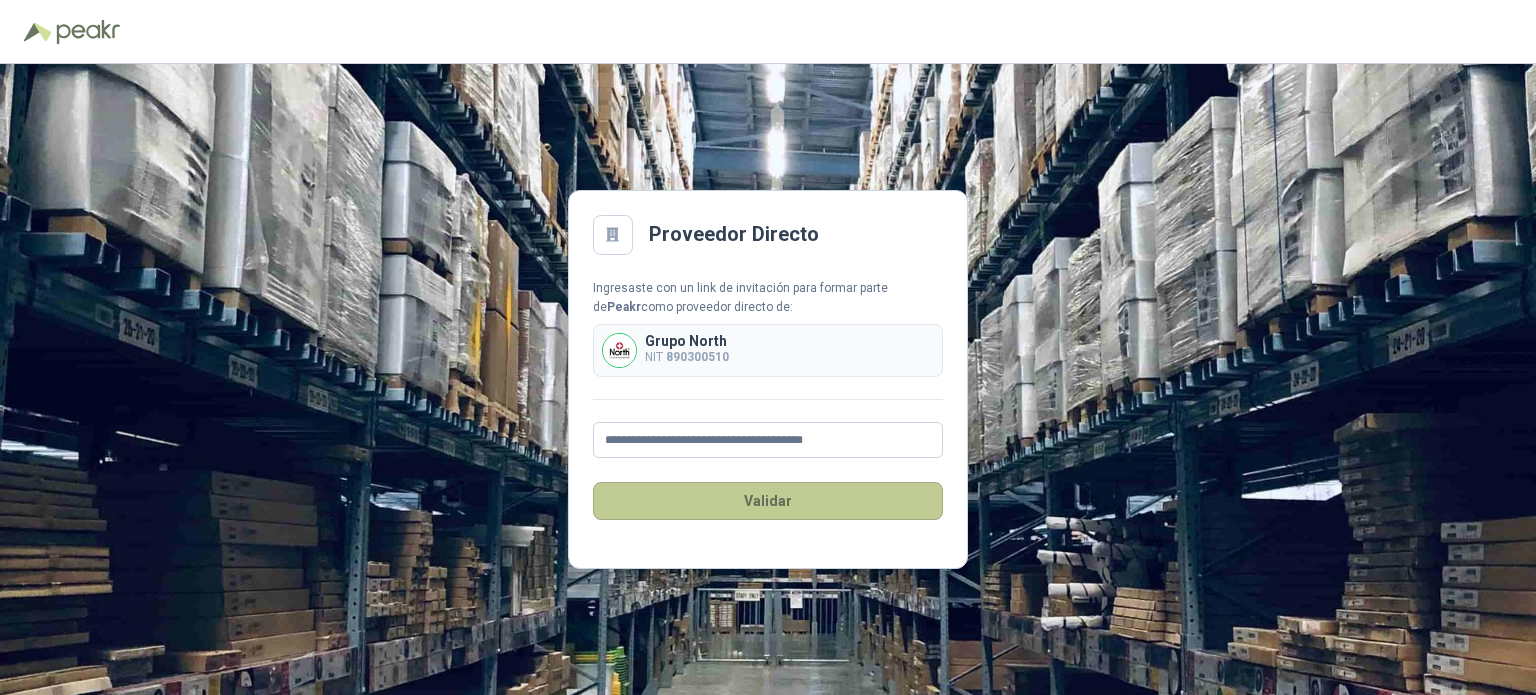 click on "Validar" at bounding box center [768, 501] 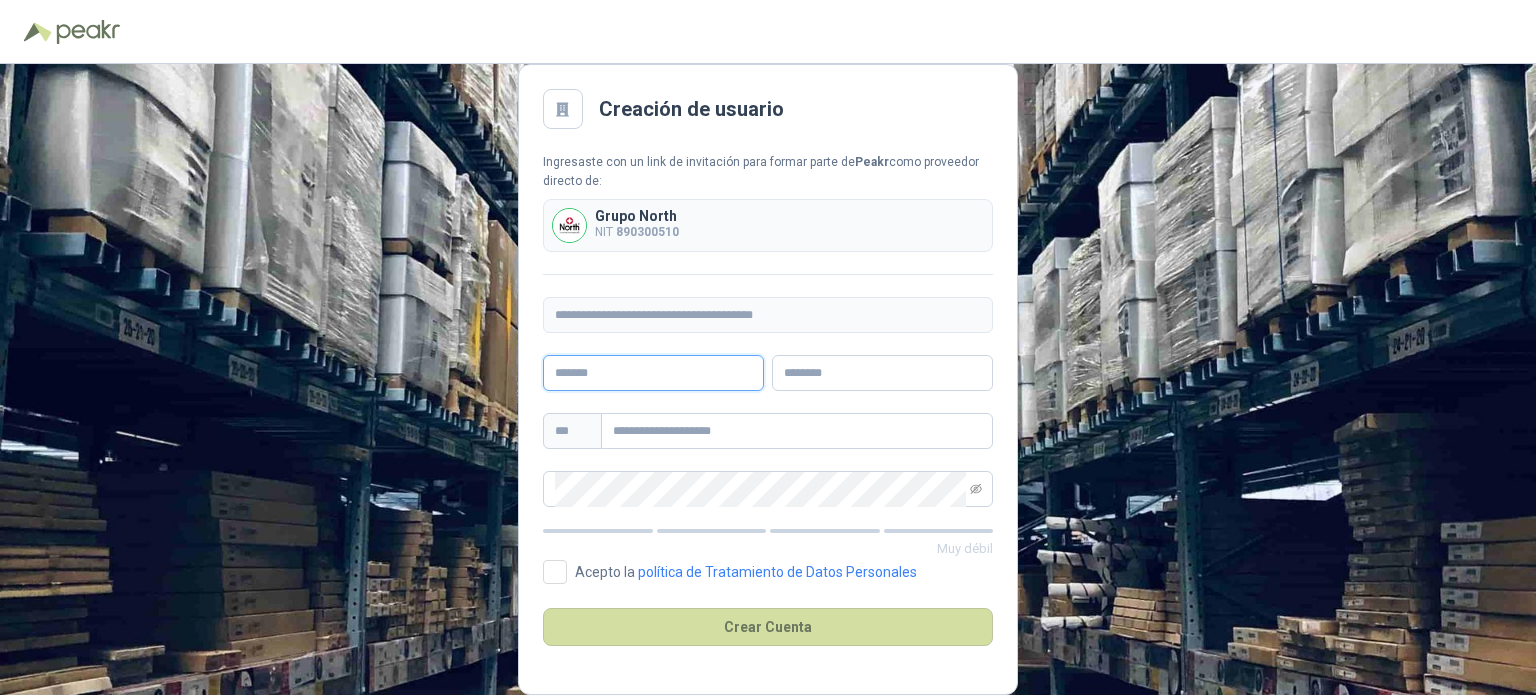 click at bounding box center [653, 373] 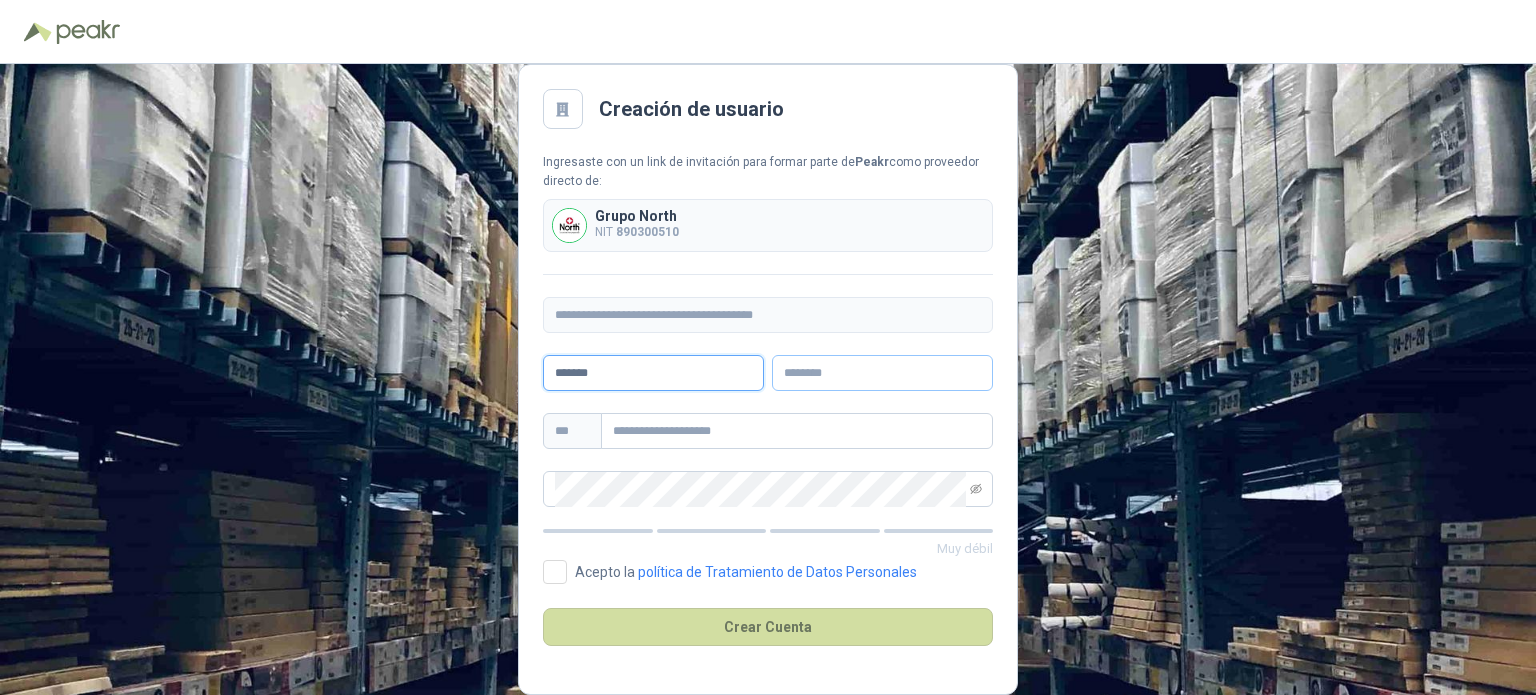 type on "******" 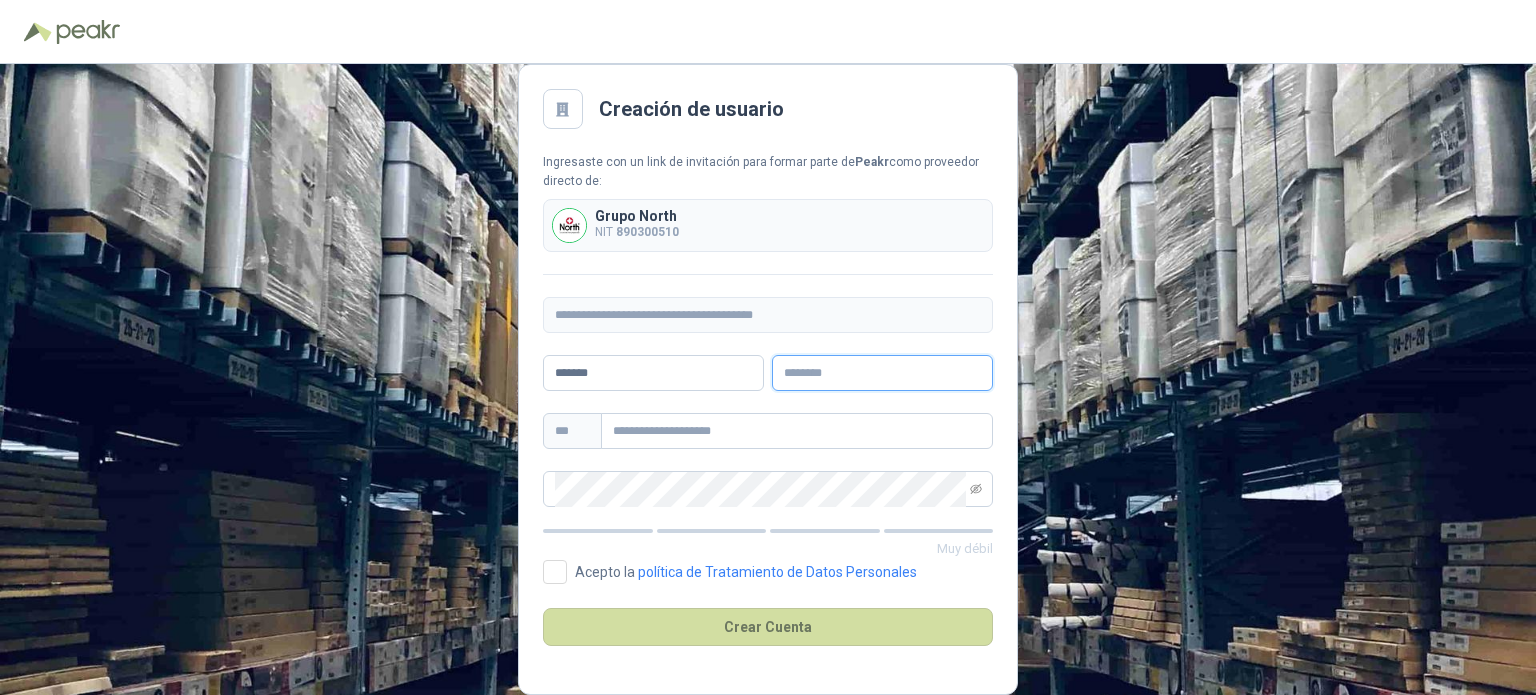 click at bounding box center [882, 373] 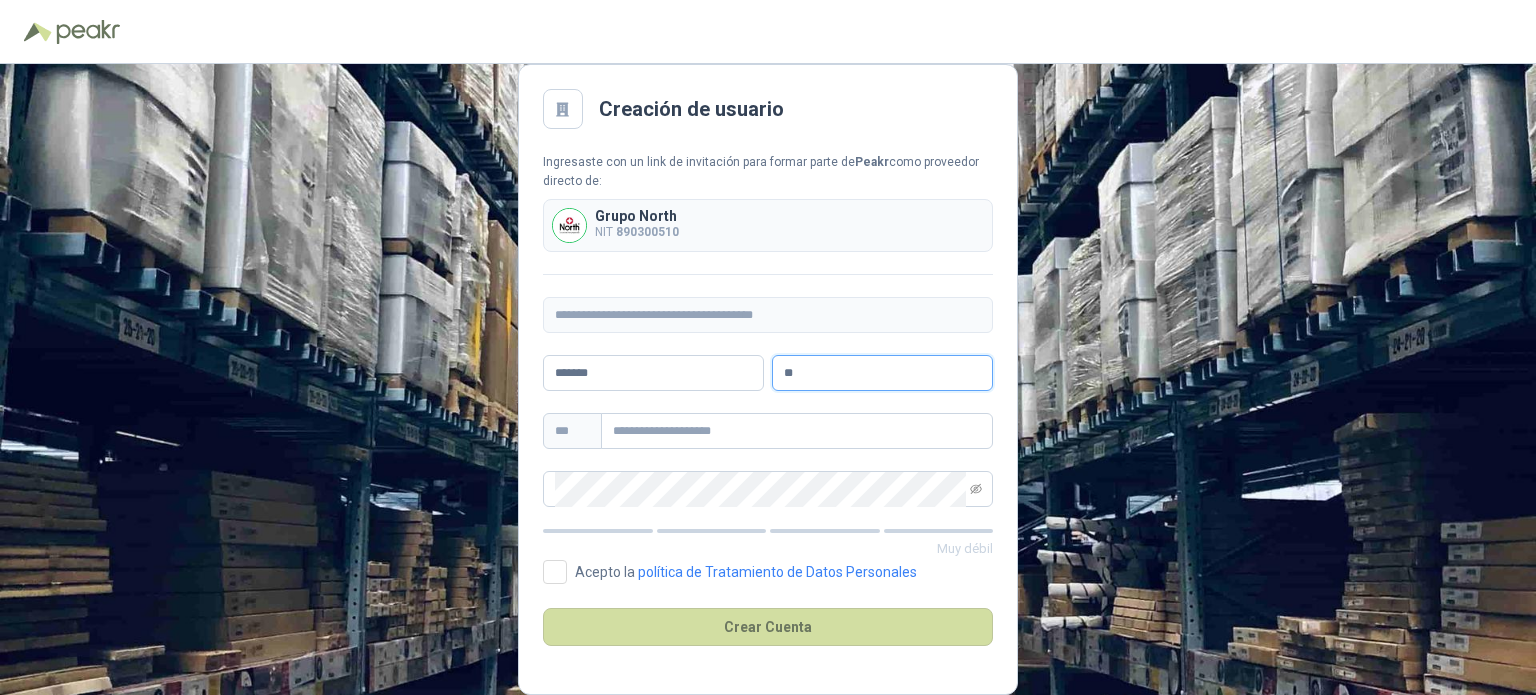 type on "*" 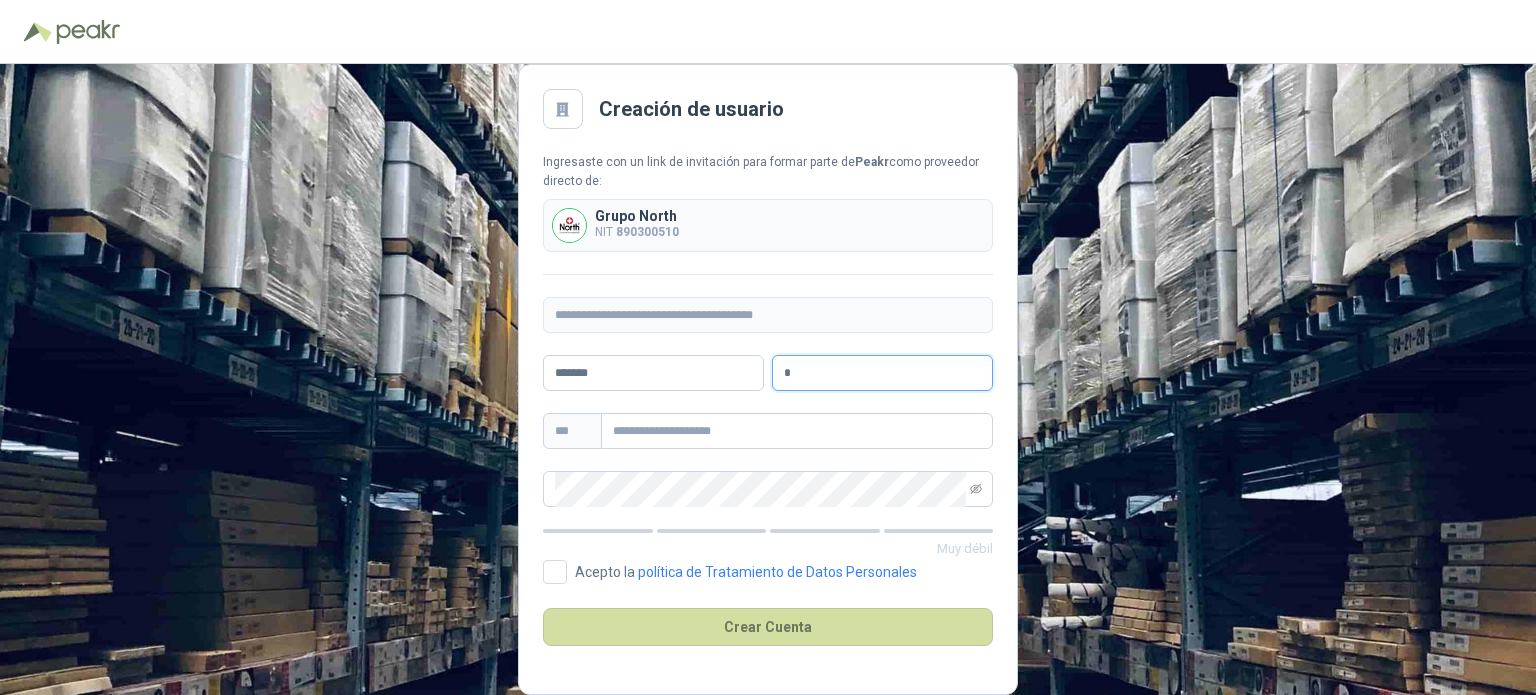 type 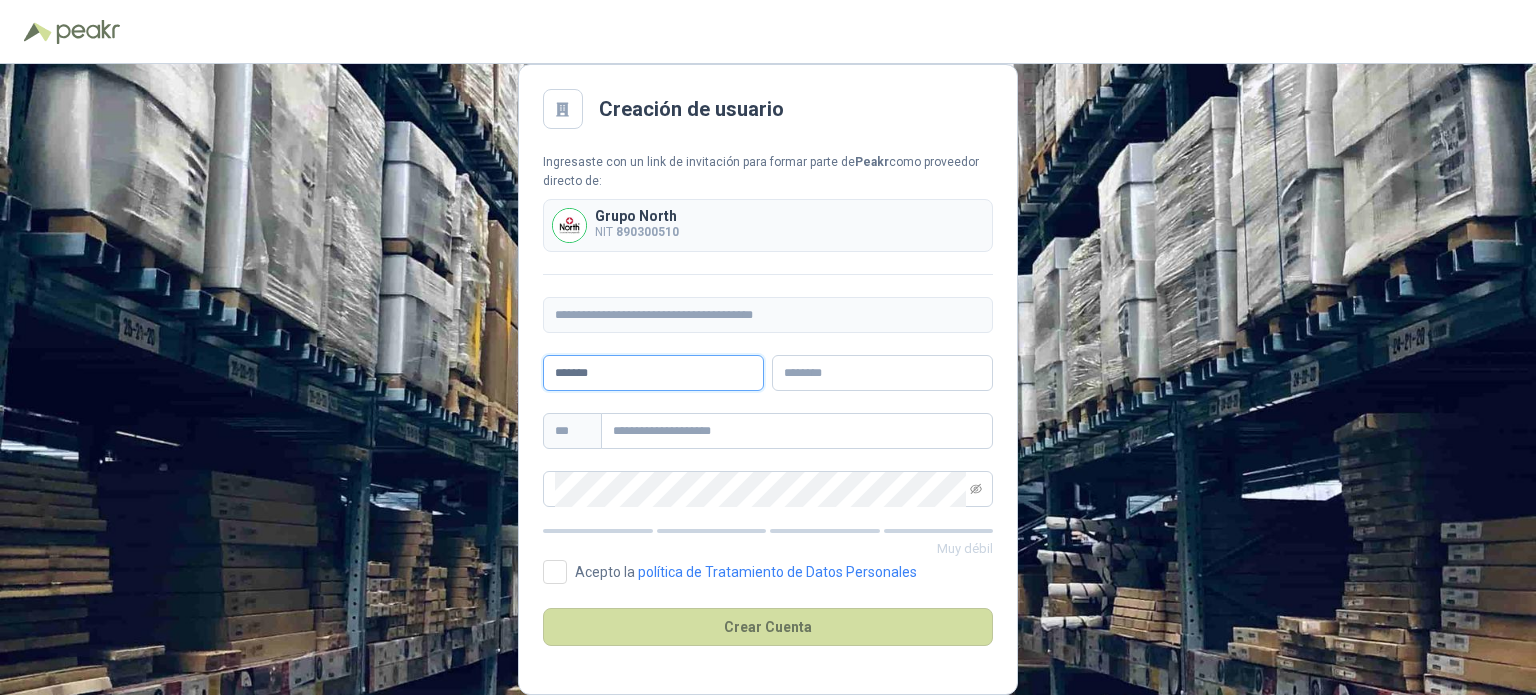 click on "******" at bounding box center [653, 373] 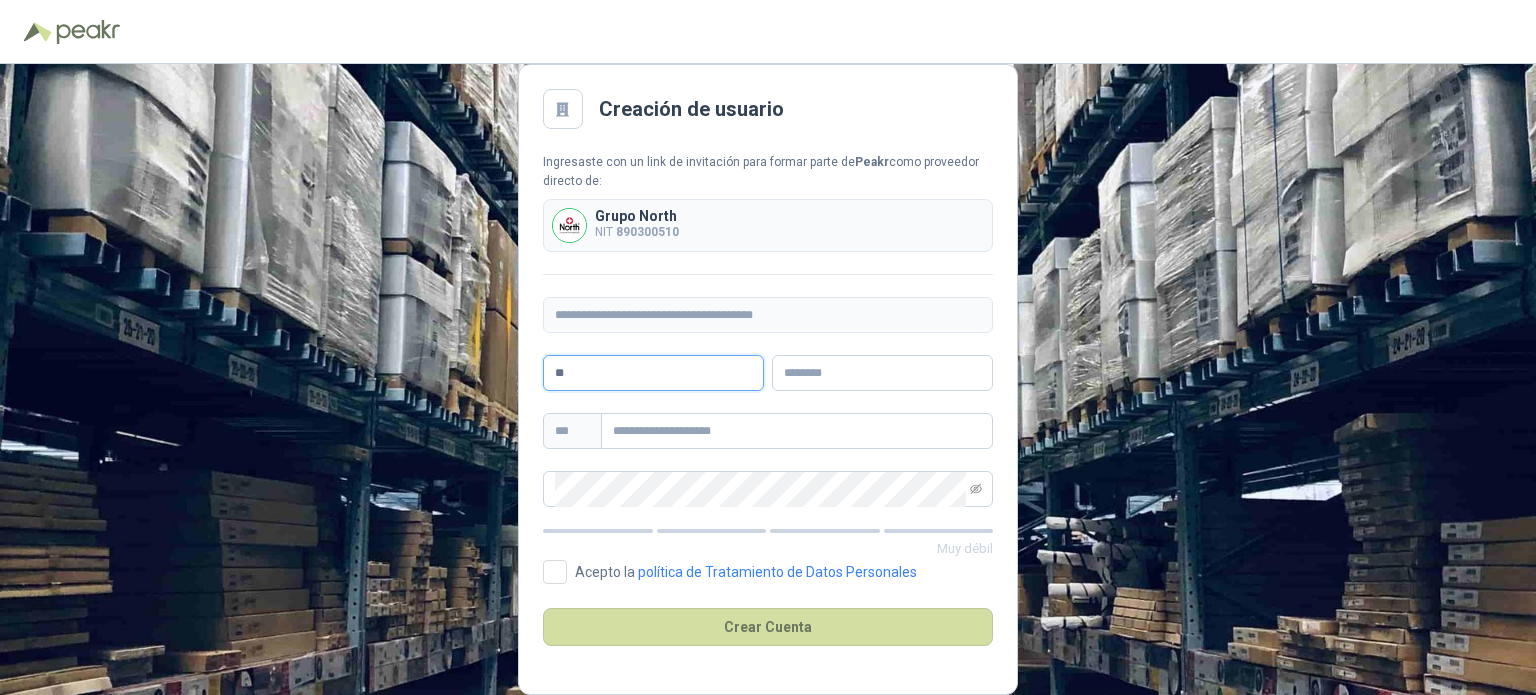 type on "*" 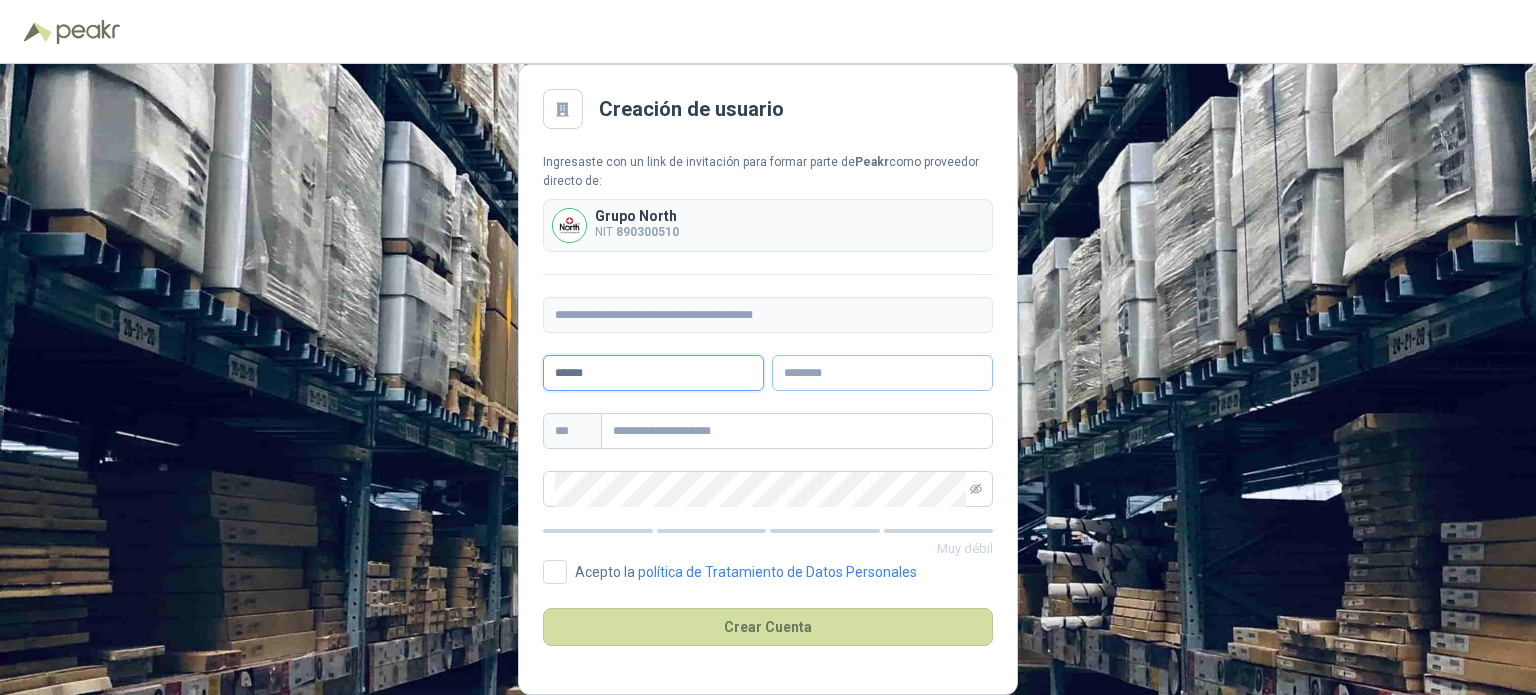 type on "******" 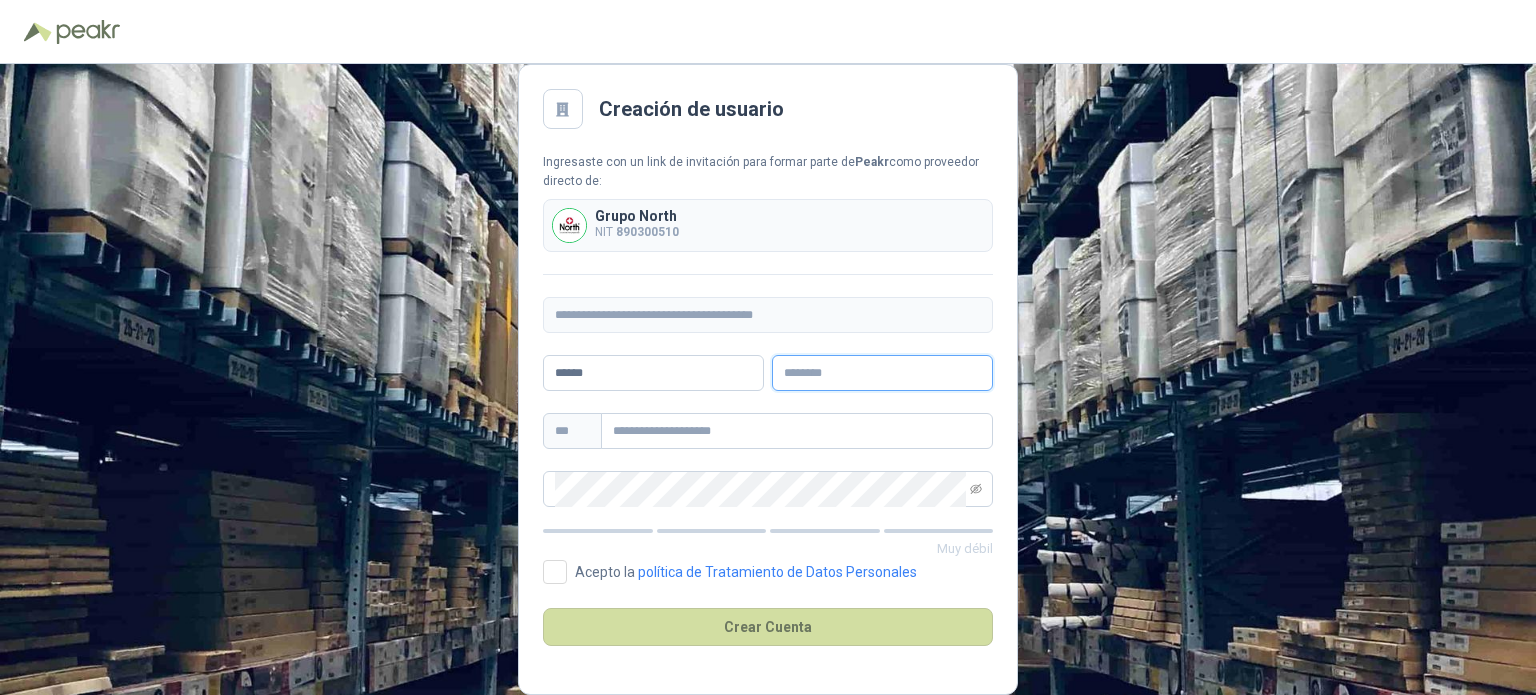 click at bounding box center (882, 373) 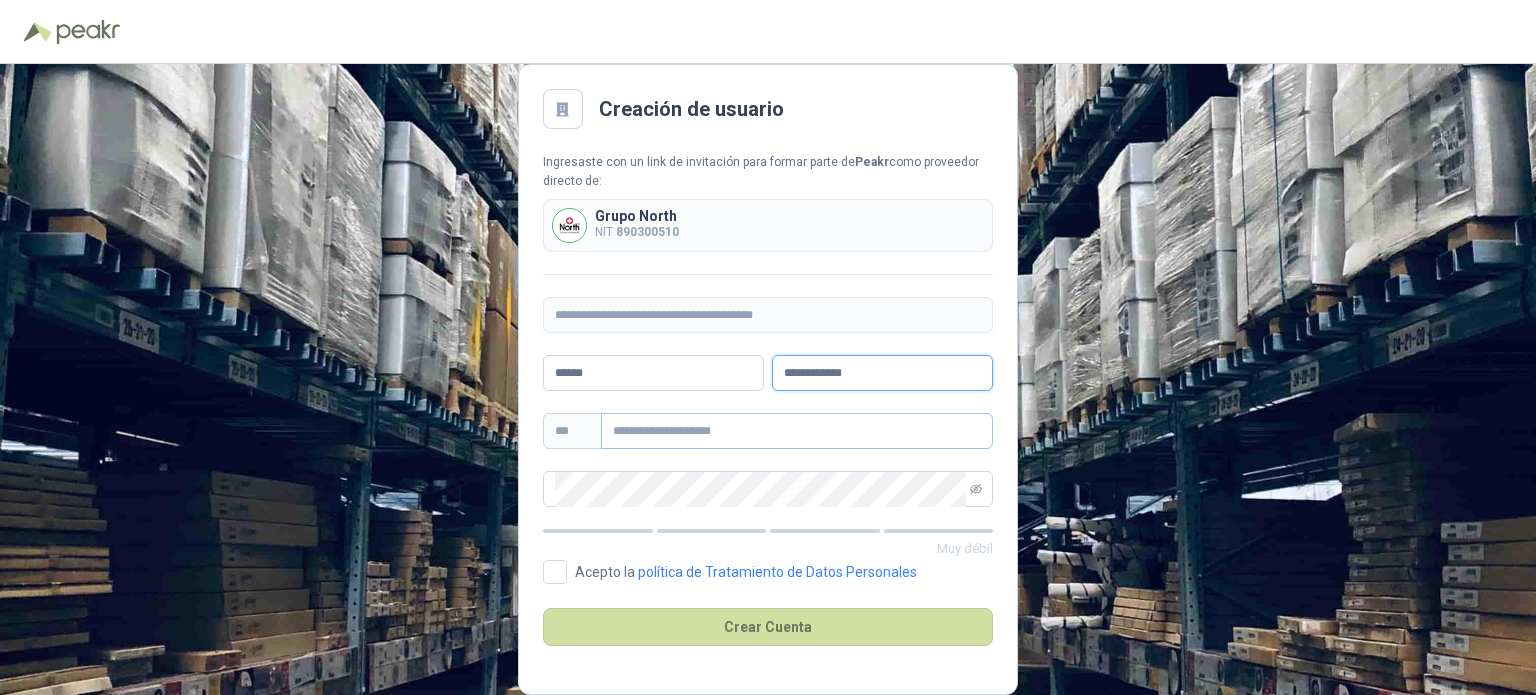 type on "**********" 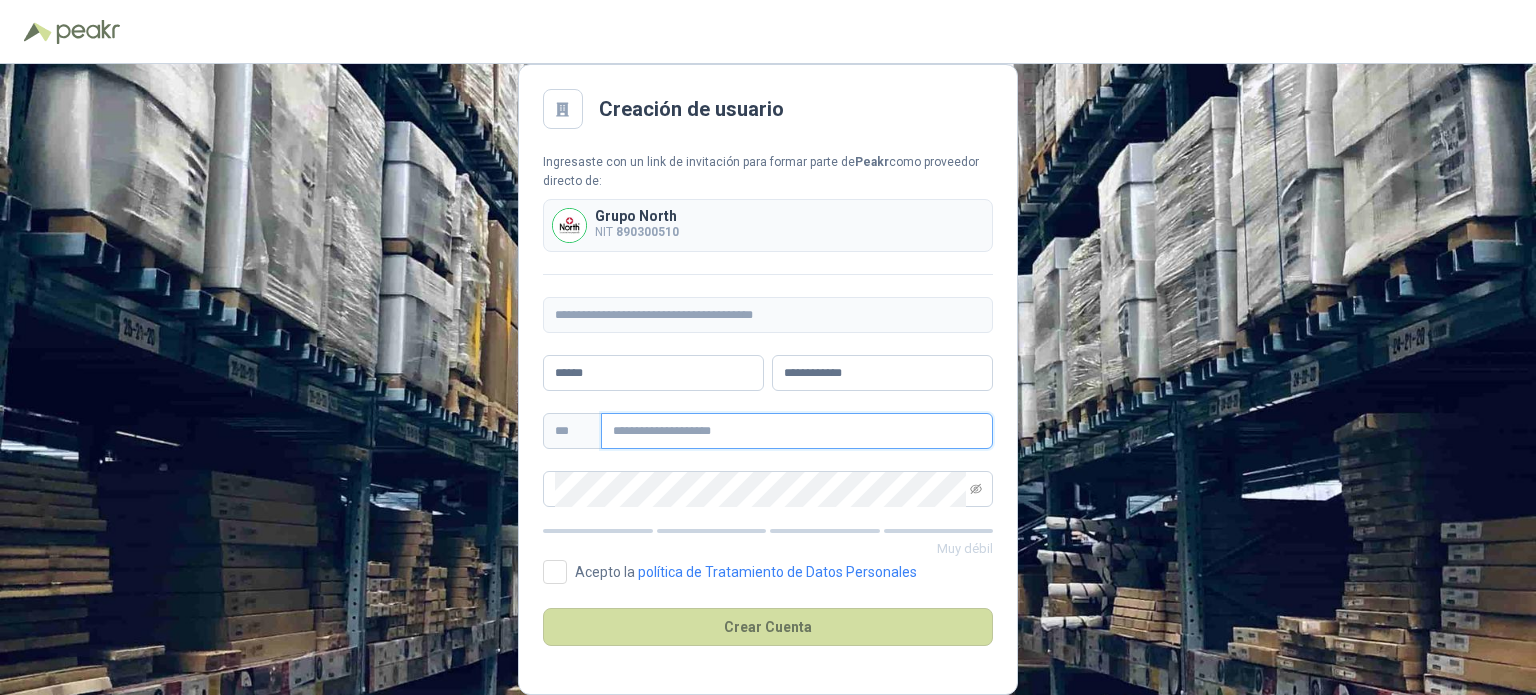 click at bounding box center (797, 431) 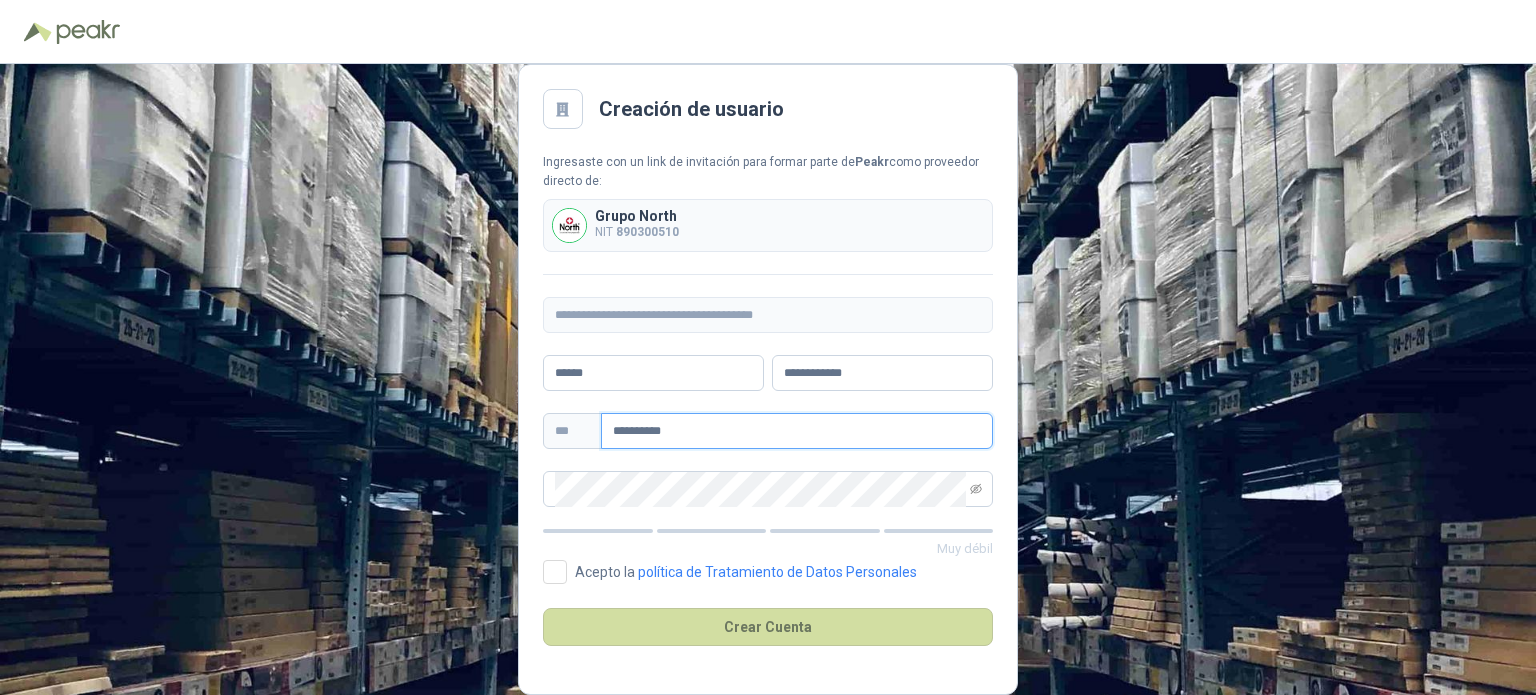 type on "**********" 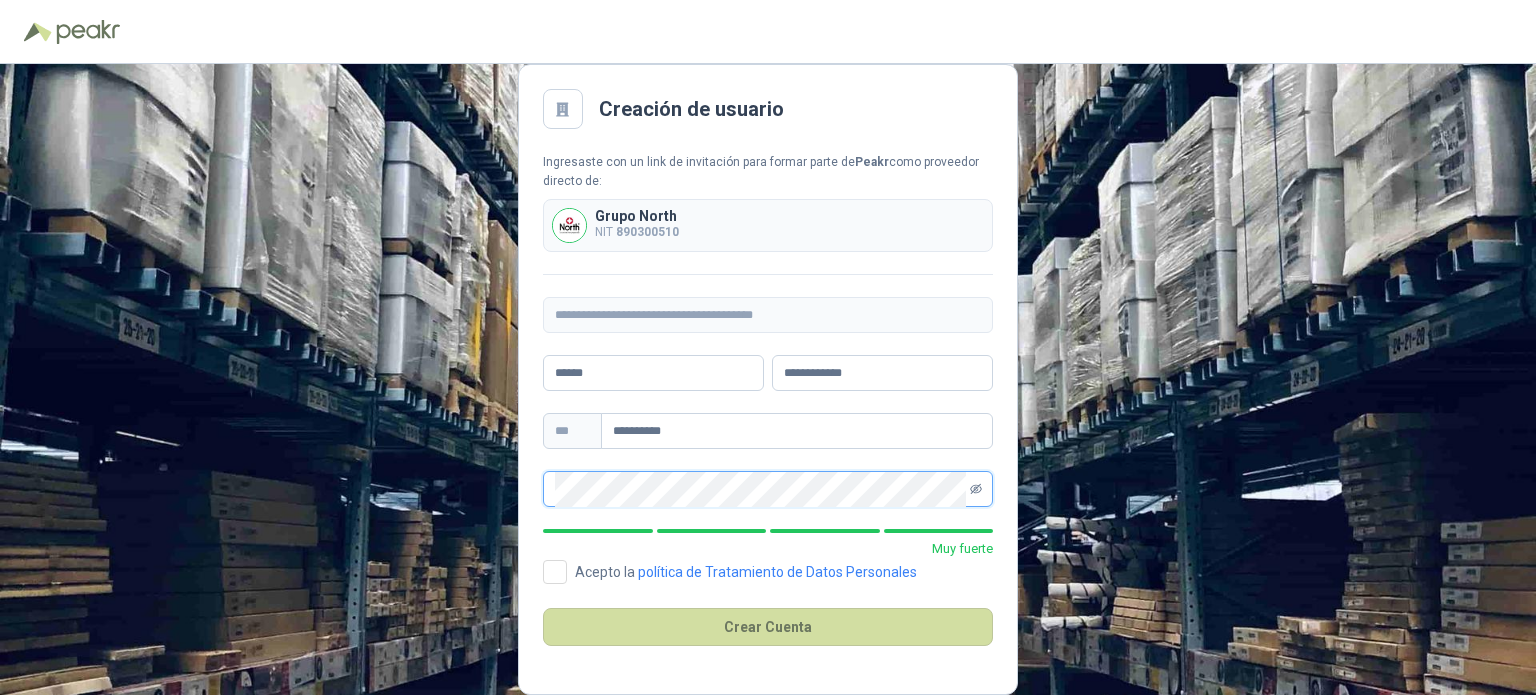 click 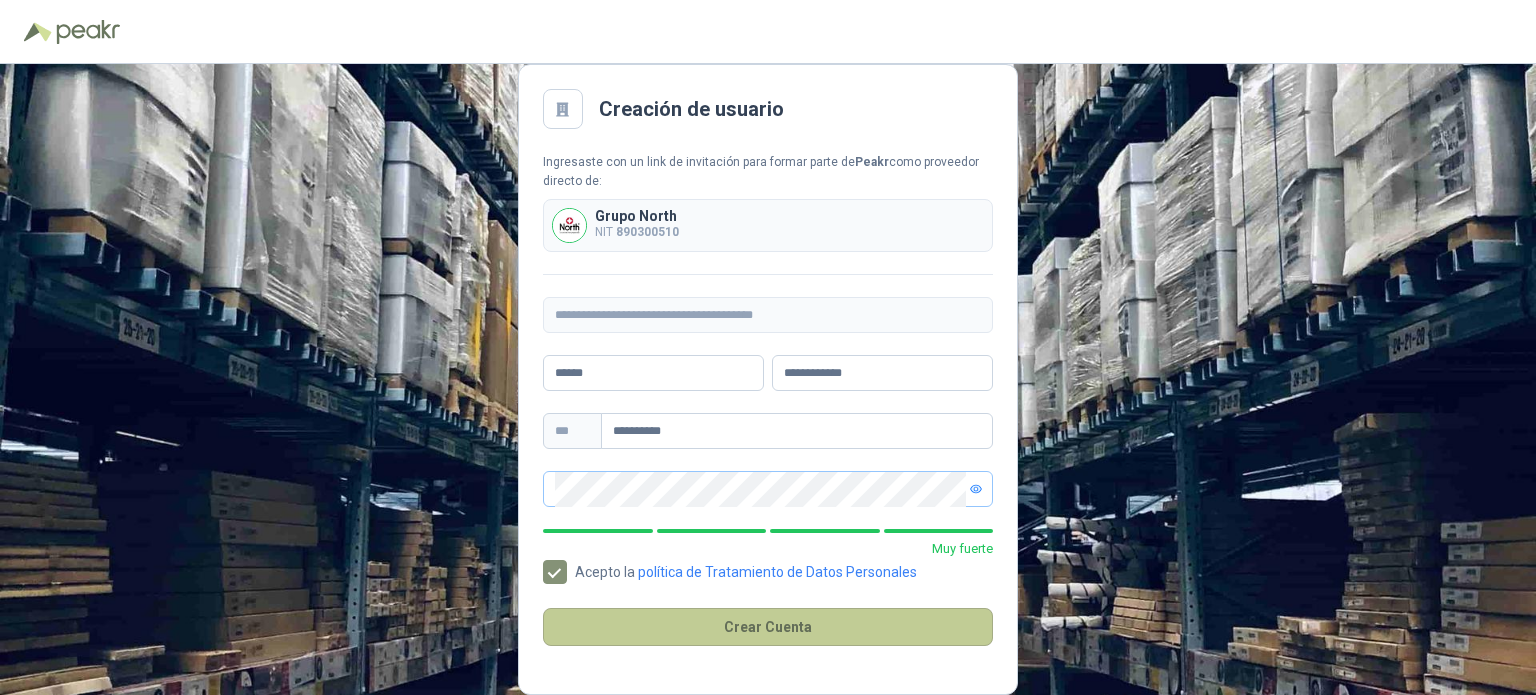 click on "Crear Cuenta" at bounding box center [768, 627] 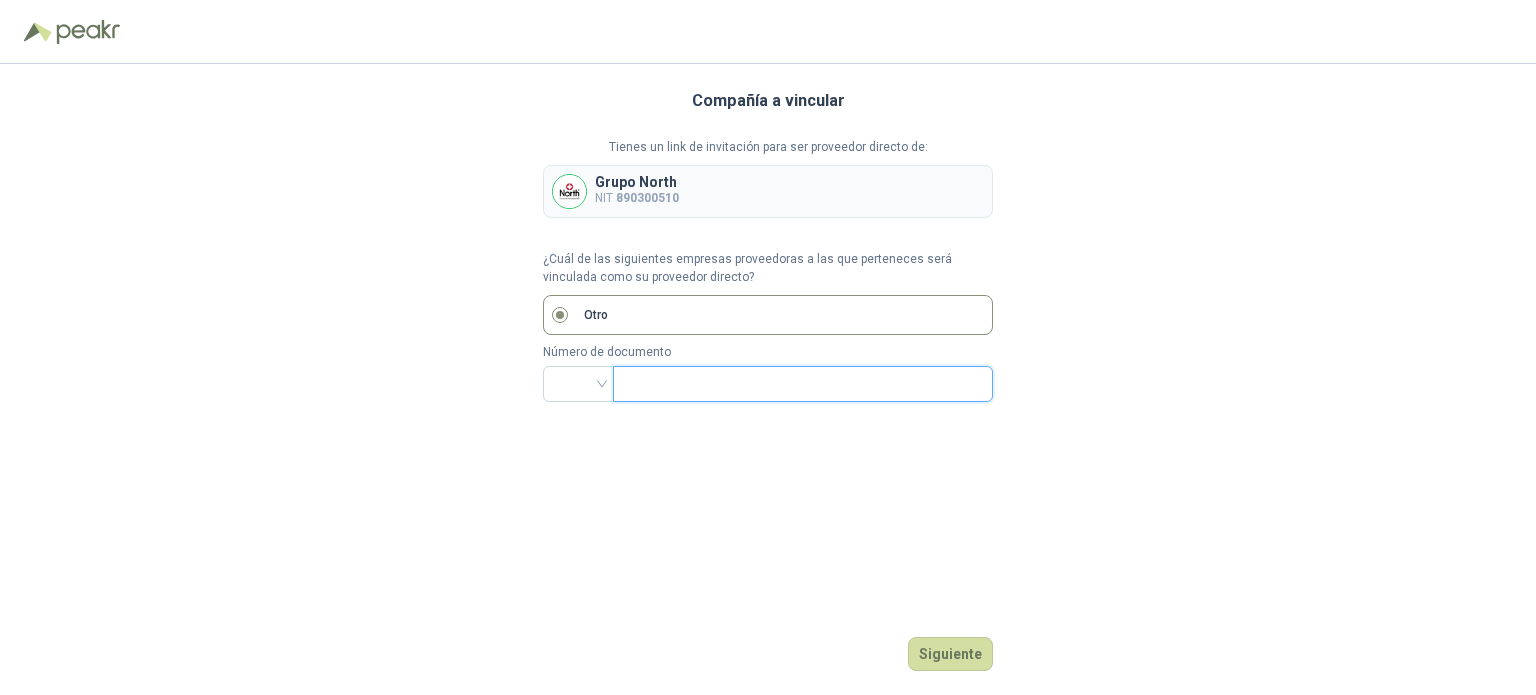 click at bounding box center [801, 384] 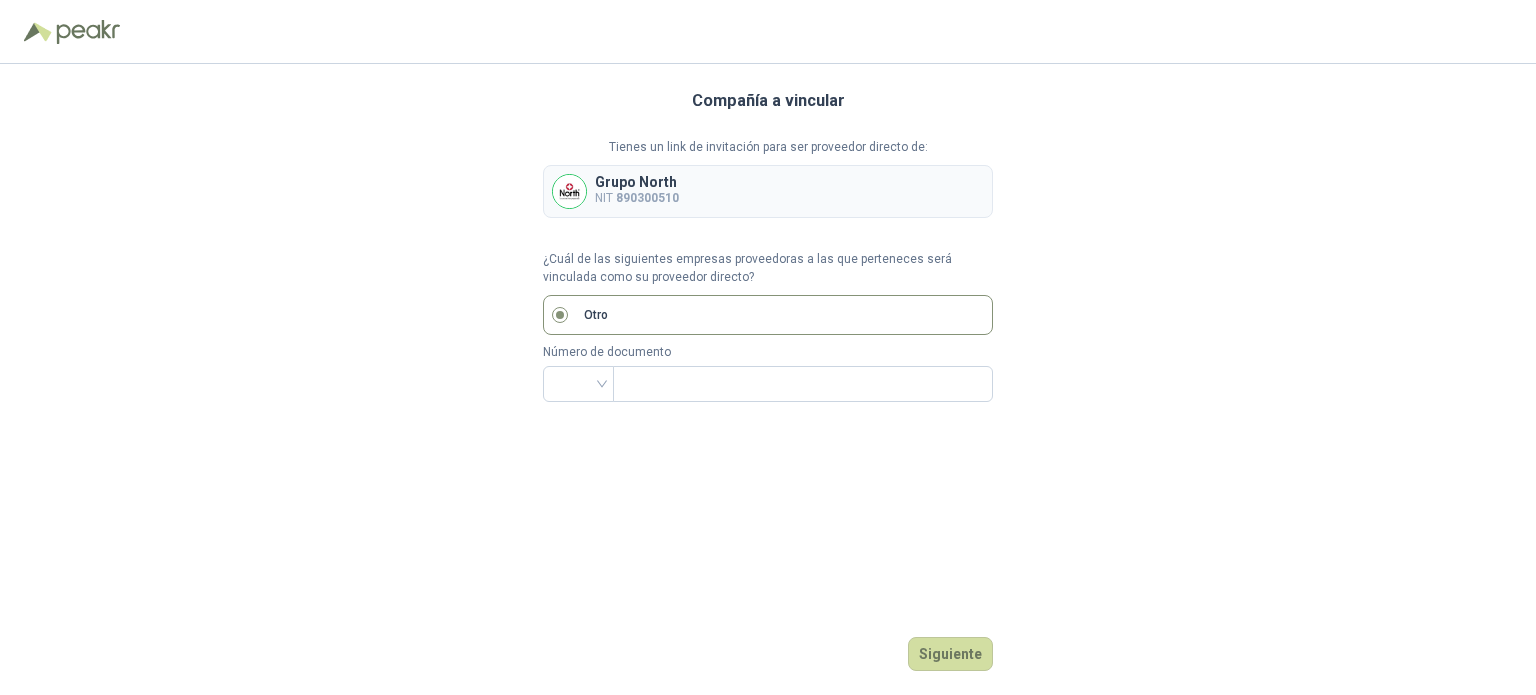 click on "Compañía a vincular Tienes un link de invitación para ser proveedor directo de: Grupo North NIT   [DOCUMENT_ID] ¿Cuál de las siguientes empresas proveedoras a las que perteneces será vinculada como su proveedor directo? Otro Número de documento   Siguiente" at bounding box center (768, 379) 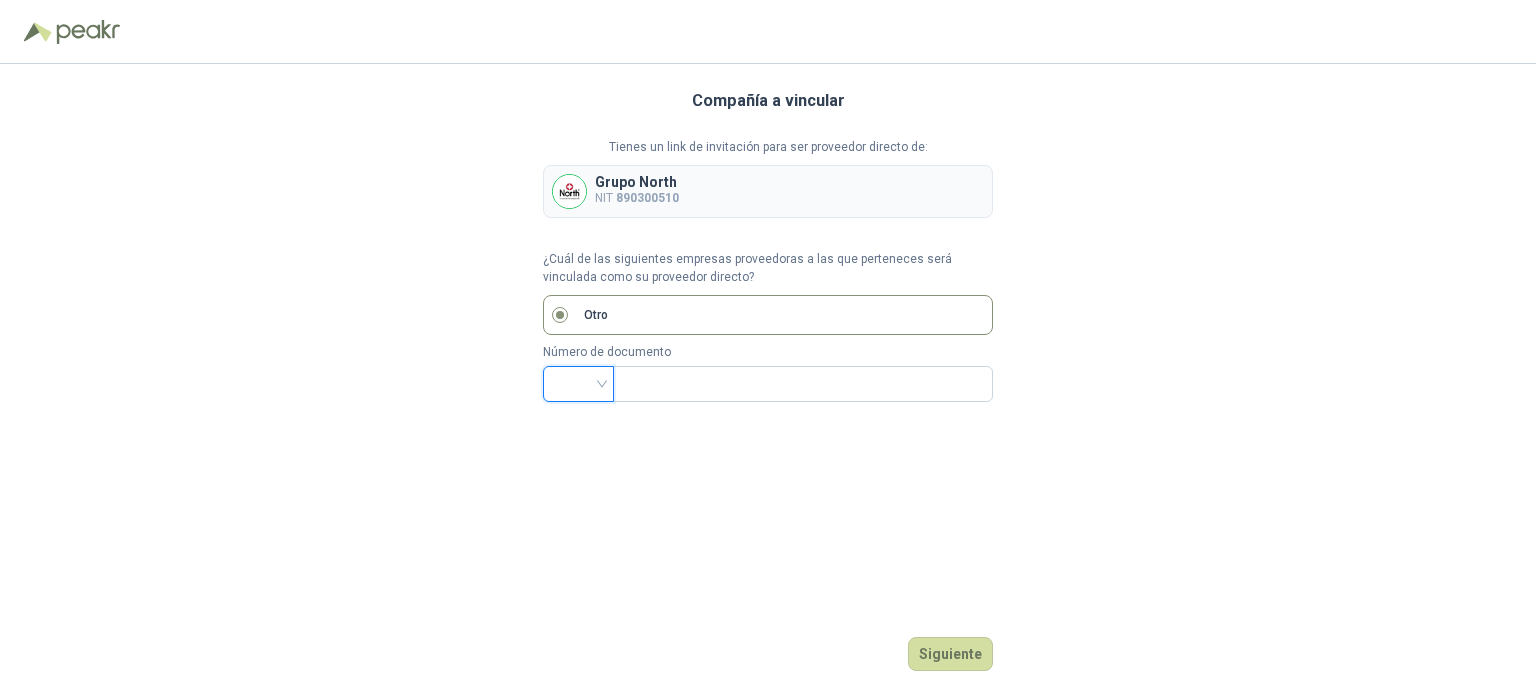 click at bounding box center (578, 382) 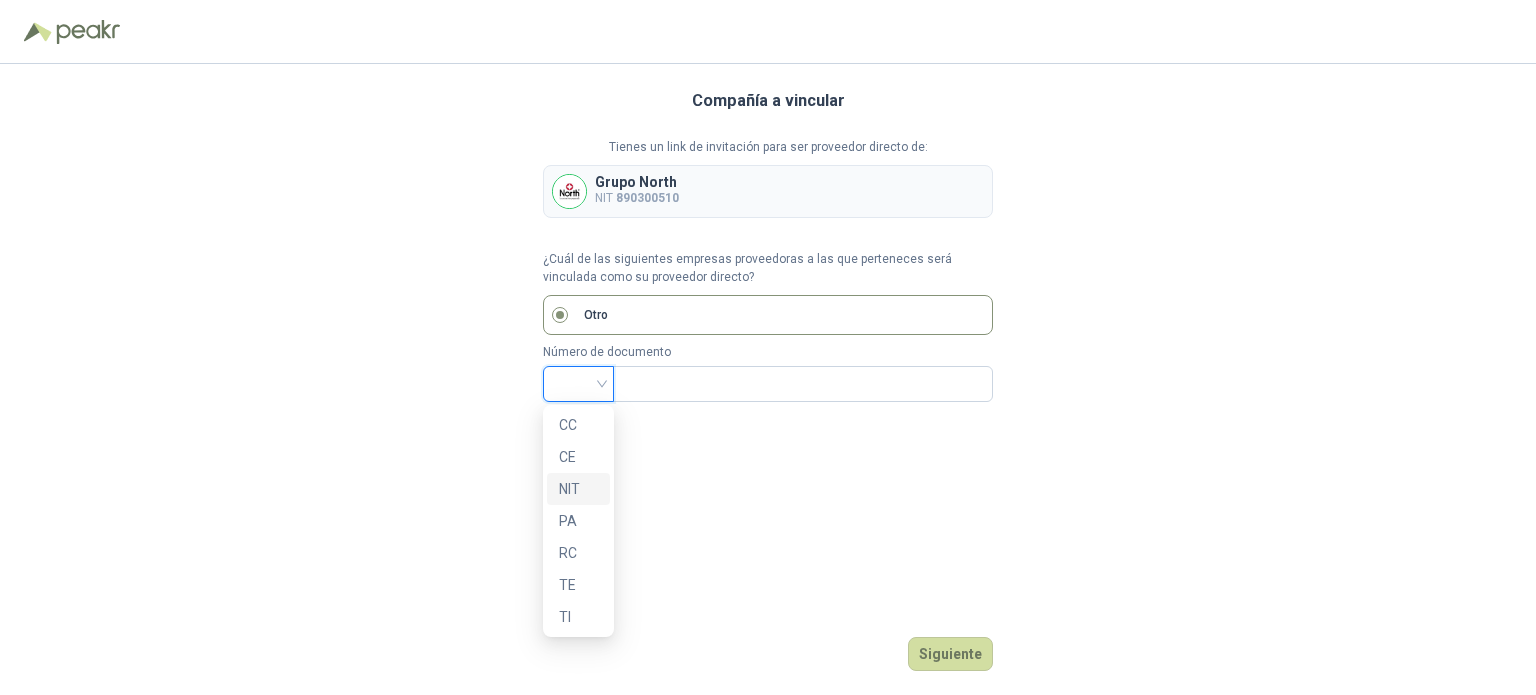 click on "NIT" at bounding box center (578, 489) 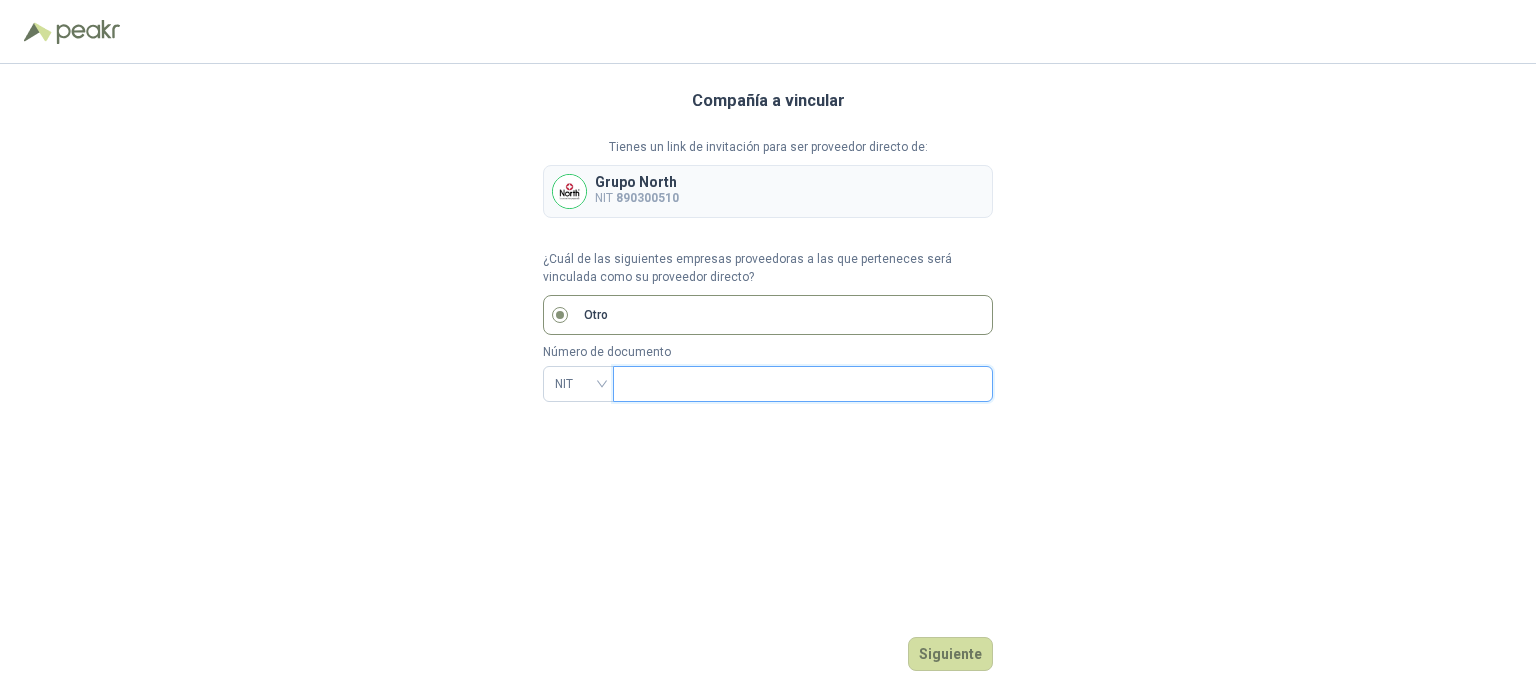 click at bounding box center [801, 384] 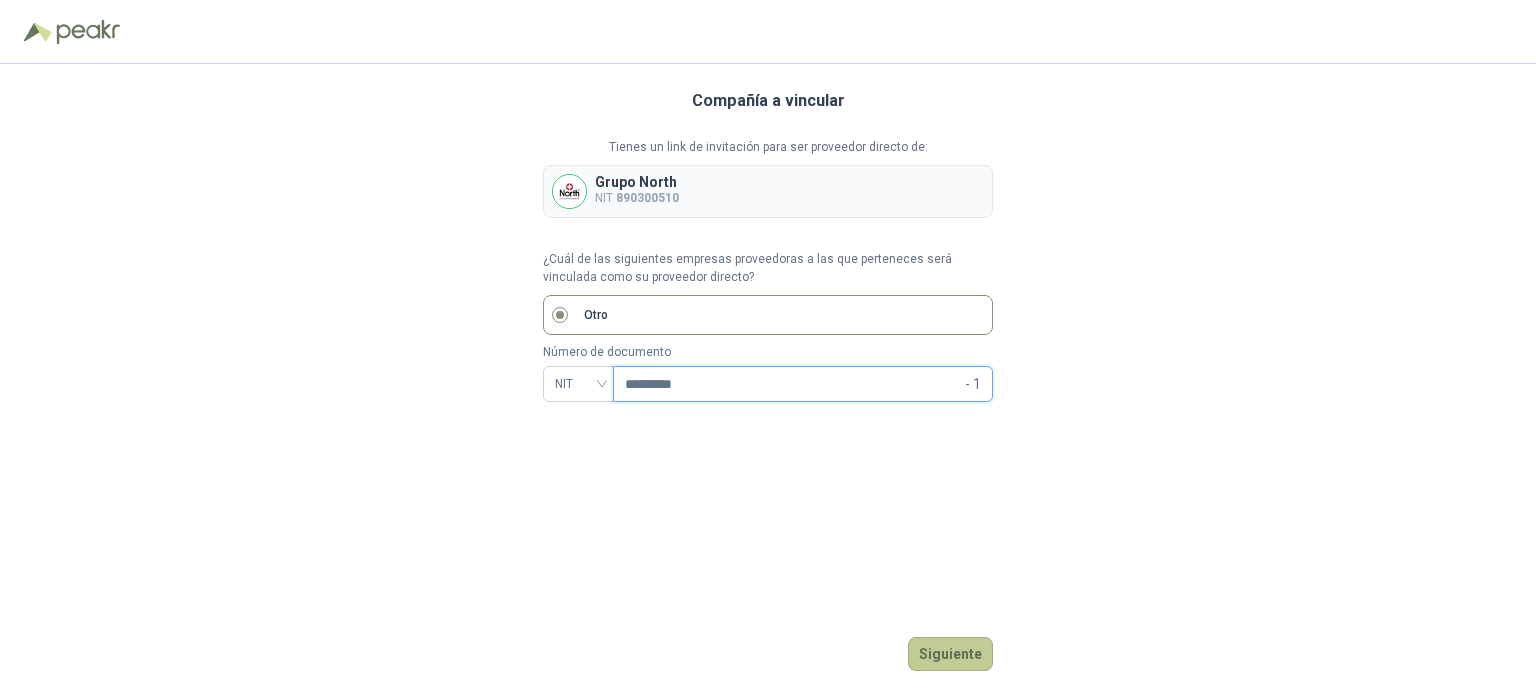 type on "*********" 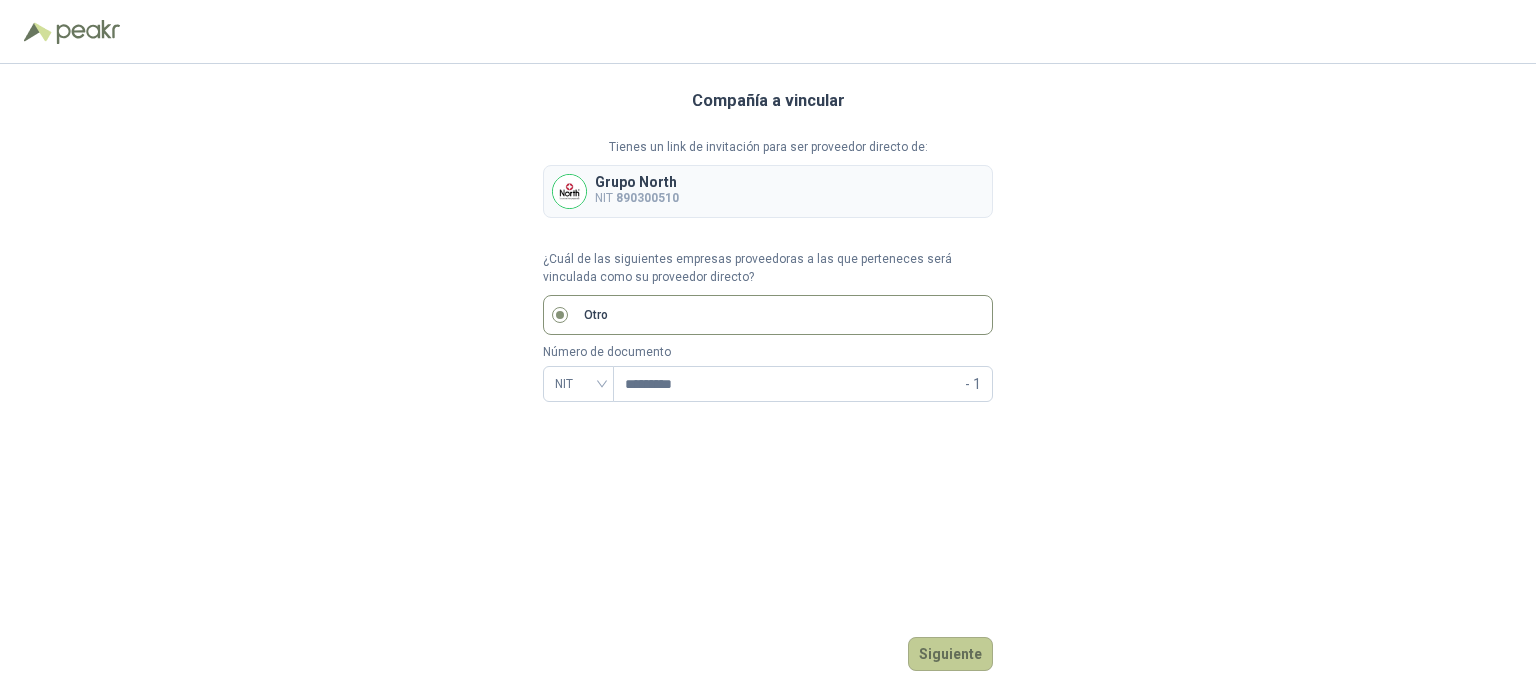 click on "Siguiente" at bounding box center [950, 654] 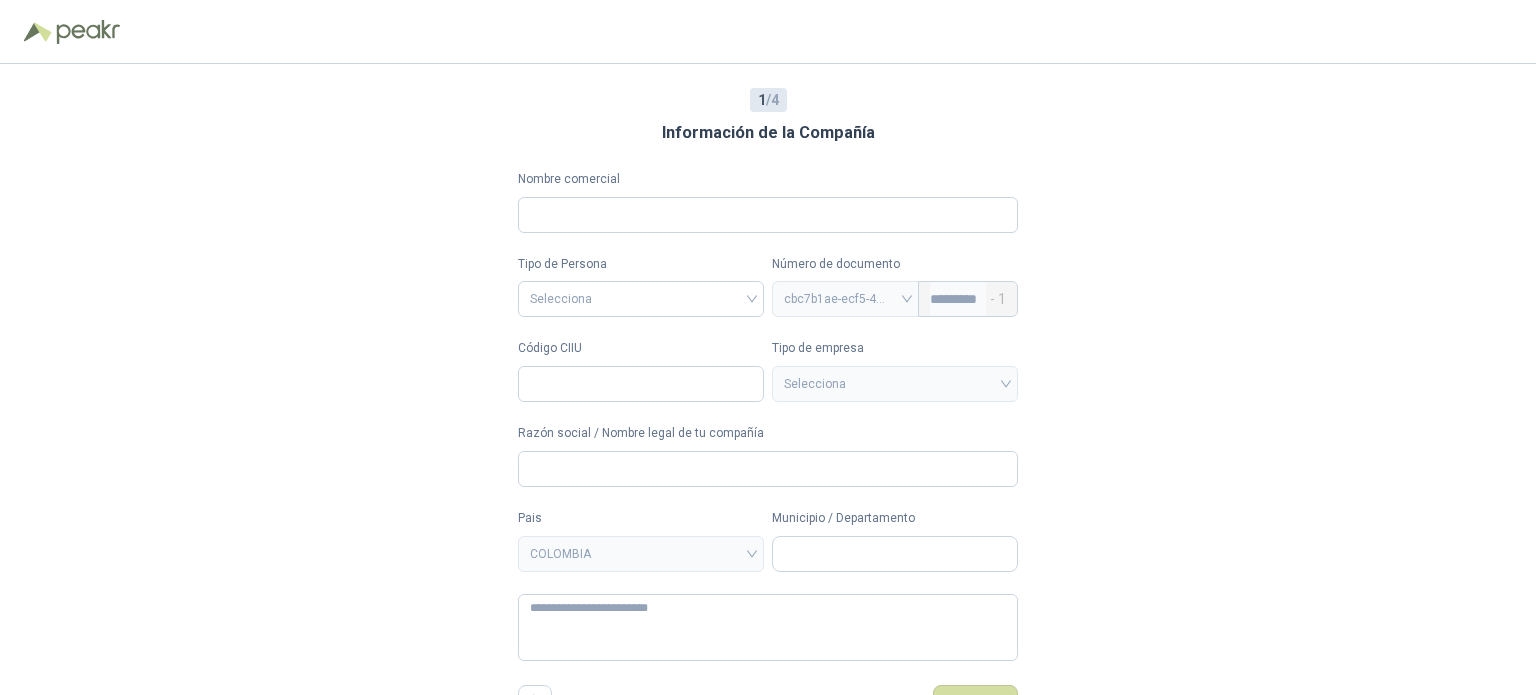 type 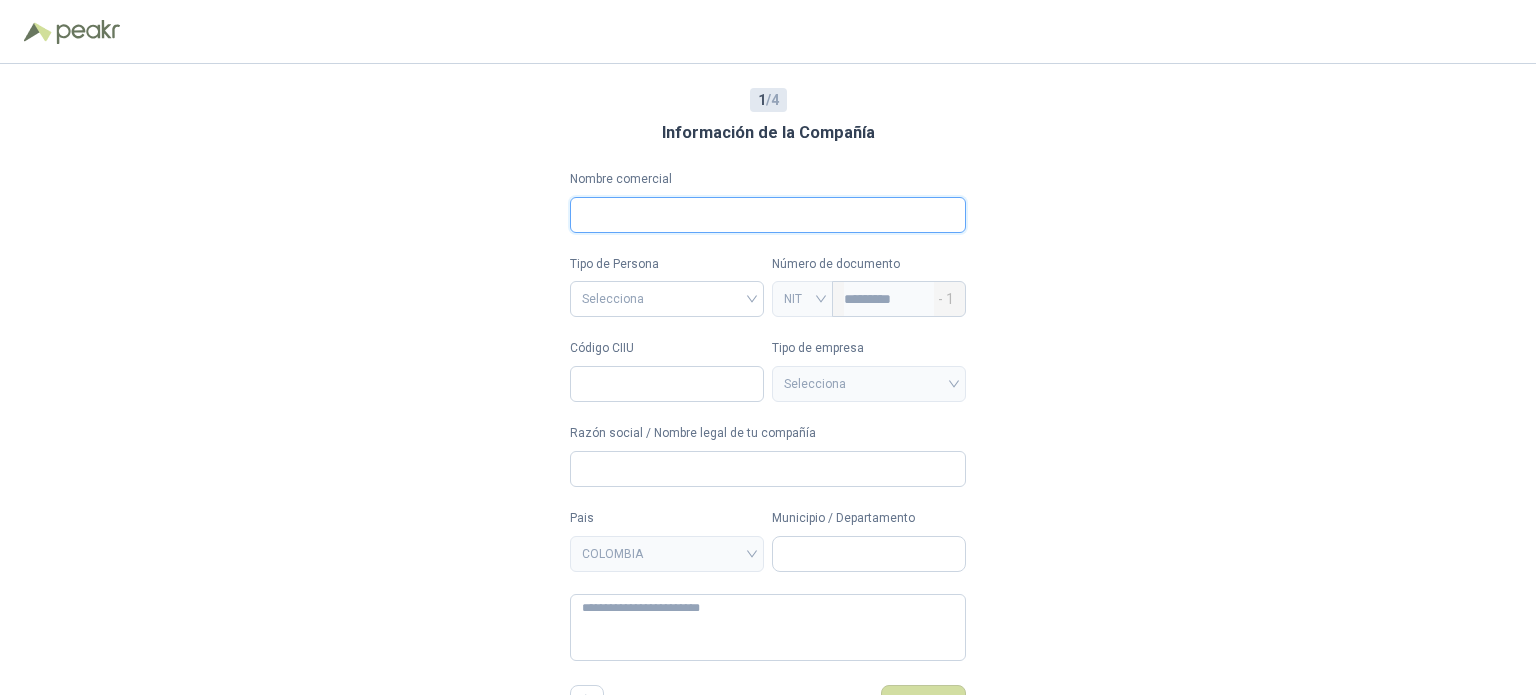 click on "Nombre comercial" at bounding box center (768, 215) 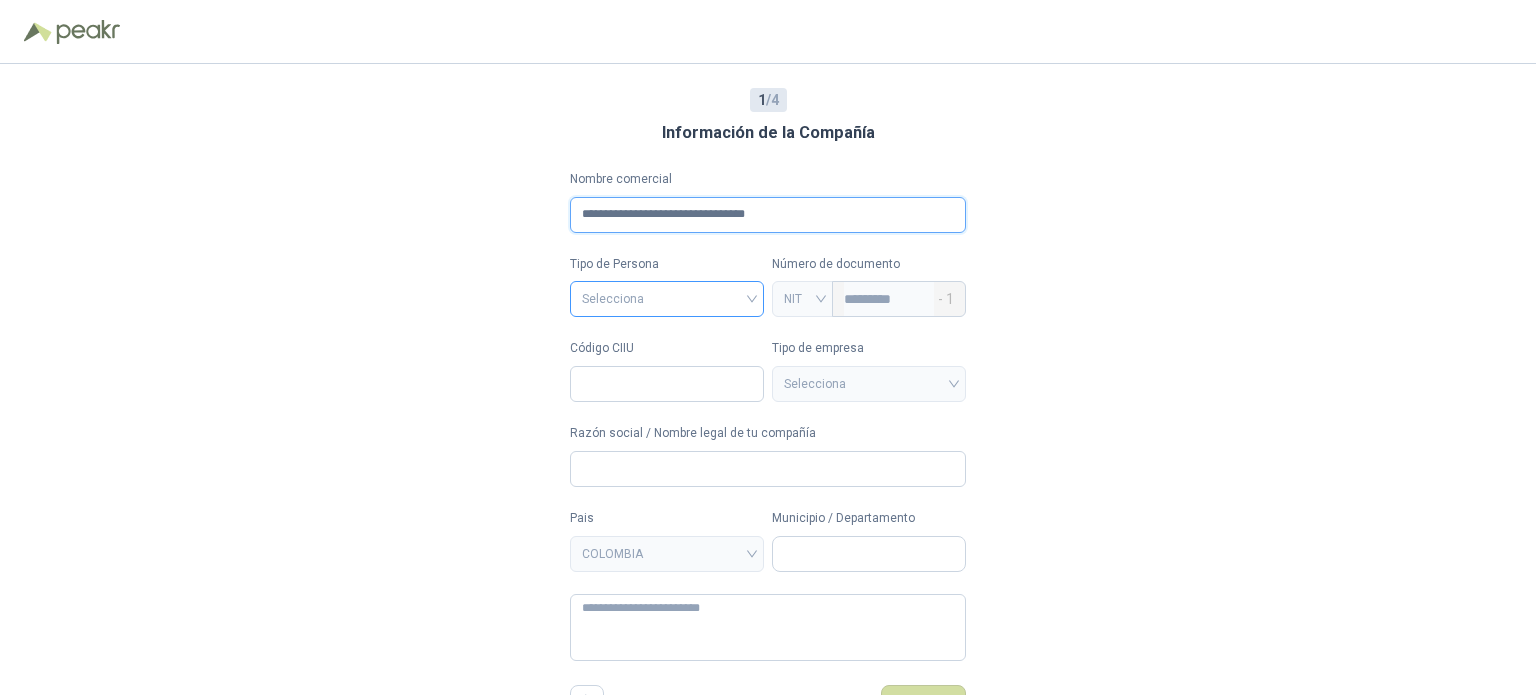 type on "**********" 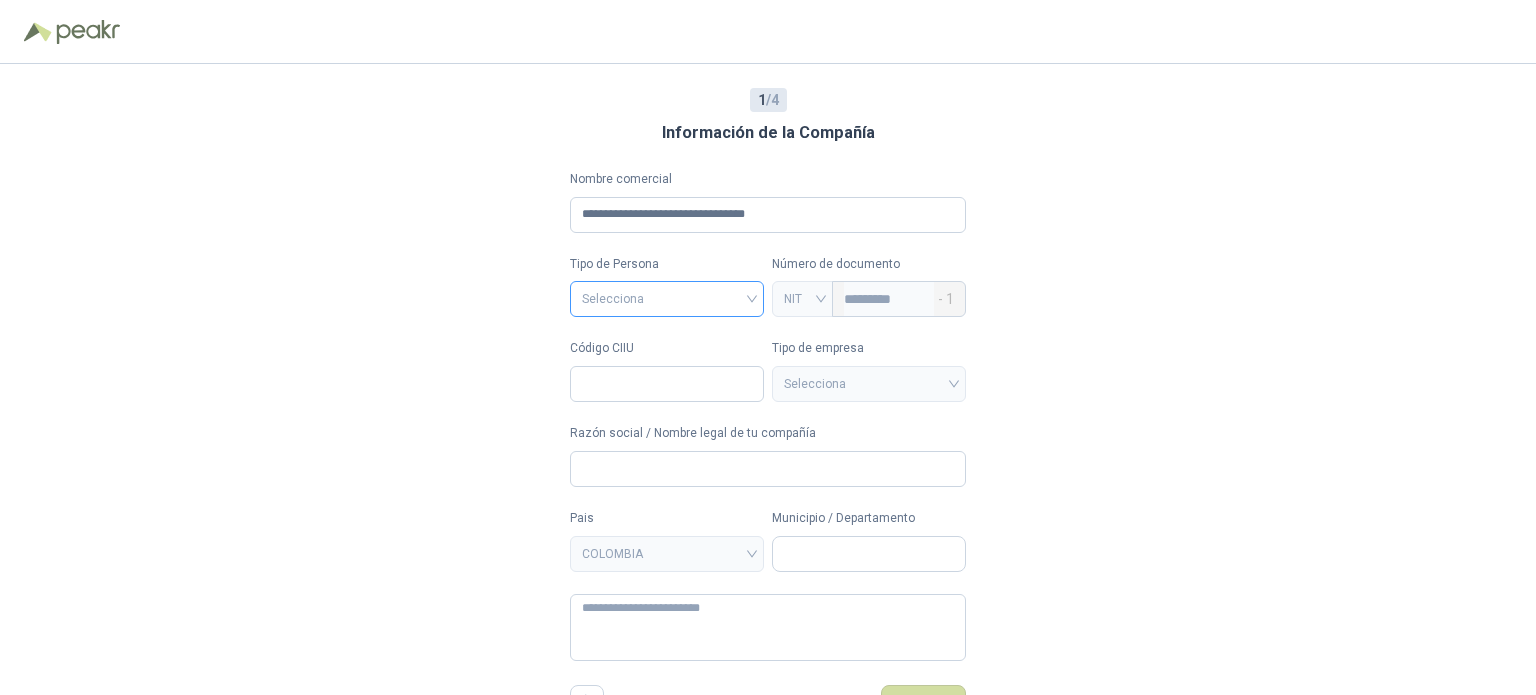 click at bounding box center (667, 297) 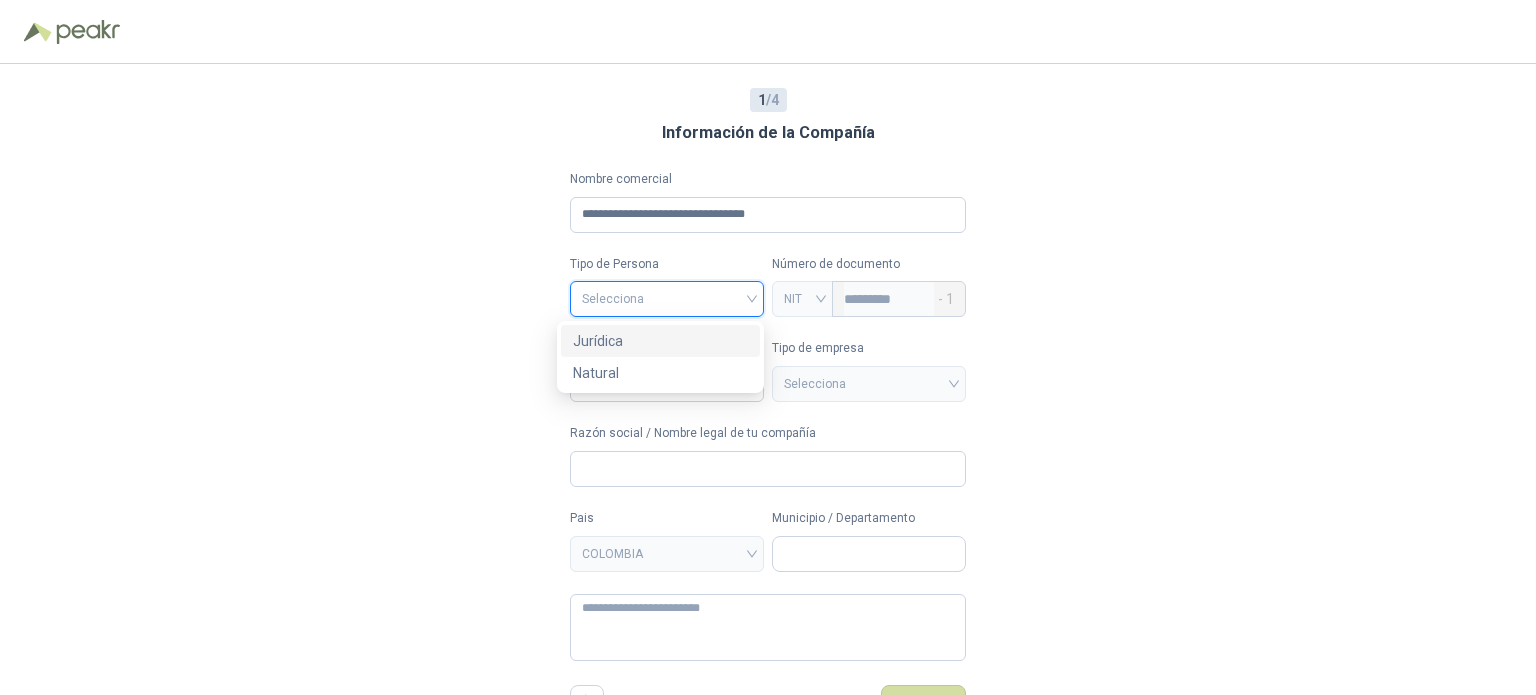 click on "Jurídica" at bounding box center (660, 341) 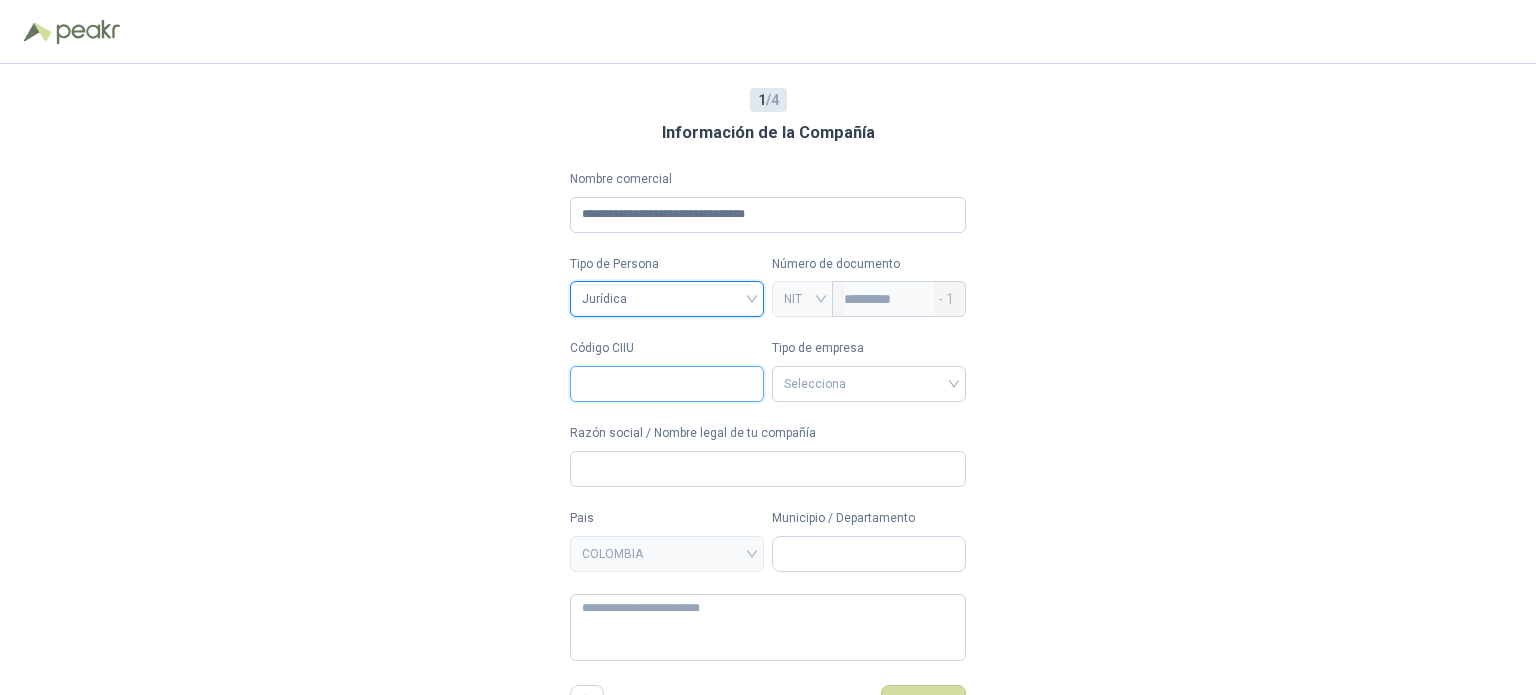 click on "Código CIIU" at bounding box center (667, 384) 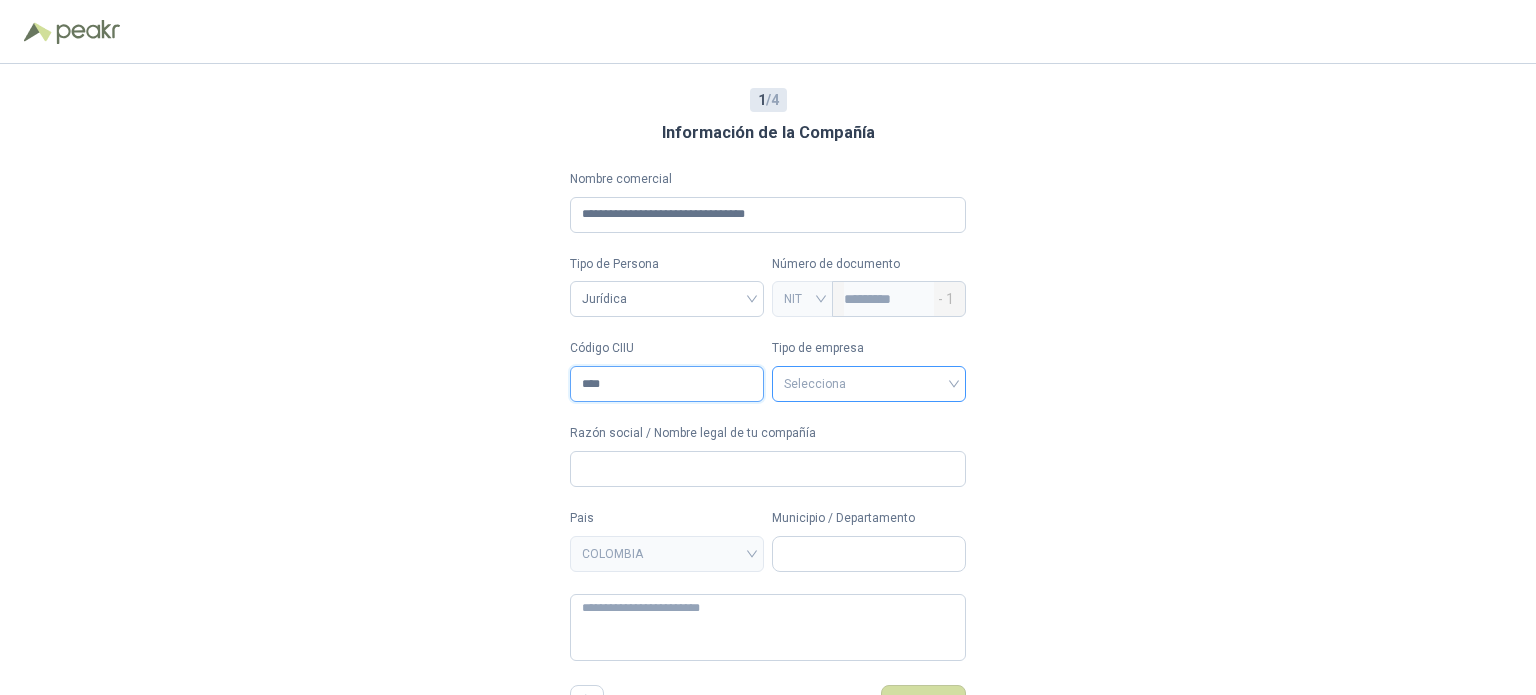 type on "****" 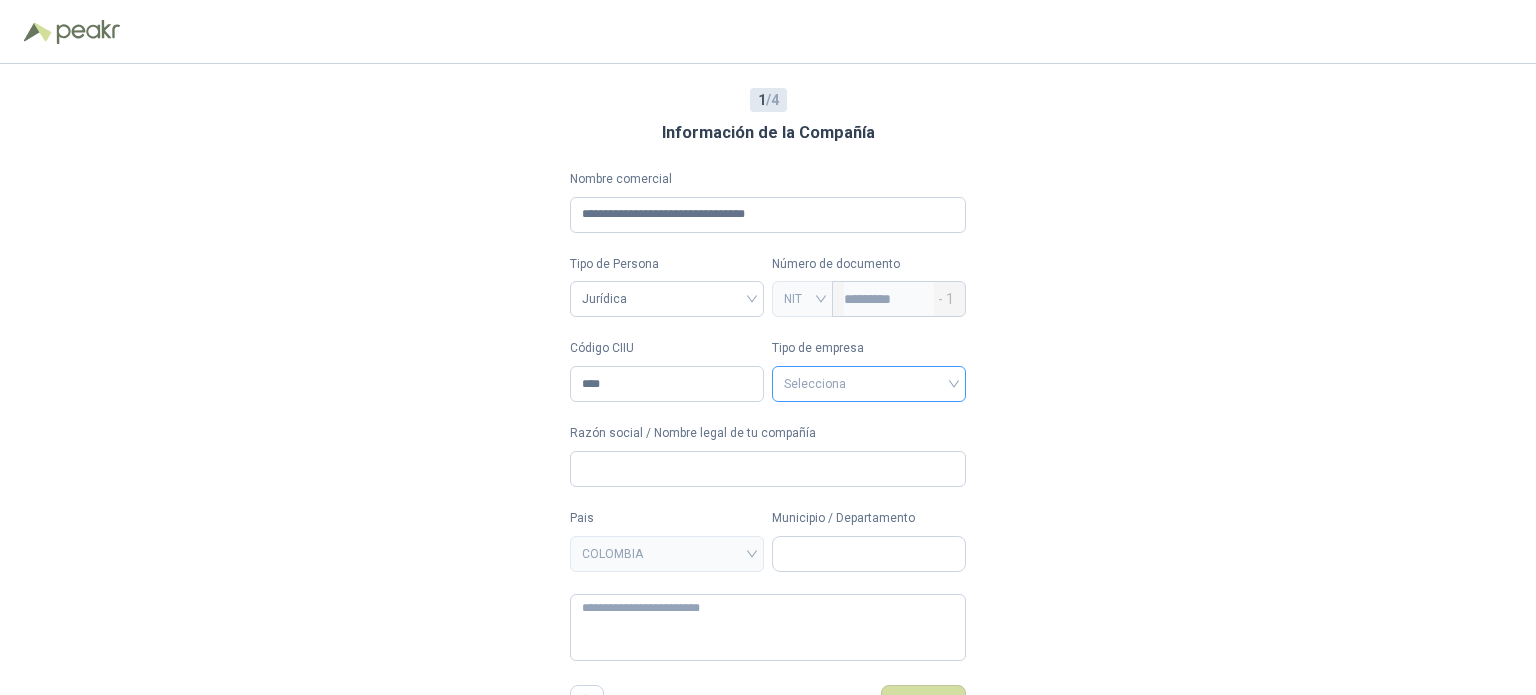 click at bounding box center [869, 382] 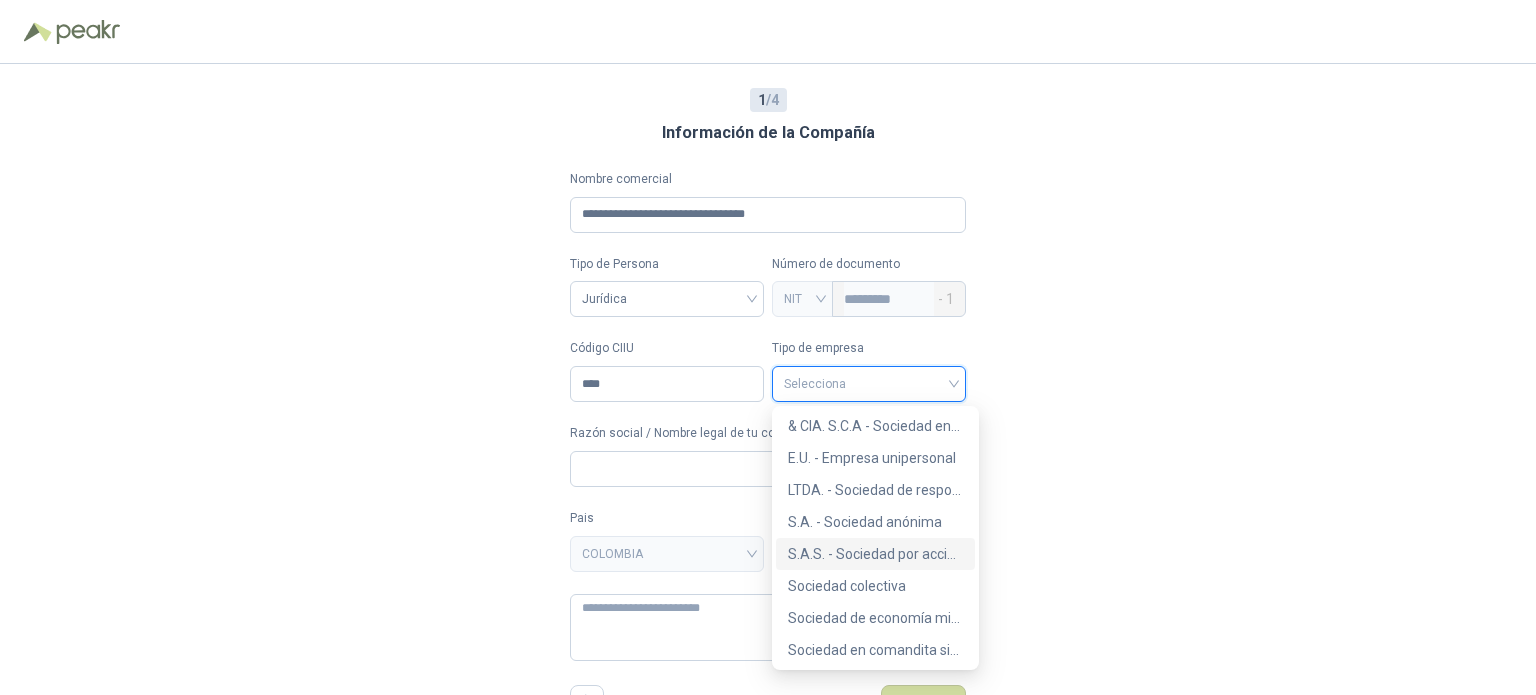 click on "S.A.S. - Sociedad por acciones simplificada" at bounding box center [875, 554] 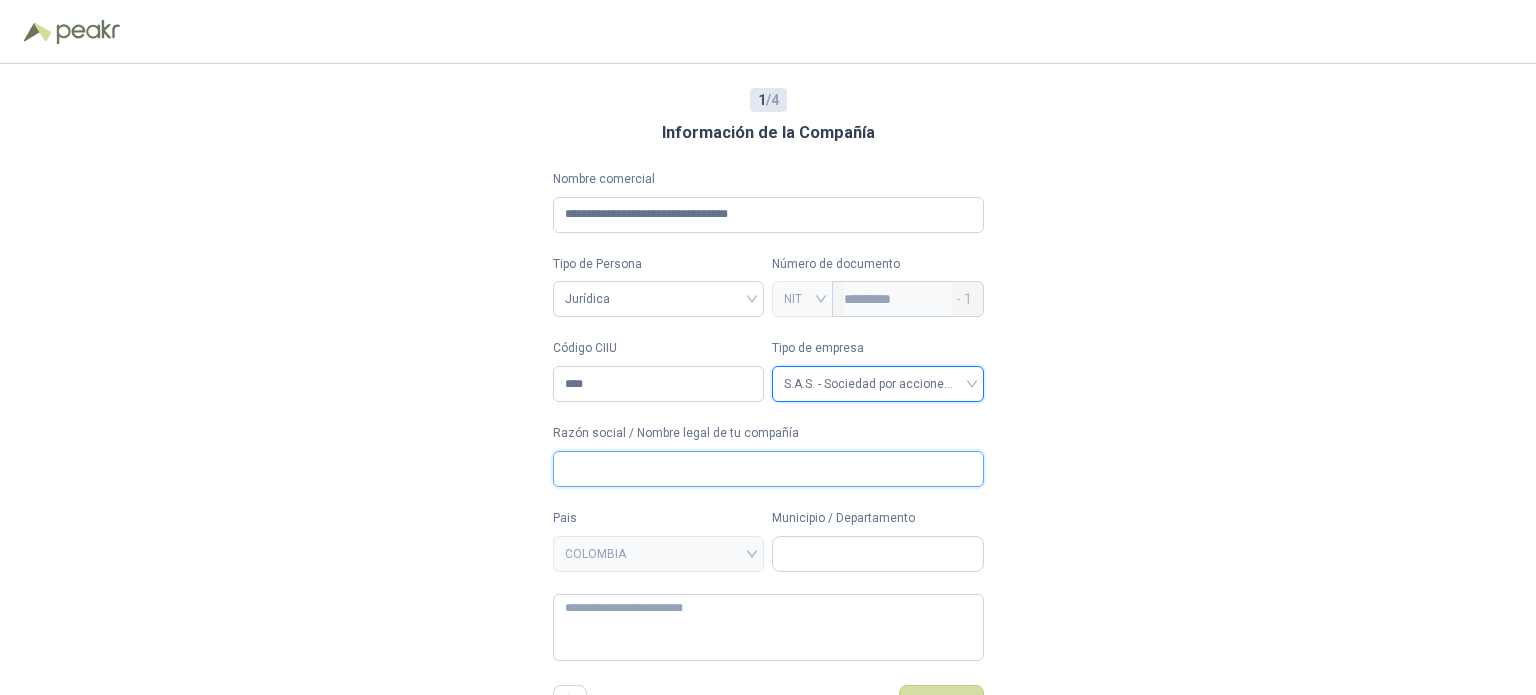 click on "Razón social / Nombre legal de tu compañía" at bounding box center (768, 469) 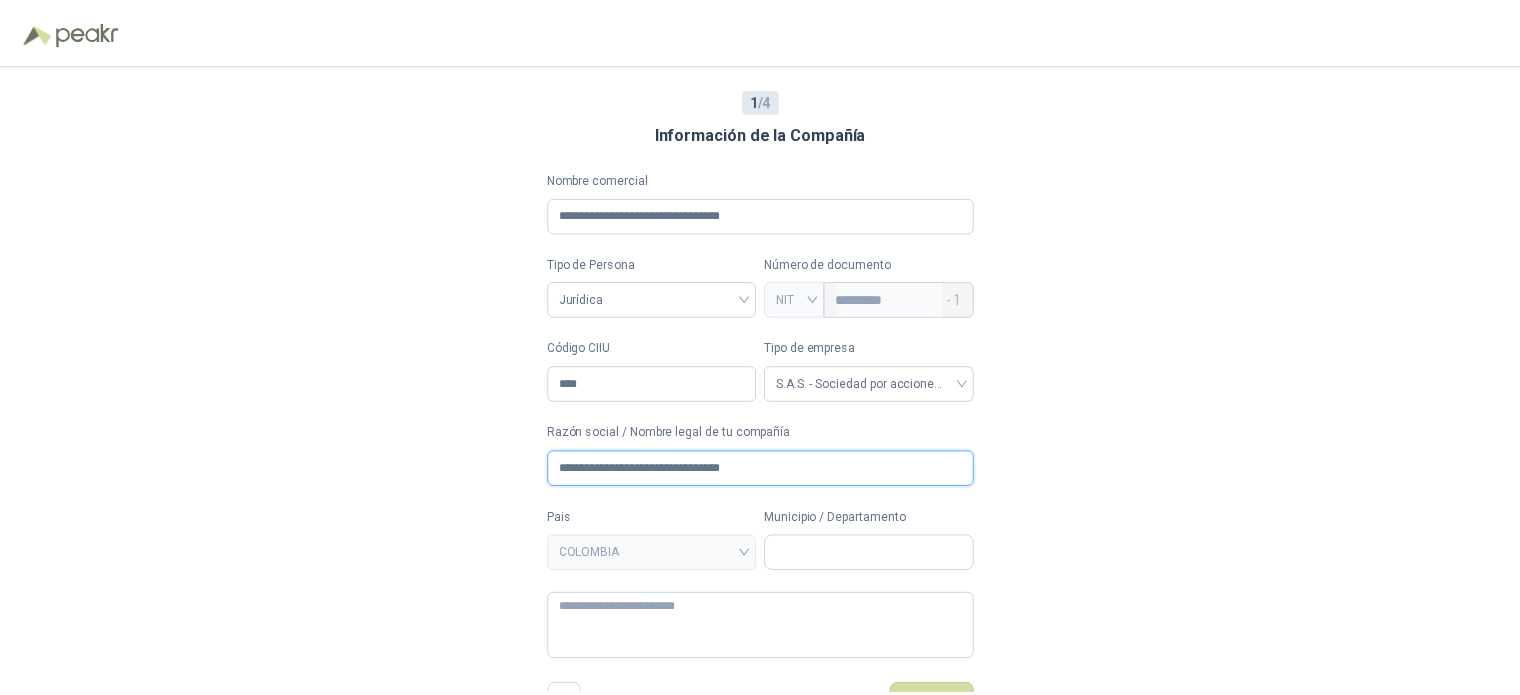 scroll, scrollTop: 23, scrollLeft: 0, axis: vertical 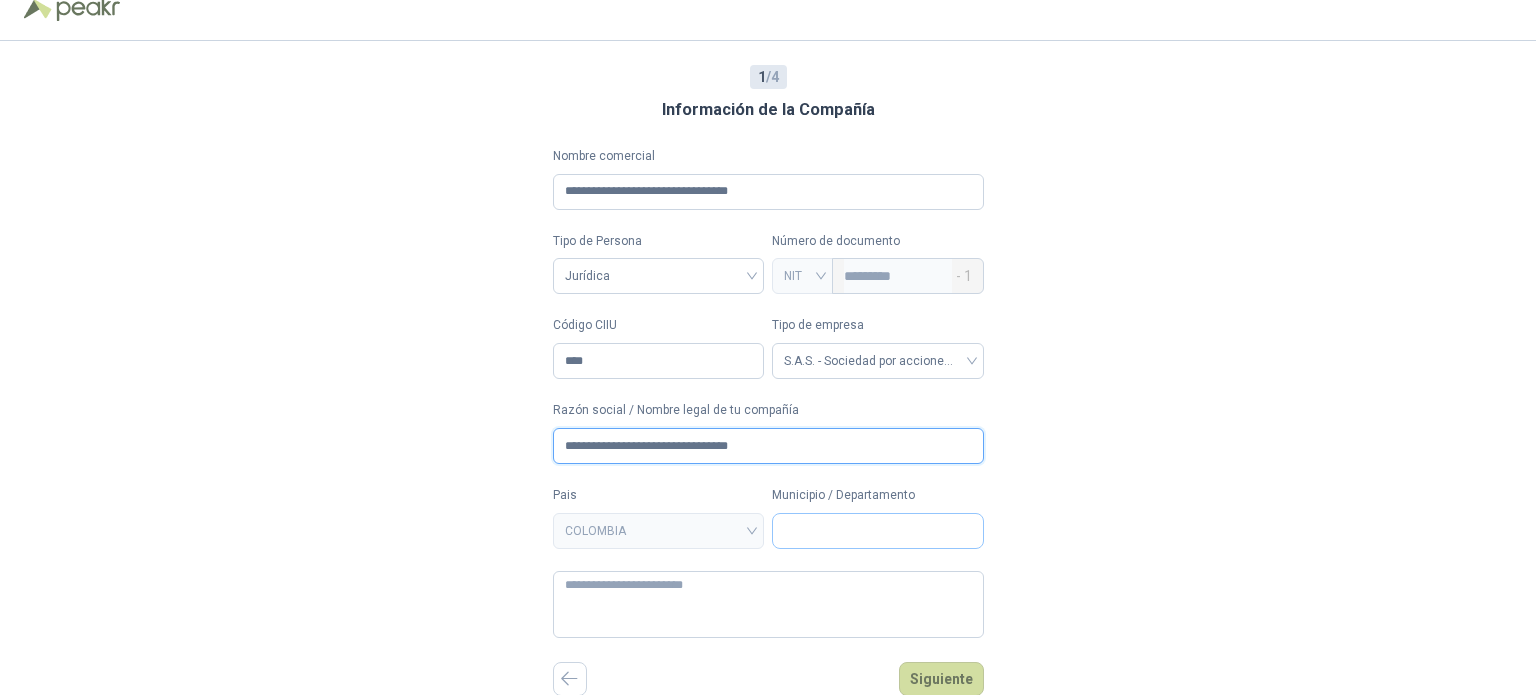 type on "**********" 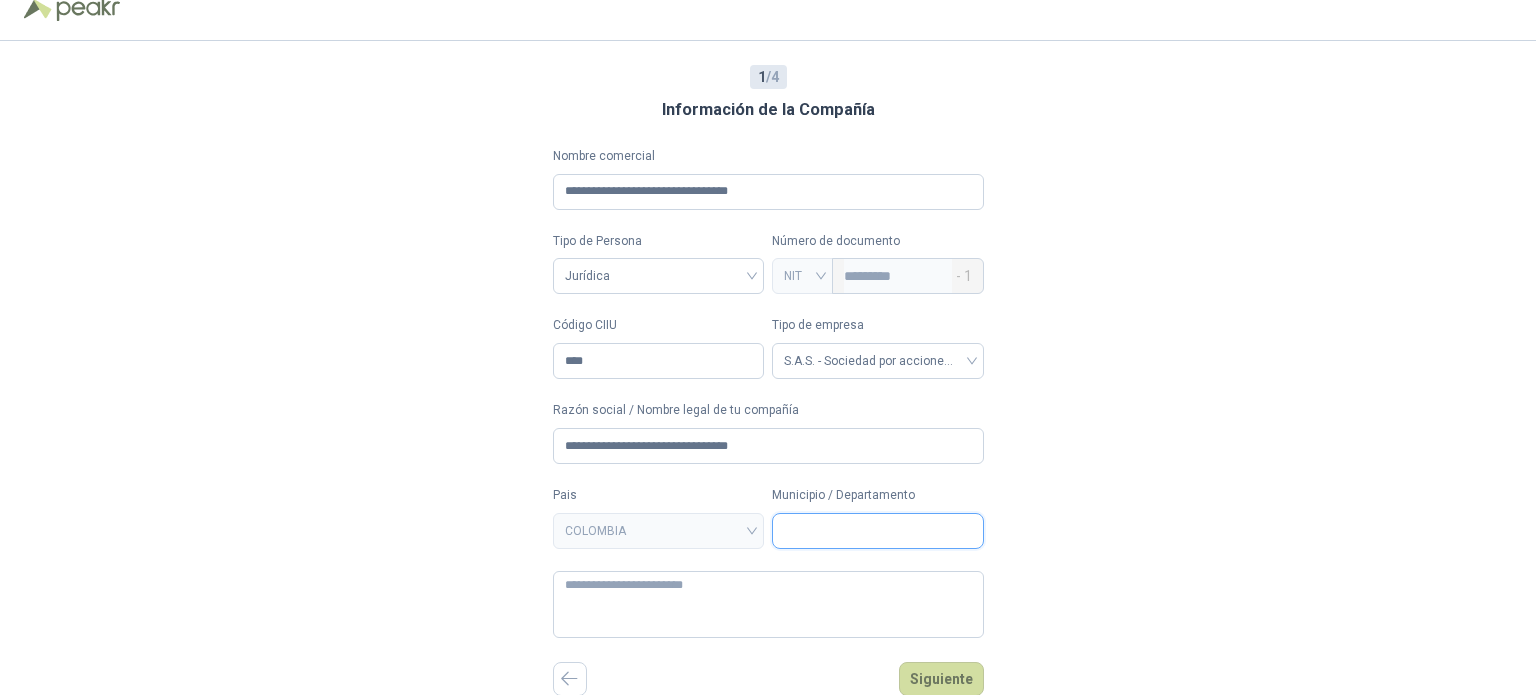 click on "Municipio / Departamento" at bounding box center [878, 531] 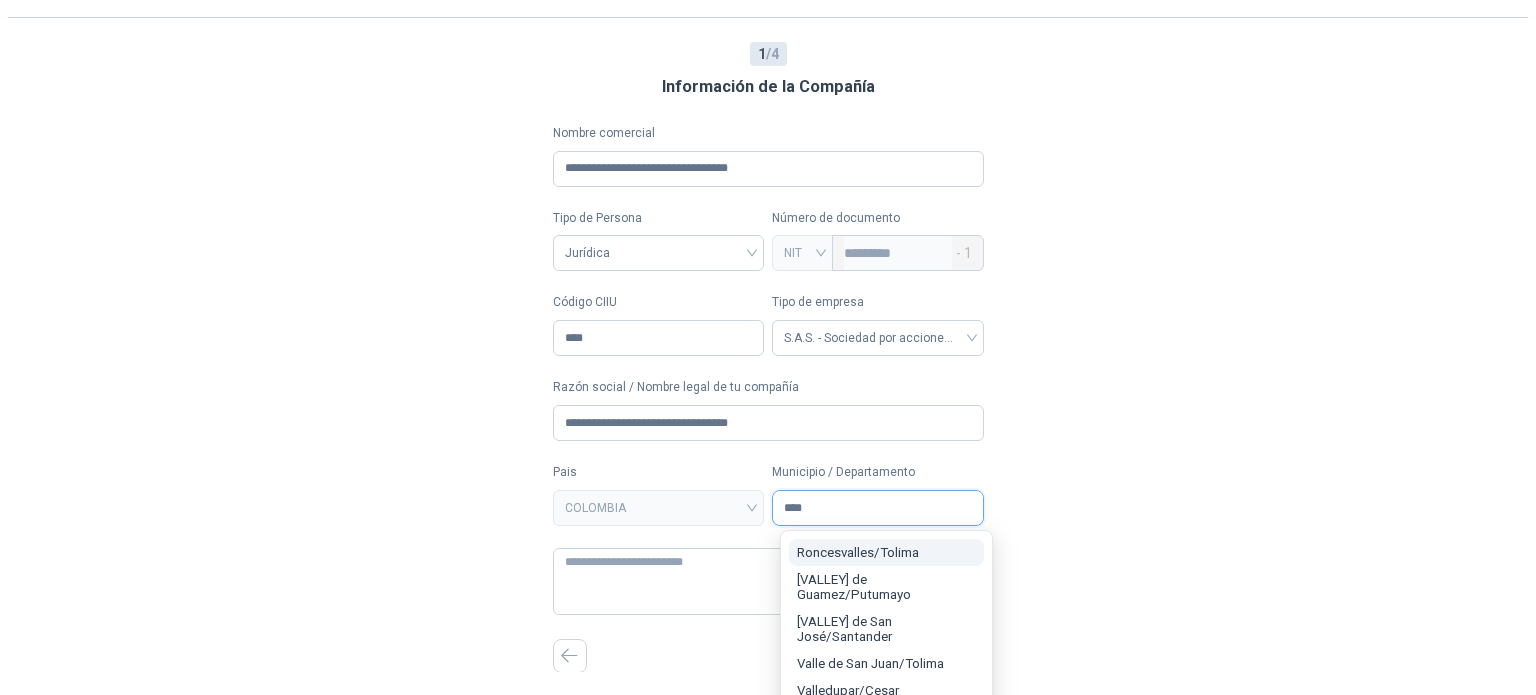 scroll, scrollTop: 0, scrollLeft: 0, axis: both 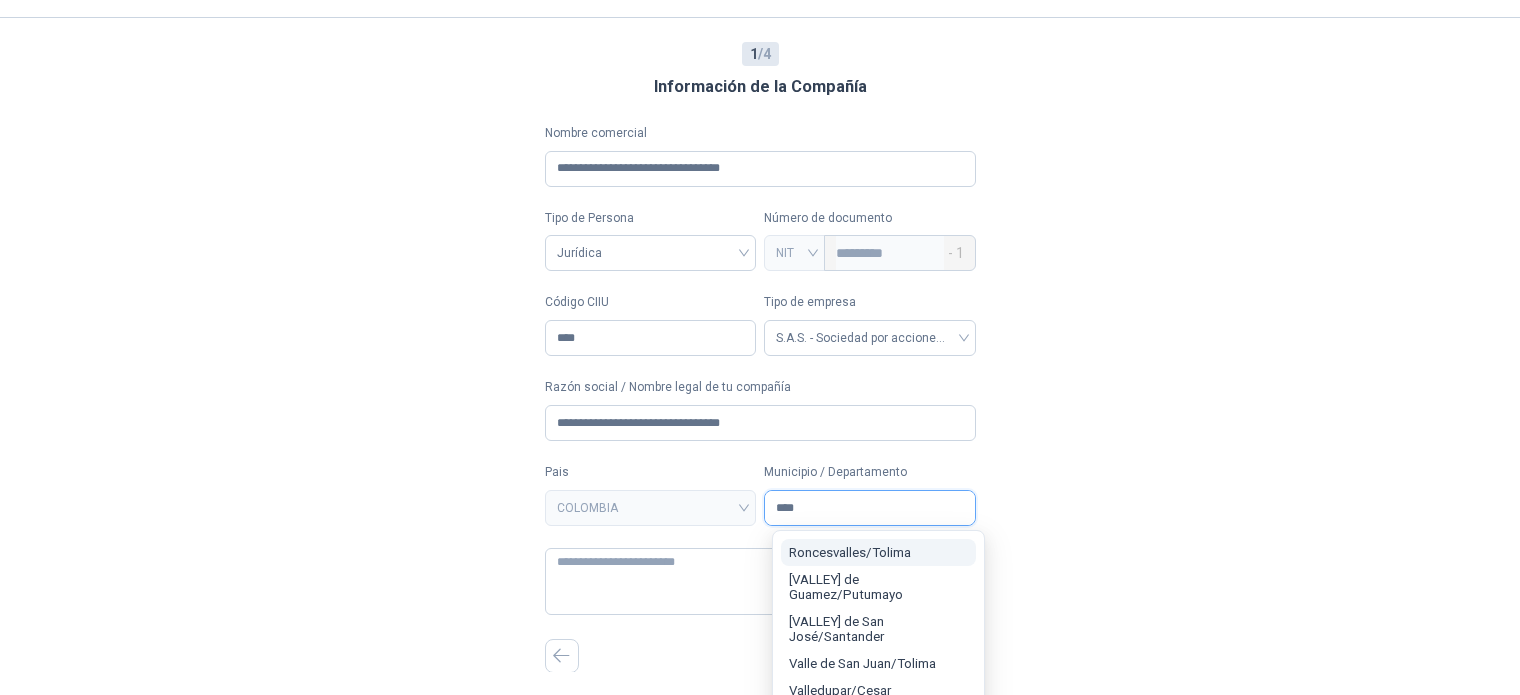 type on "****" 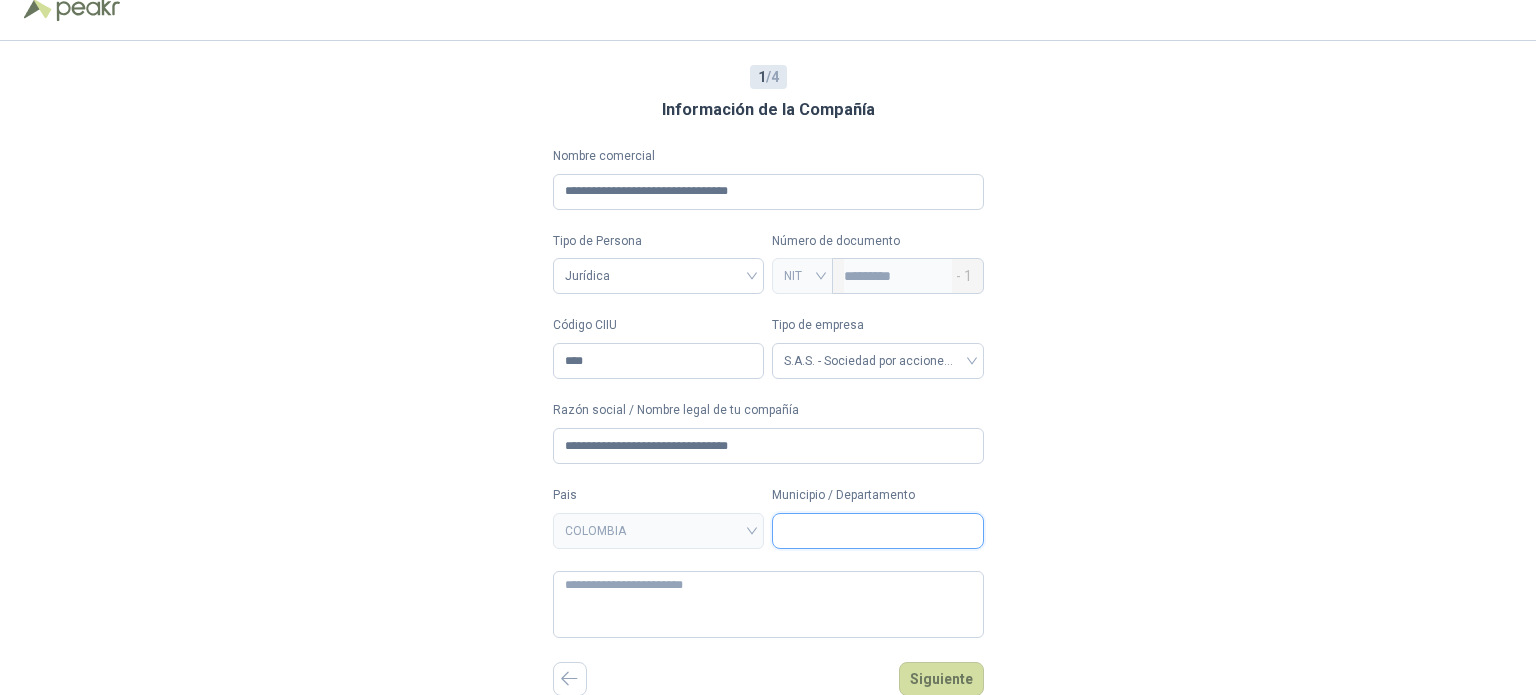 drag, startPoint x: 1535, startPoint y: 213, endPoint x: 1535, endPoint y: 283, distance: 70 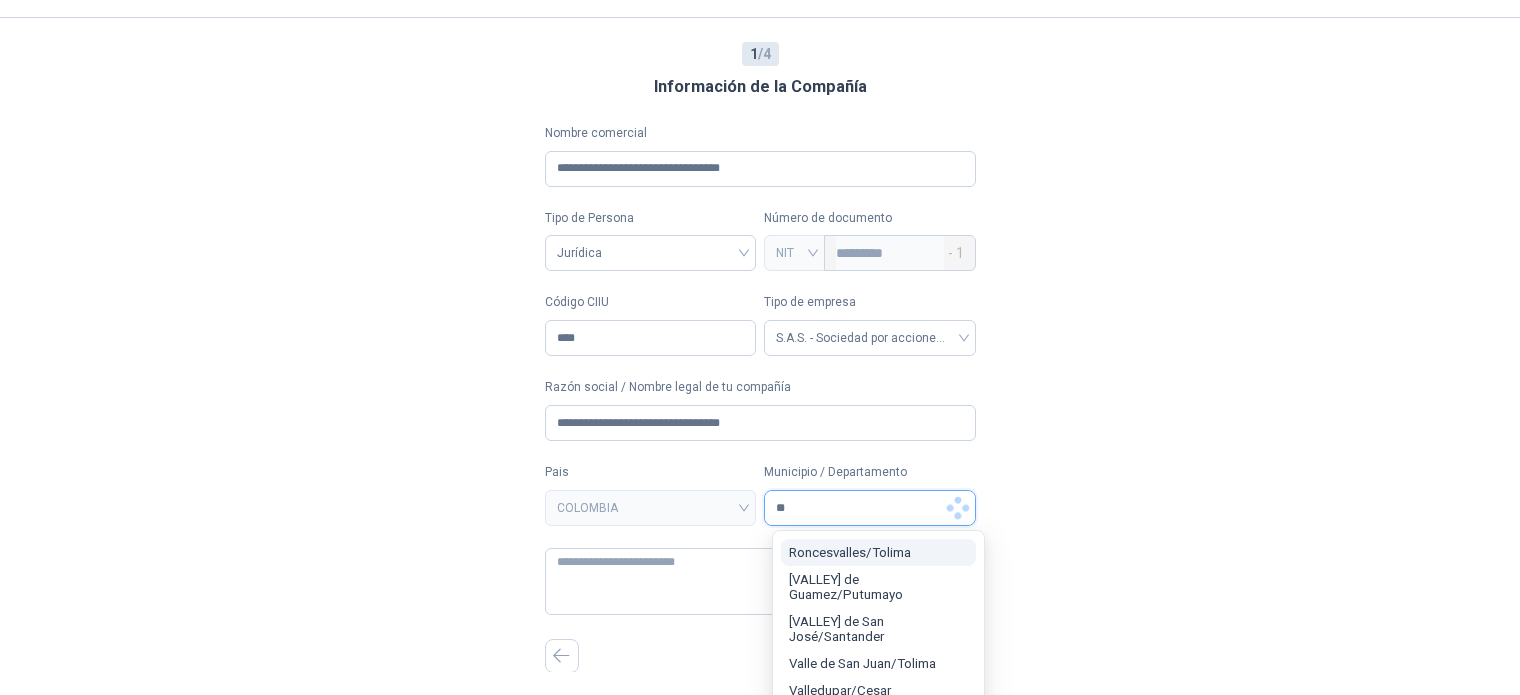 type on "*" 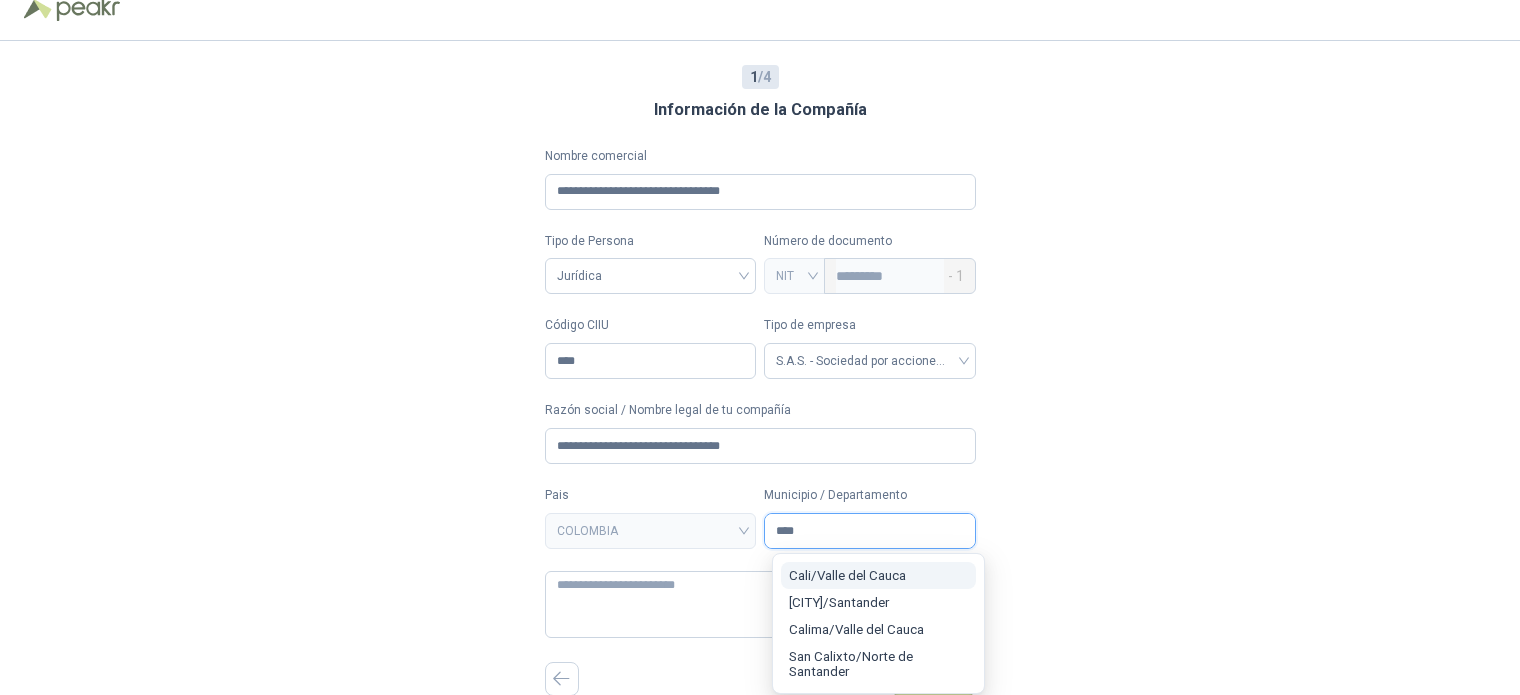 type on "****" 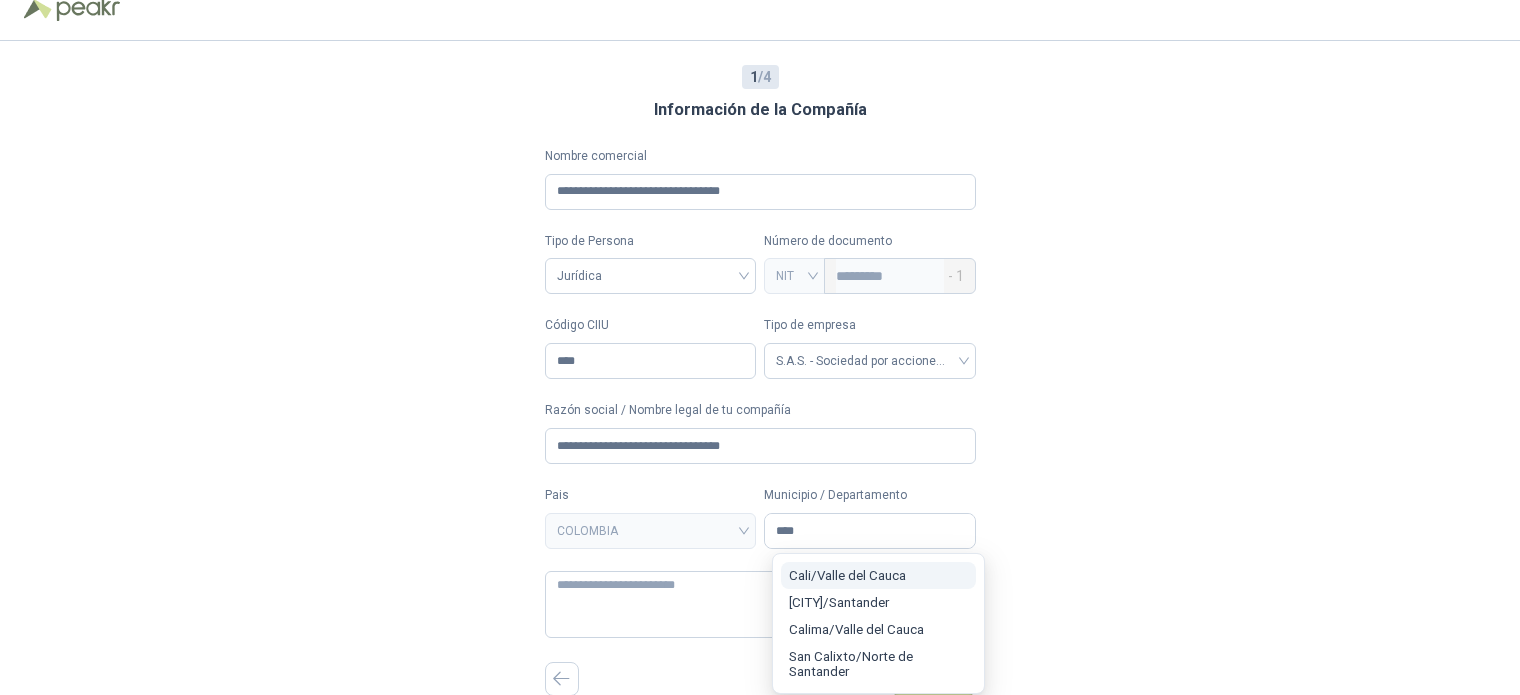 click on "[CITY]  /  [STATE]" at bounding box center [847, 575] 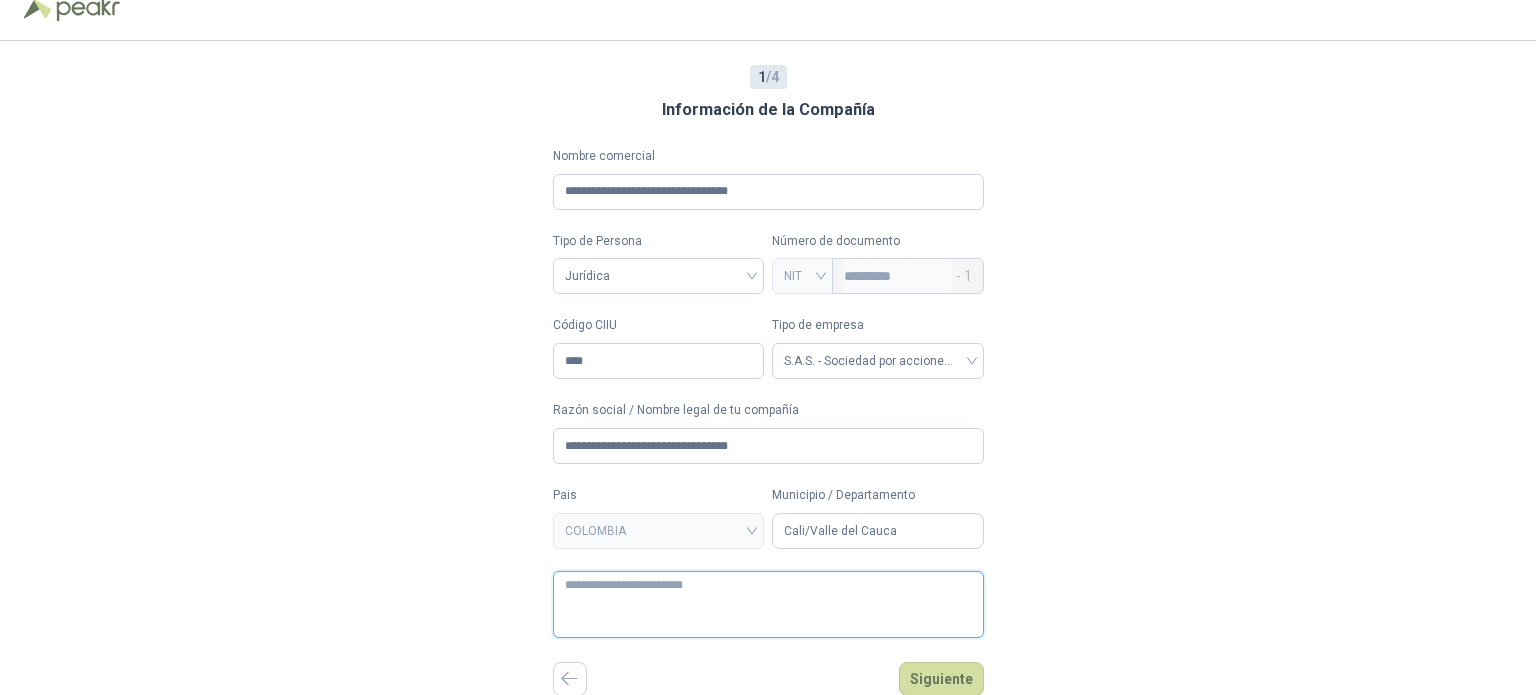 click at bounding box center (768, 604) 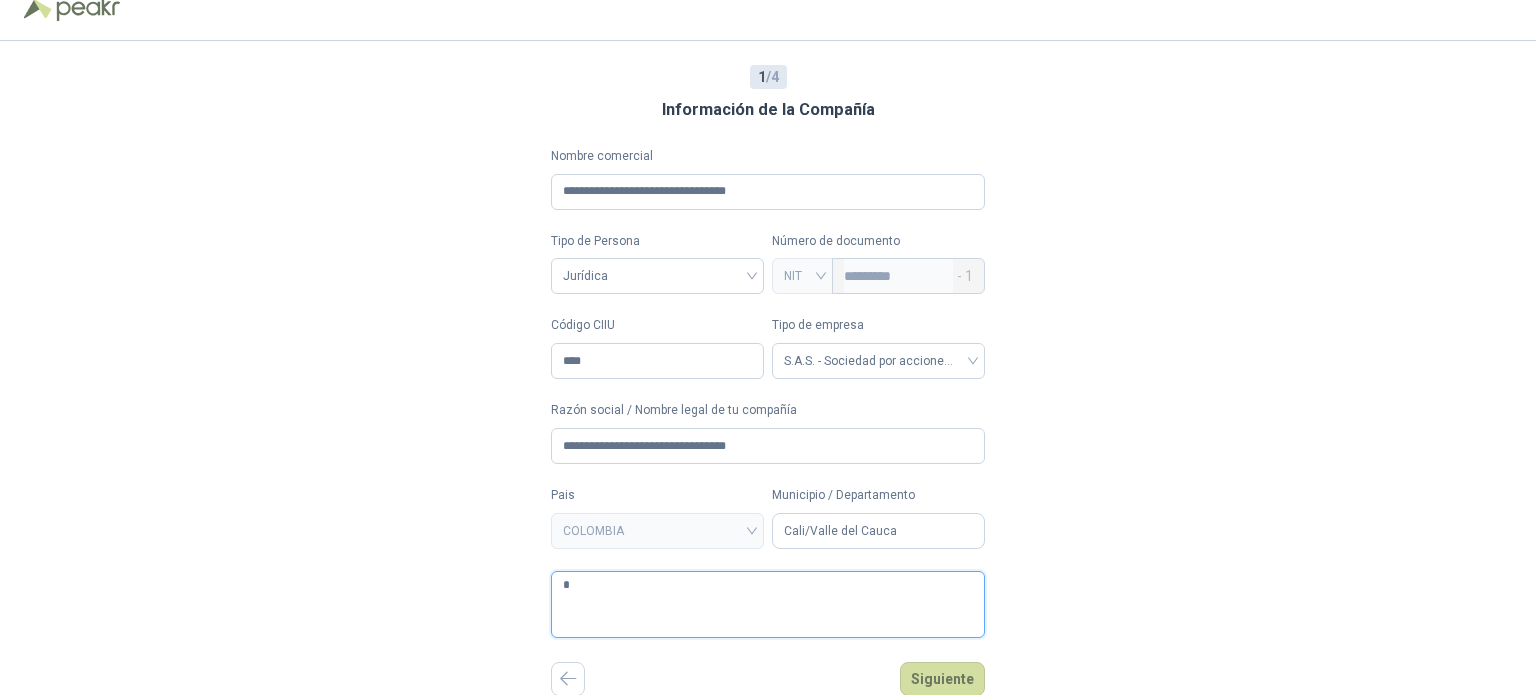 type 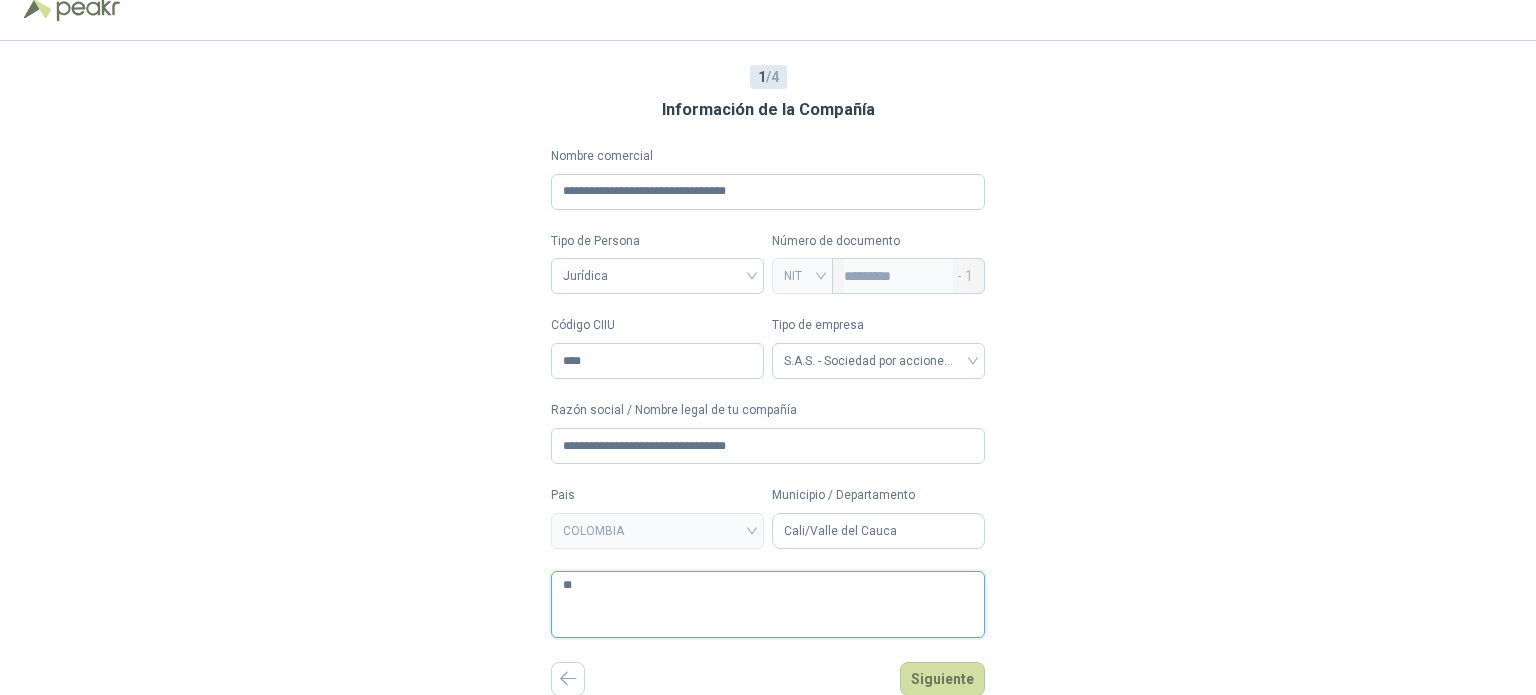 type on "***" 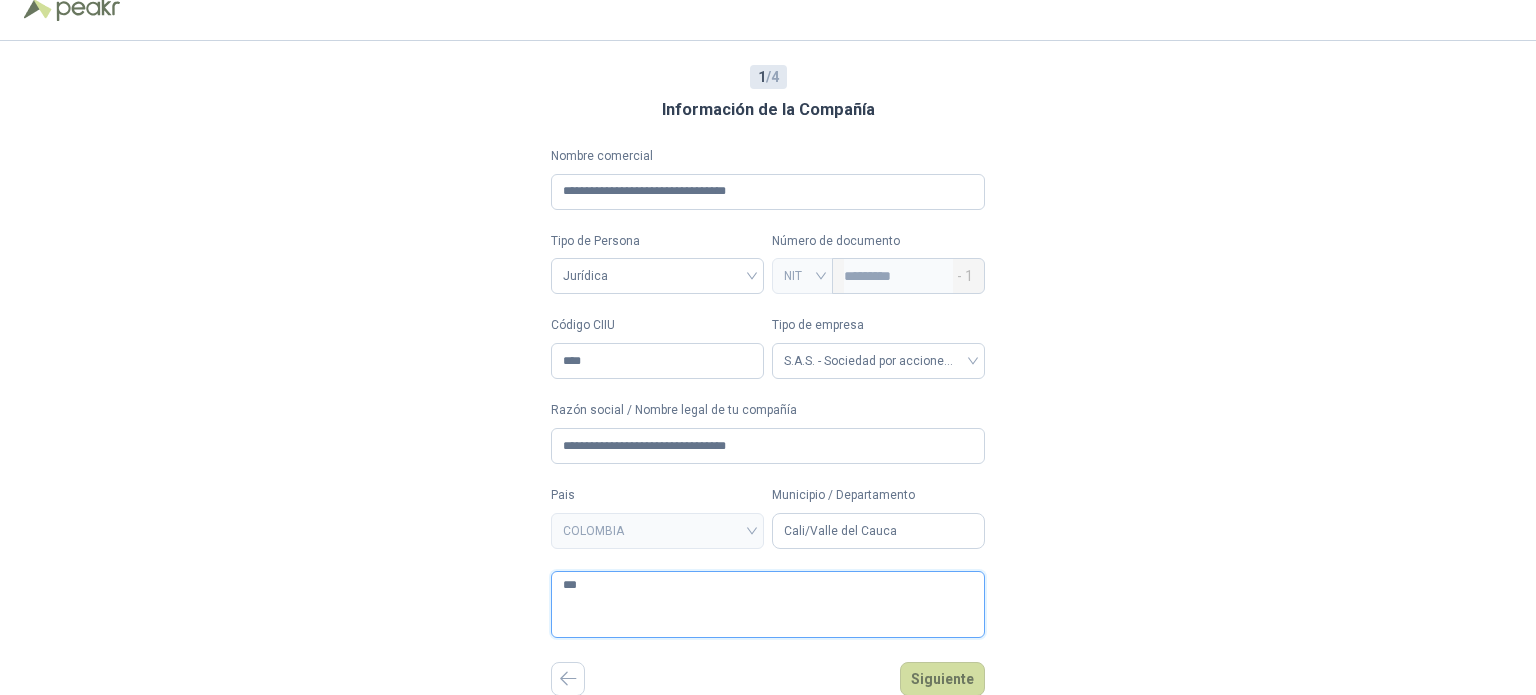 type 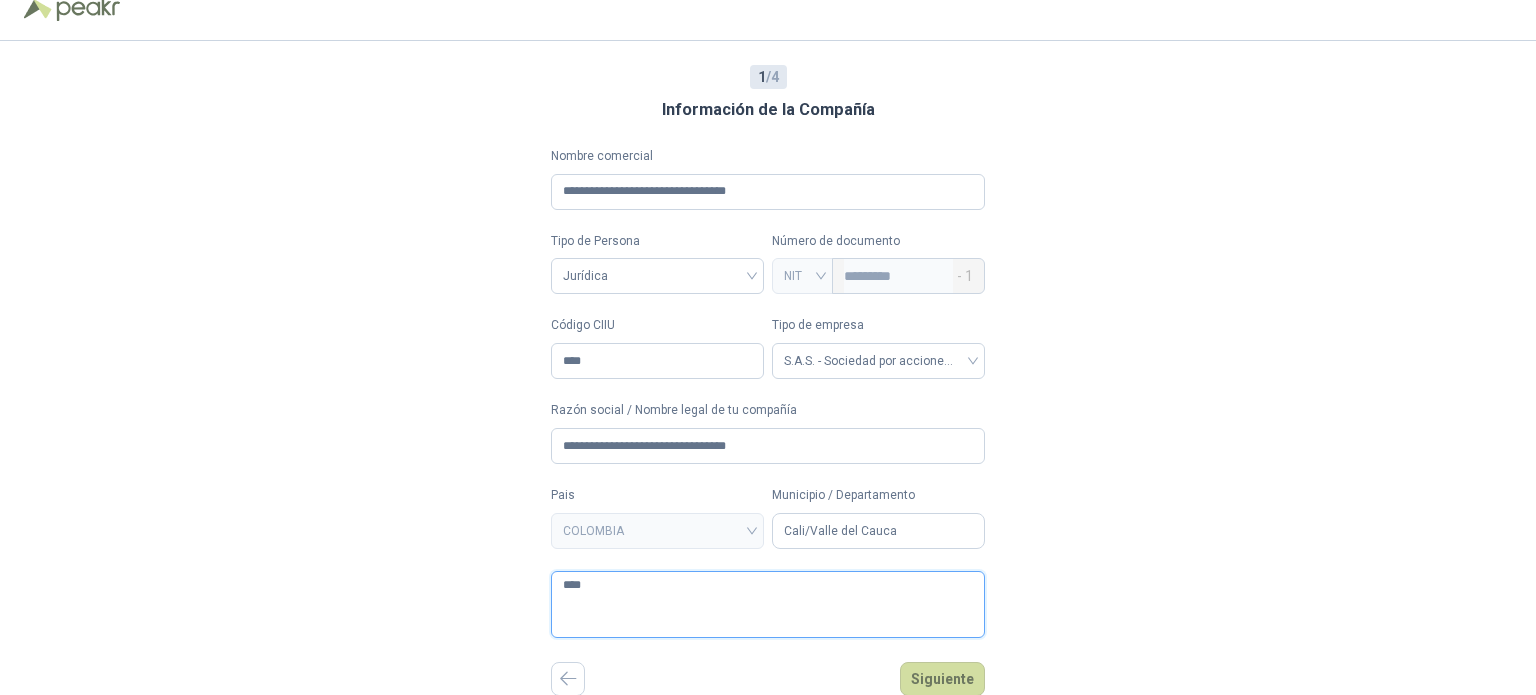 type 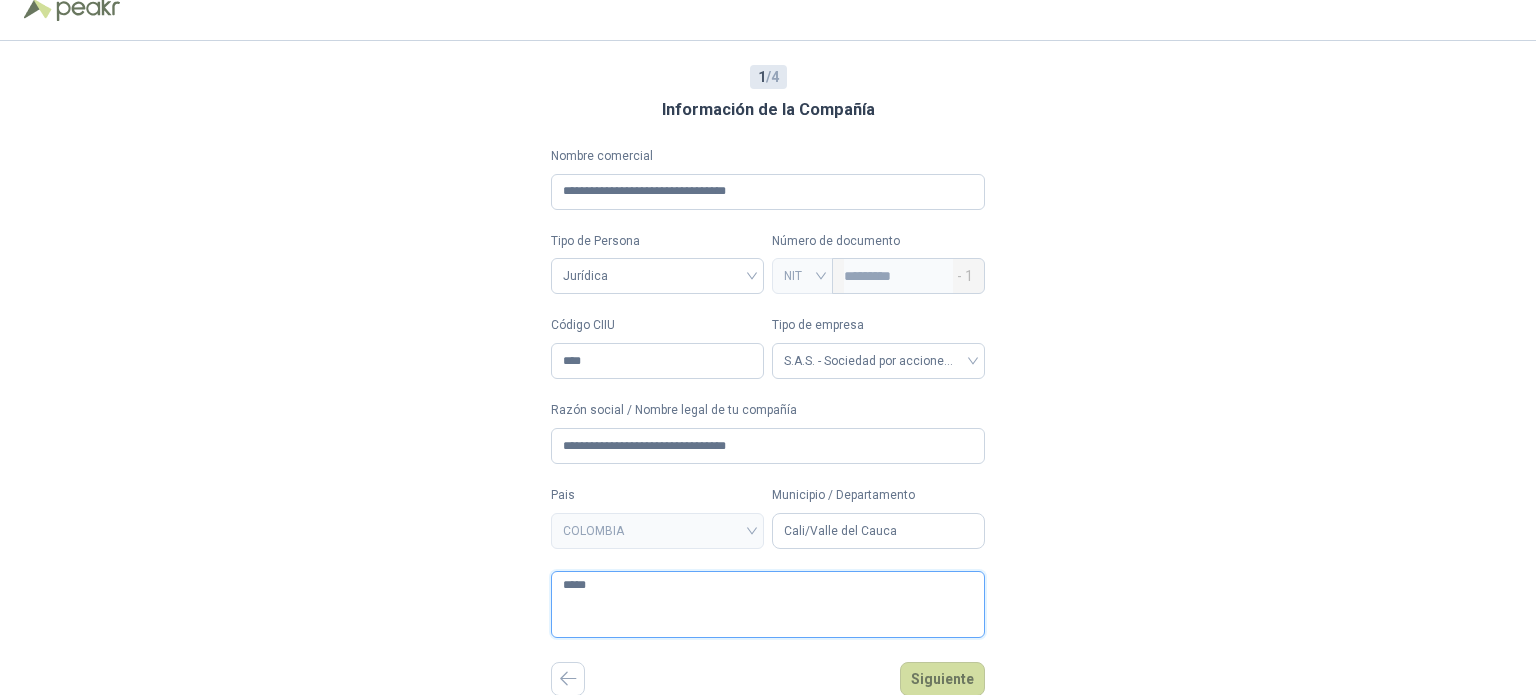 type 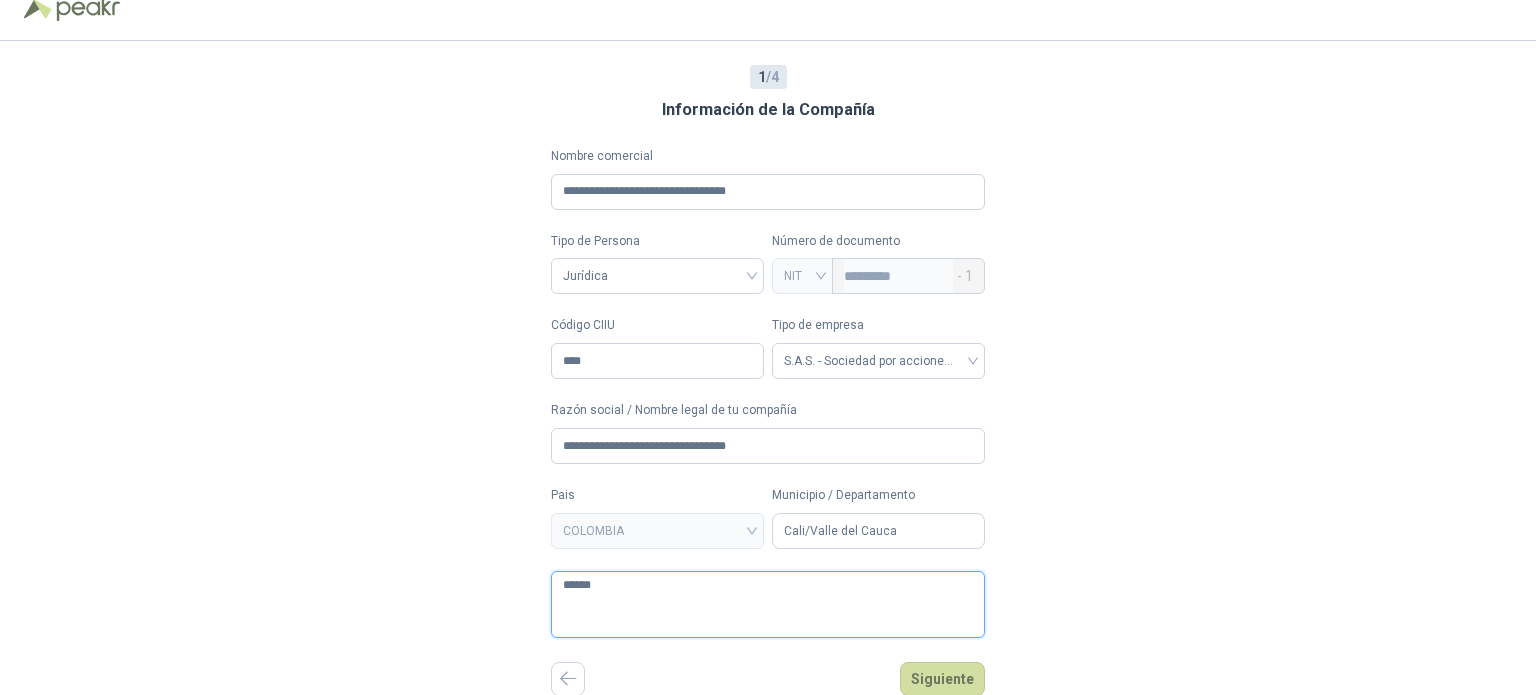 type 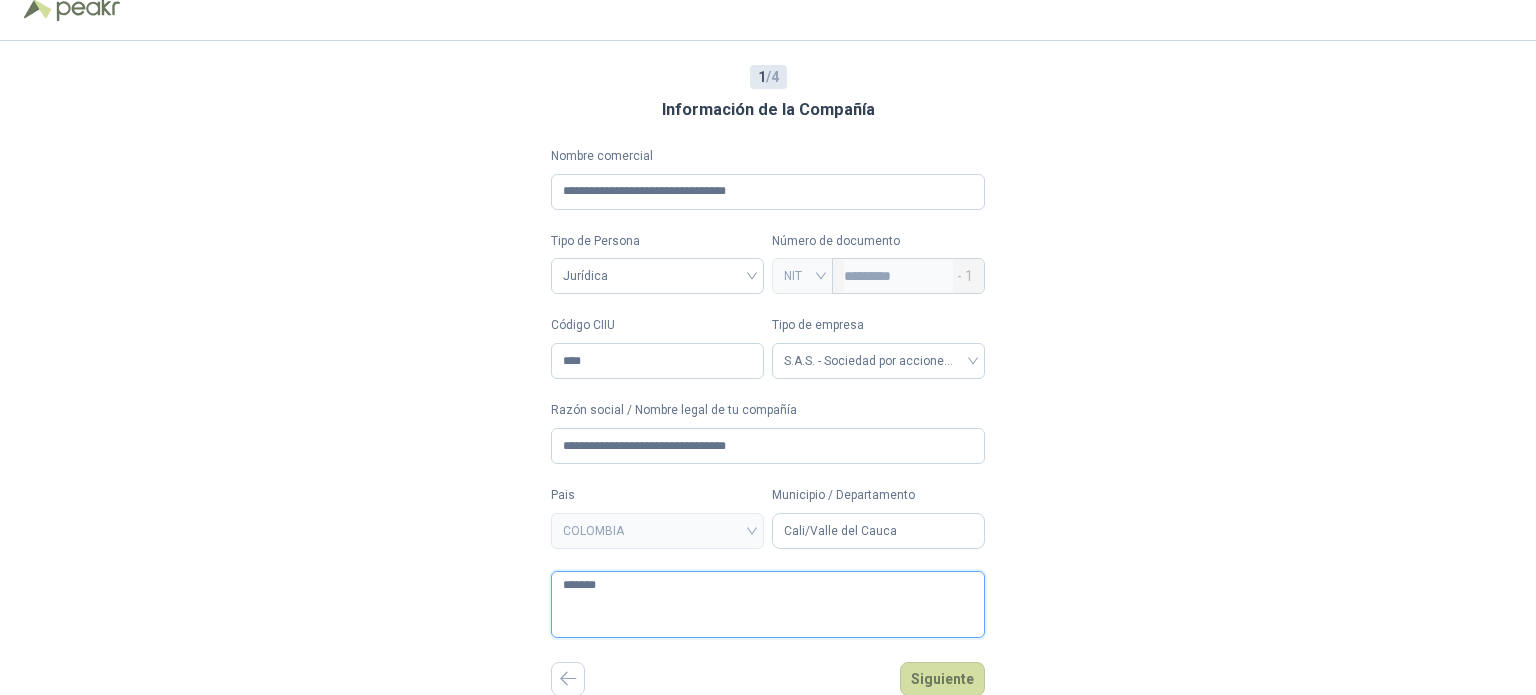 type 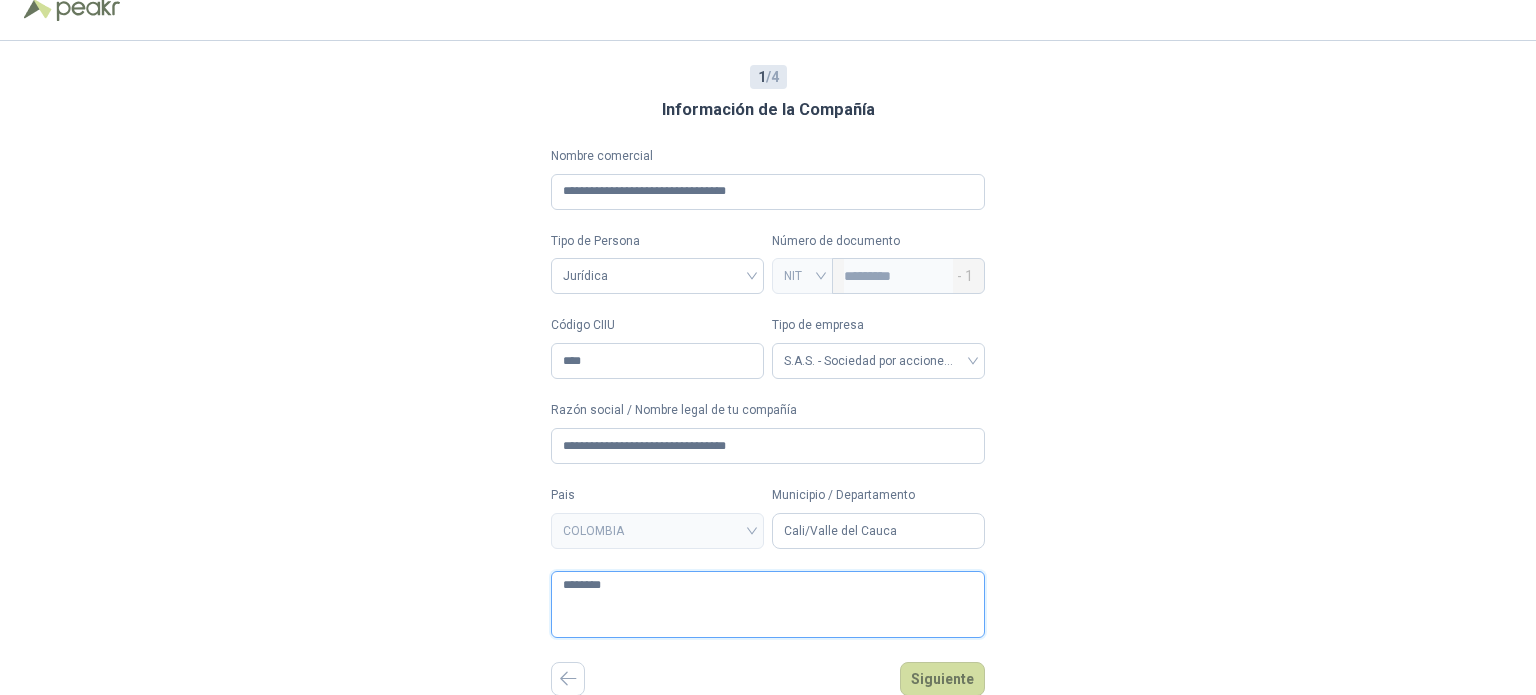 type 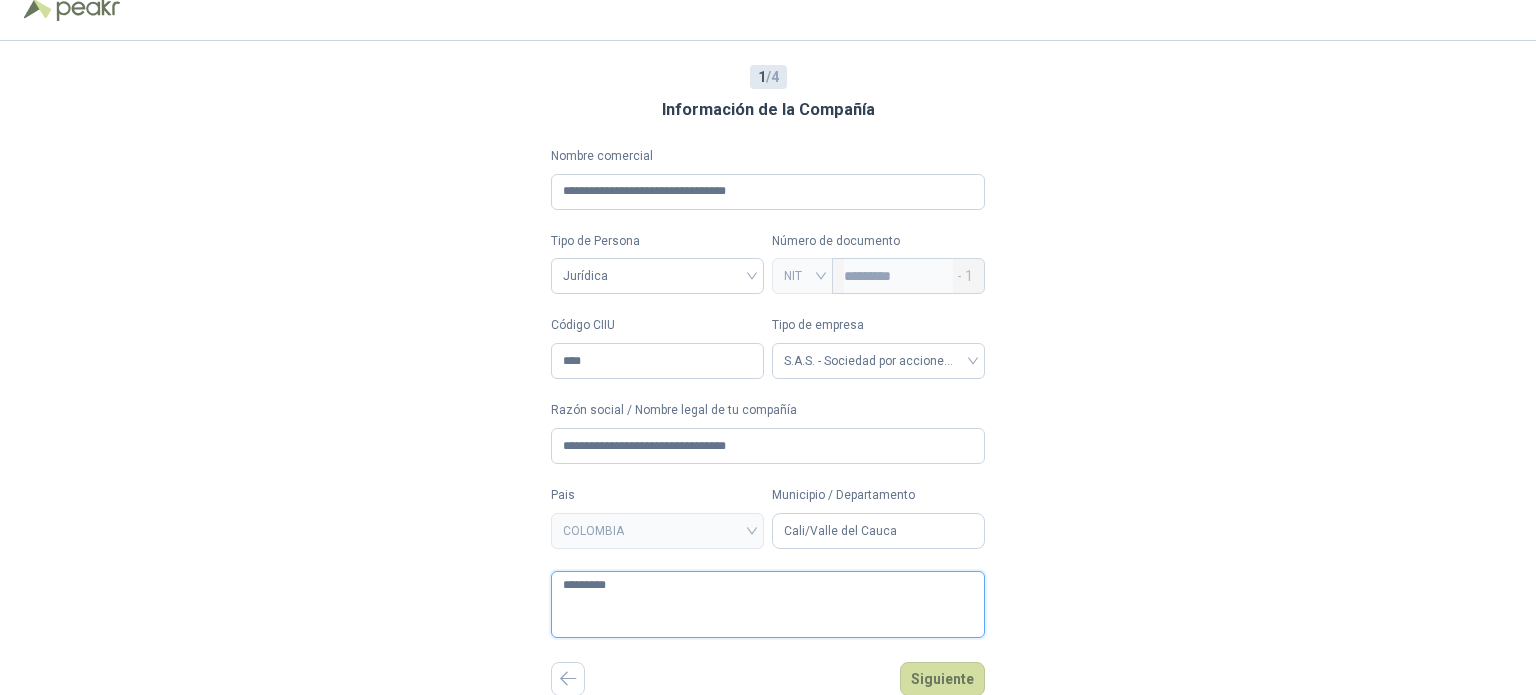 type 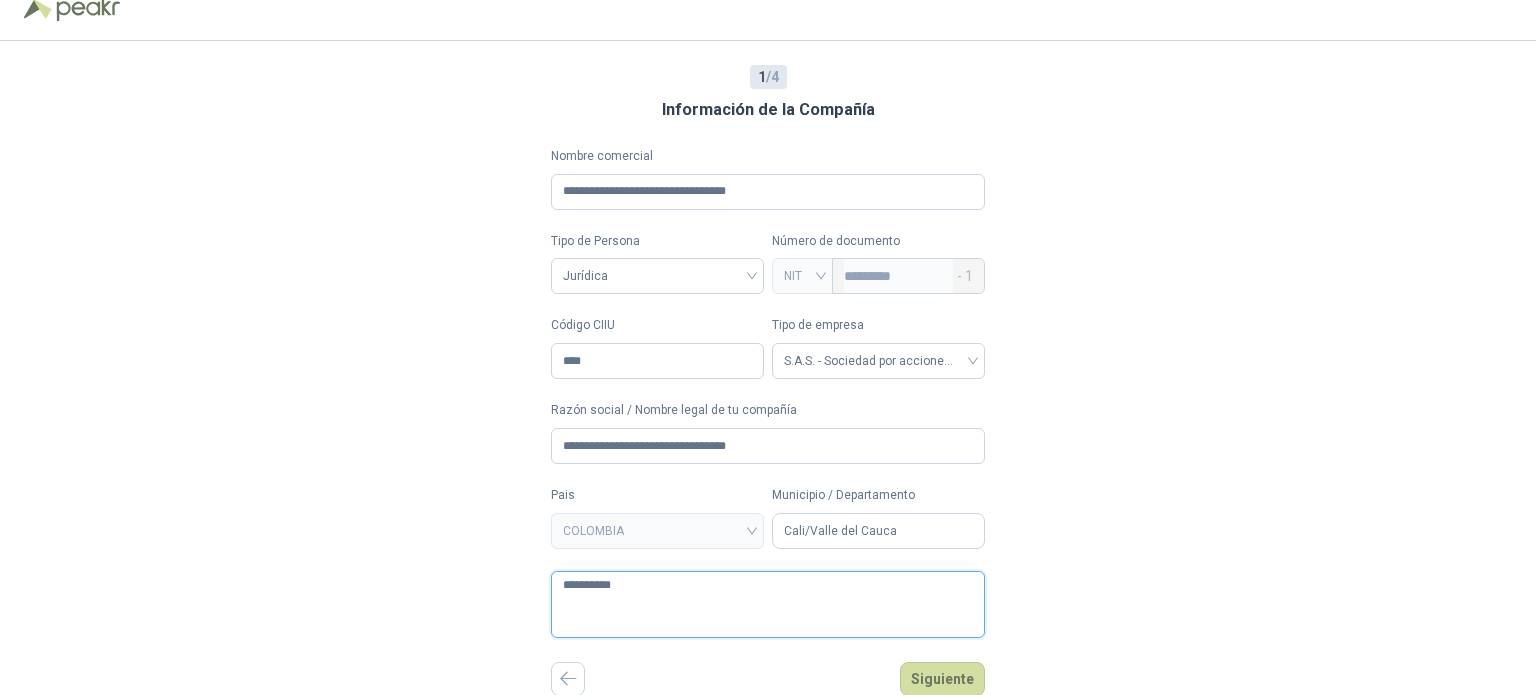 type 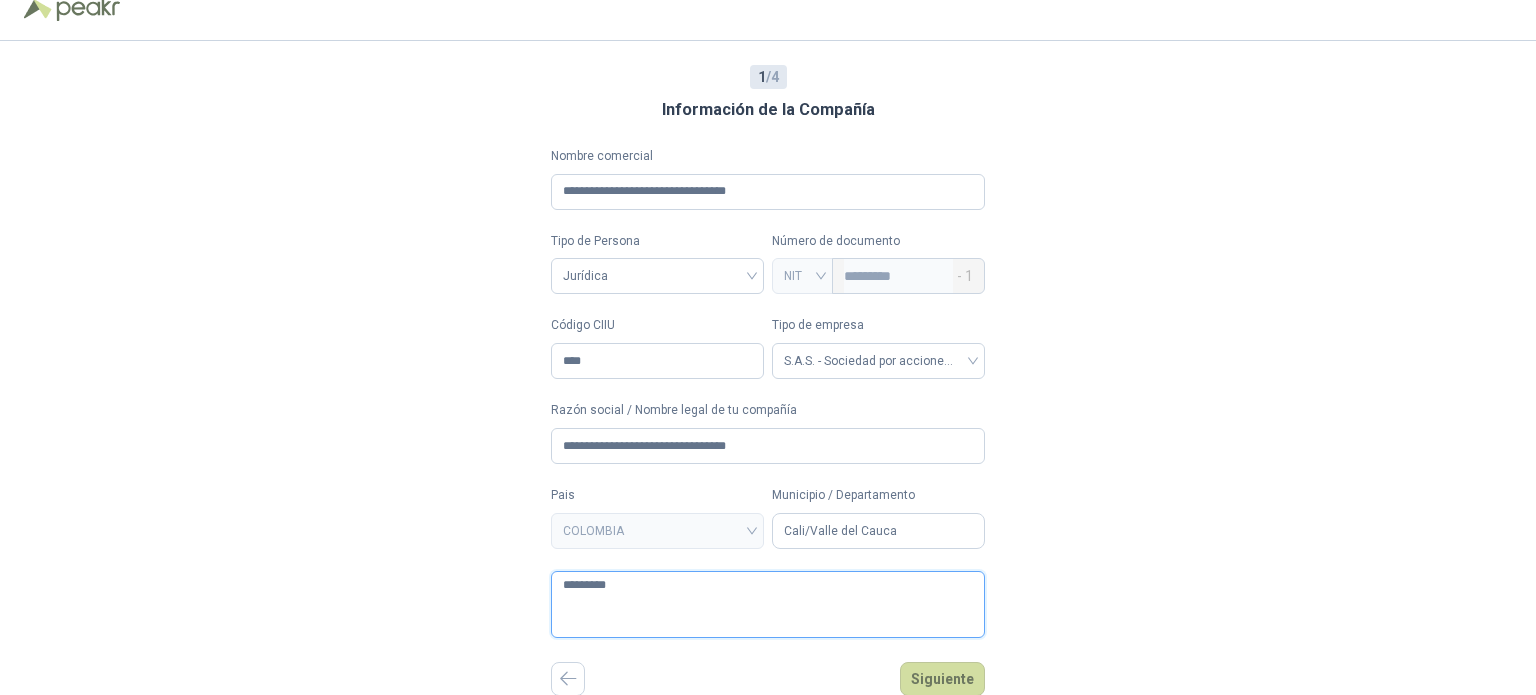 type 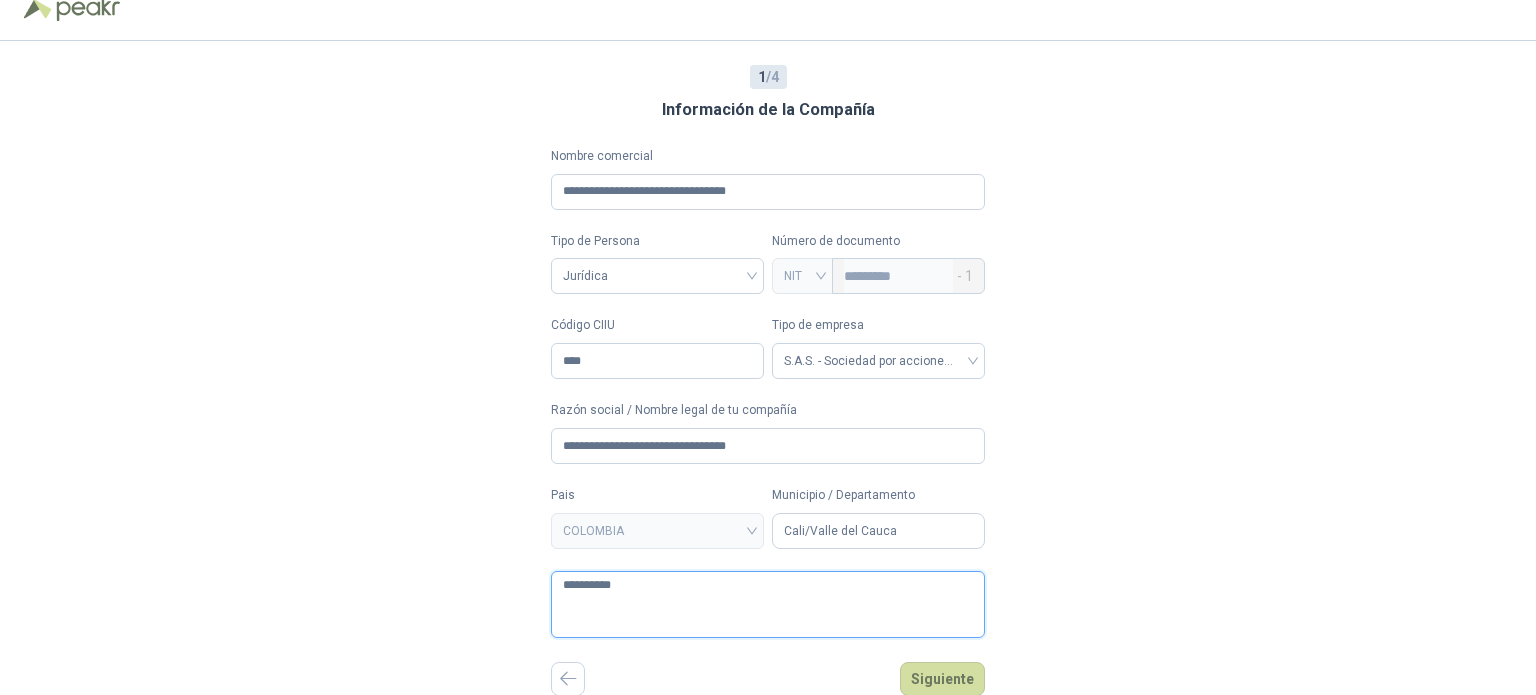 type 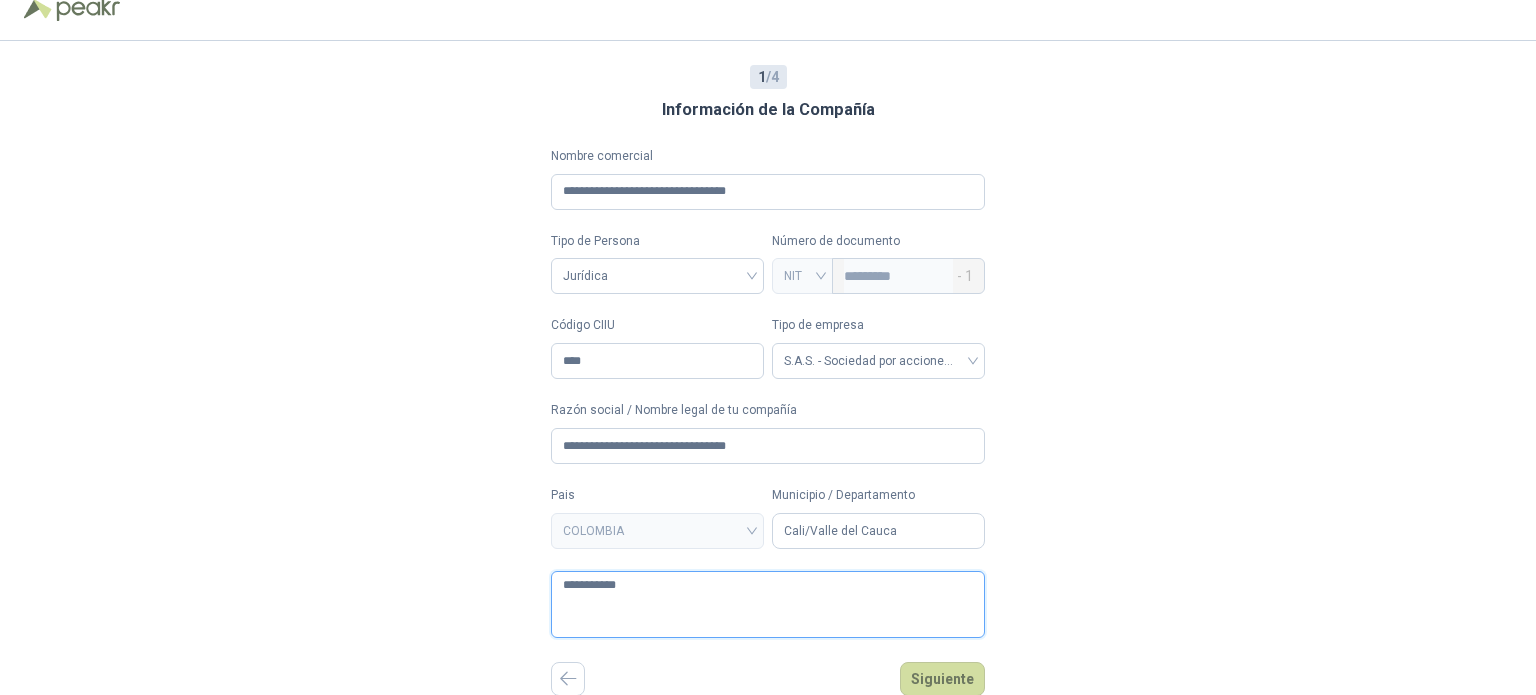 type 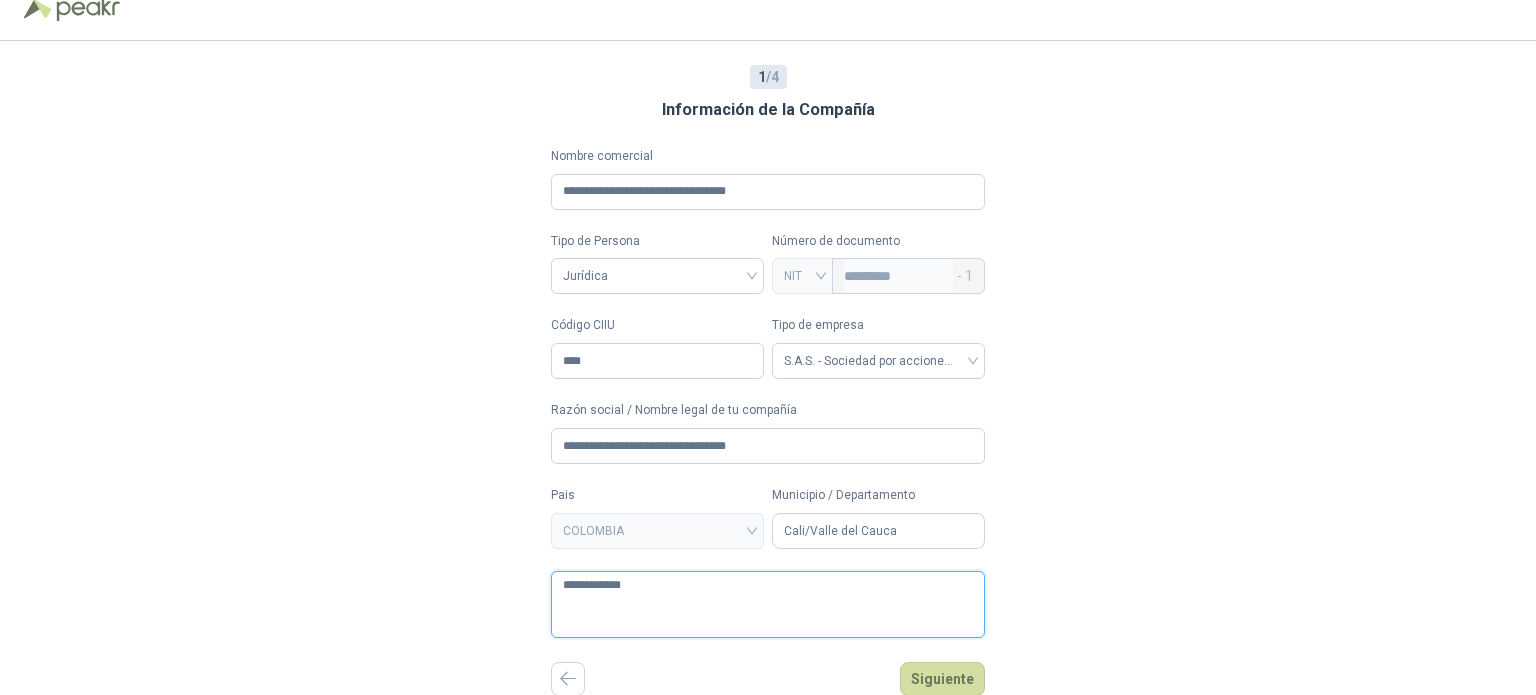 type 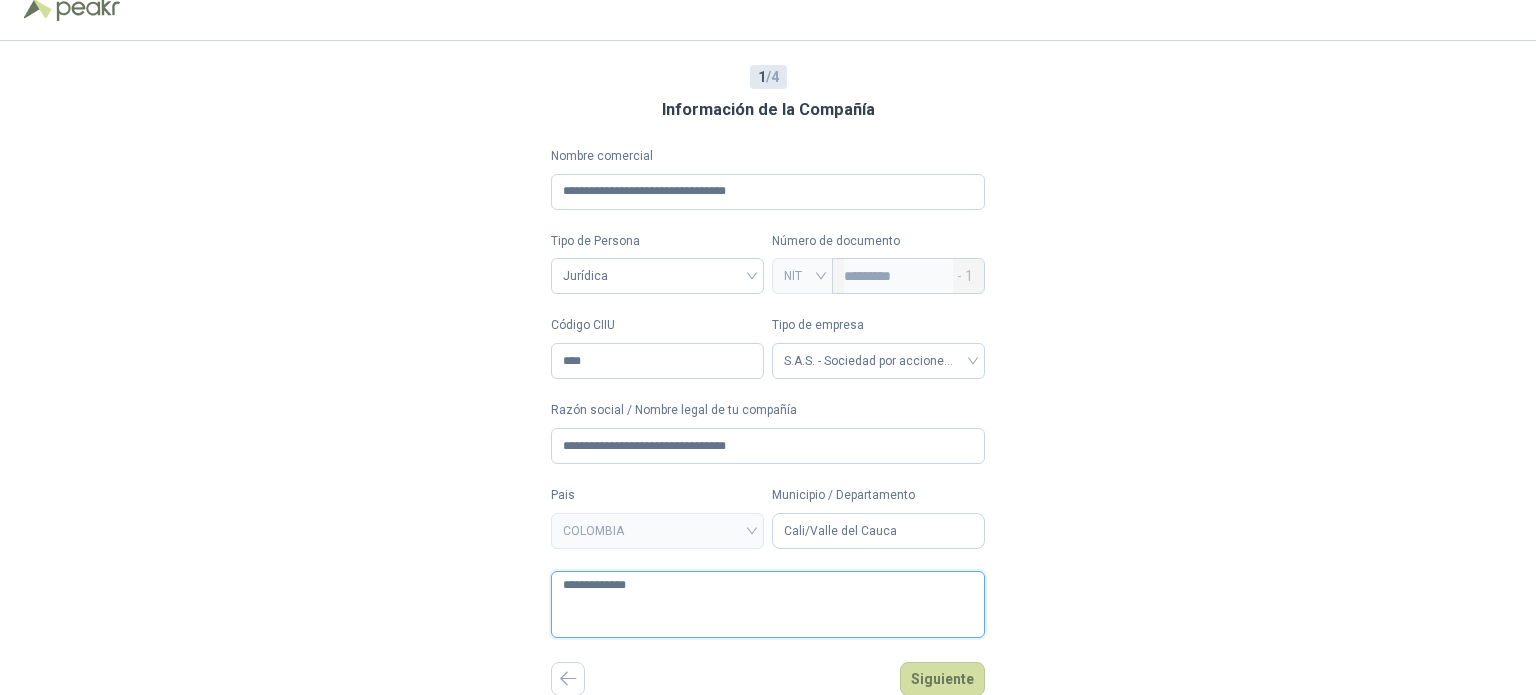 type 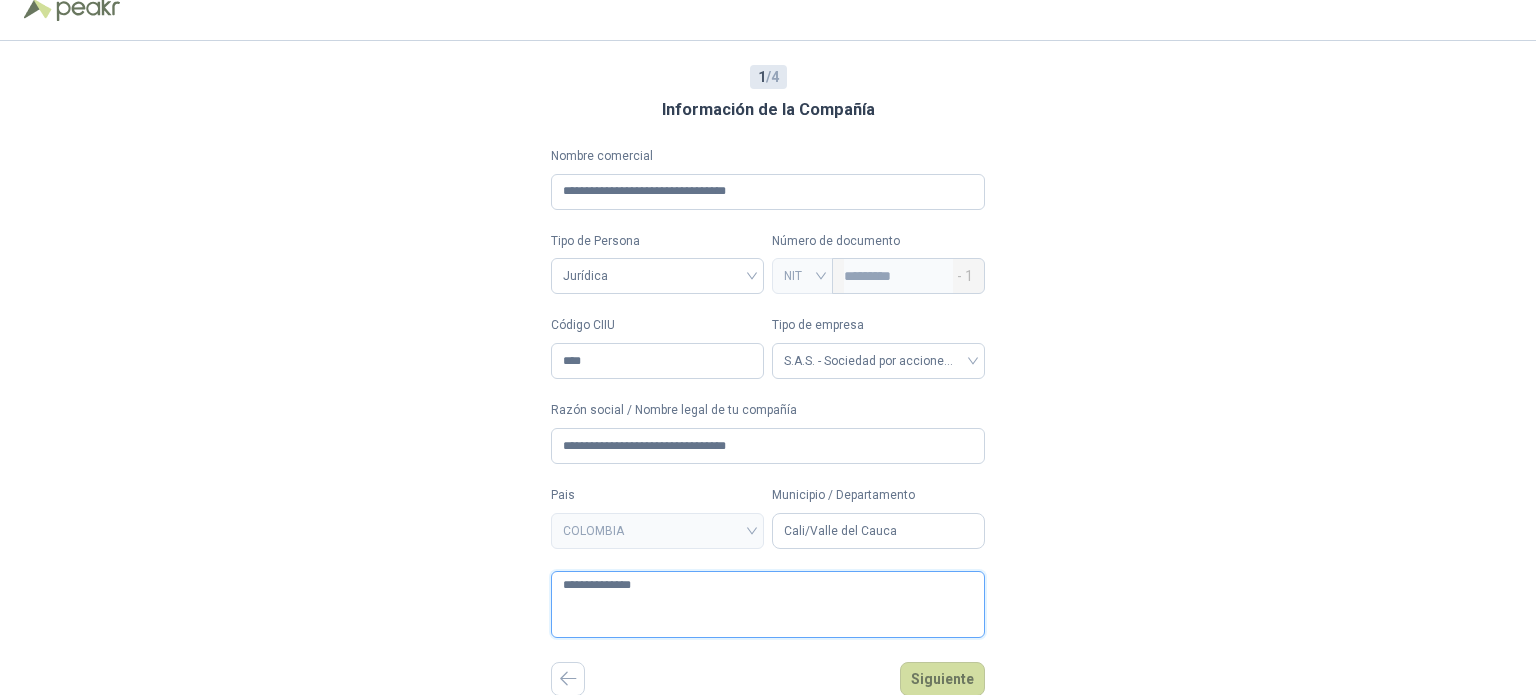 type 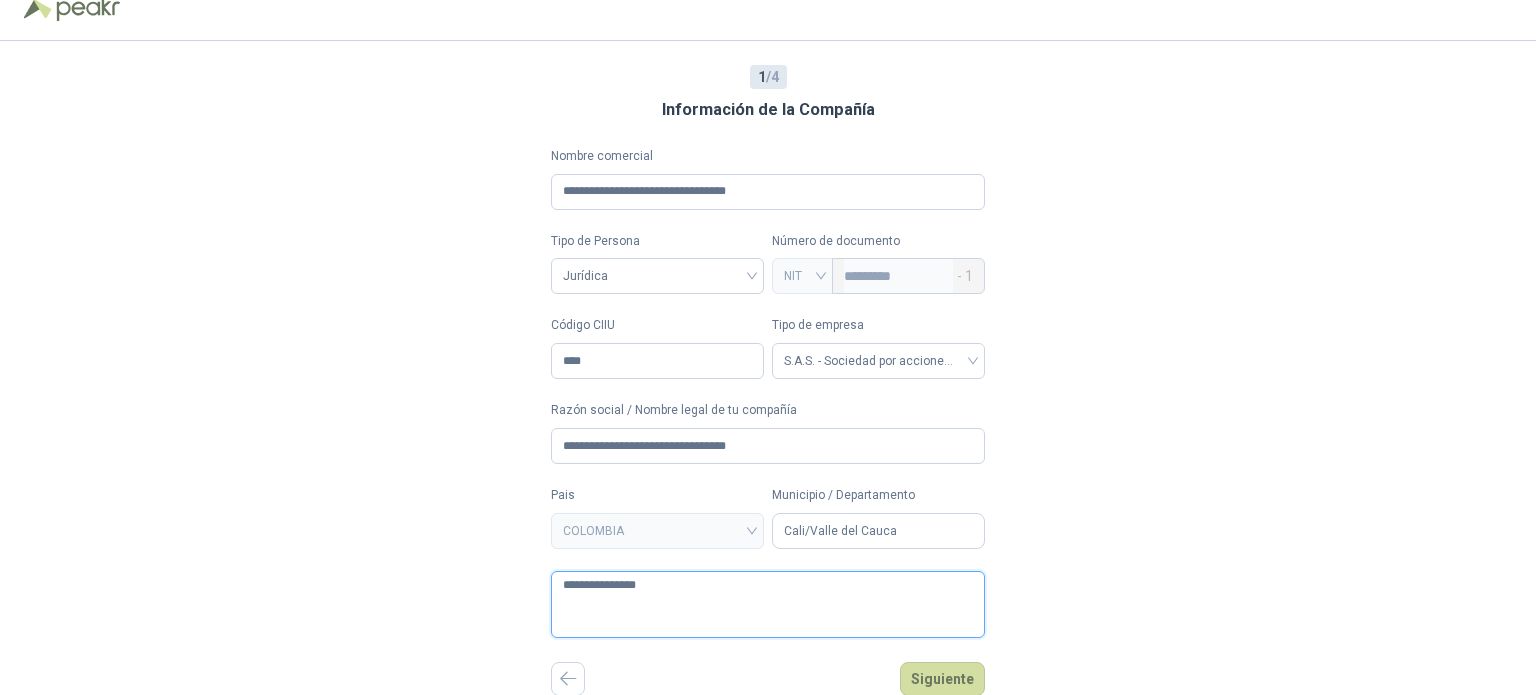 type 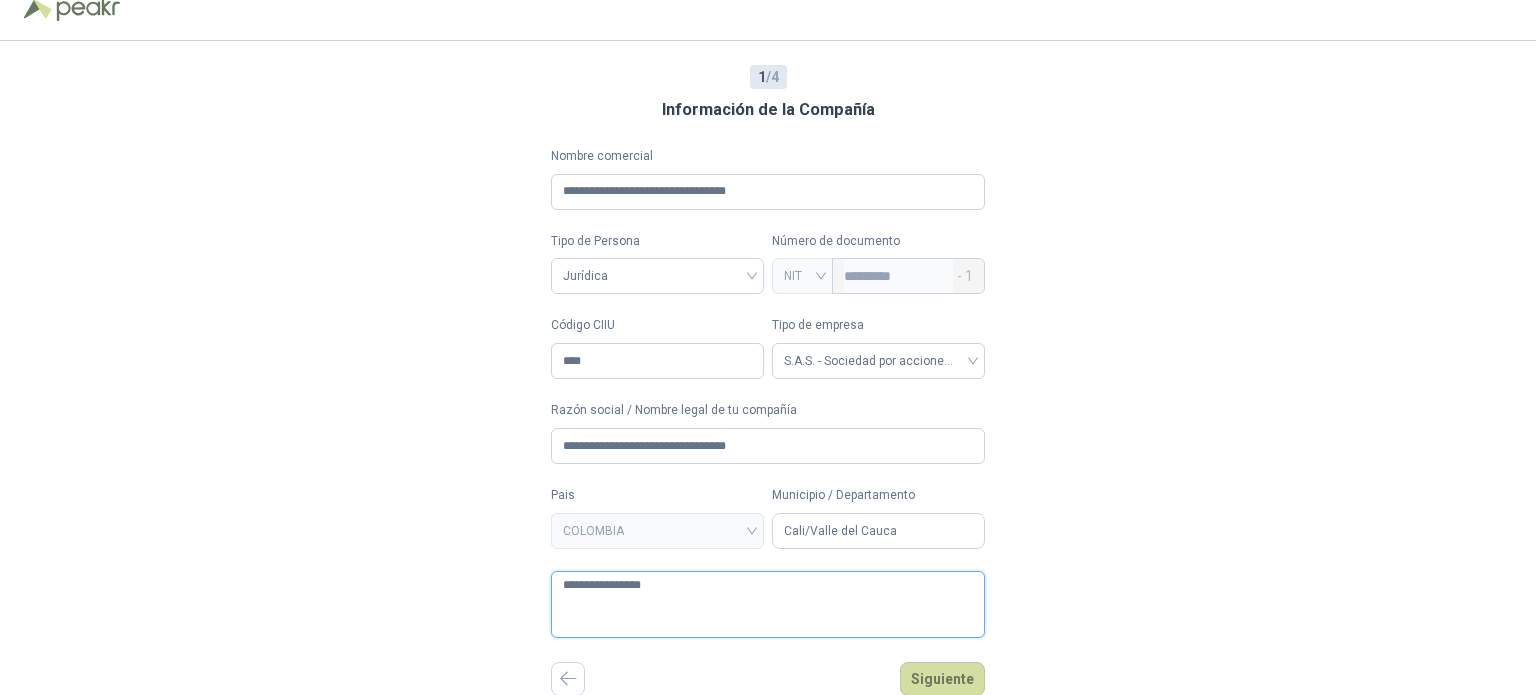 type 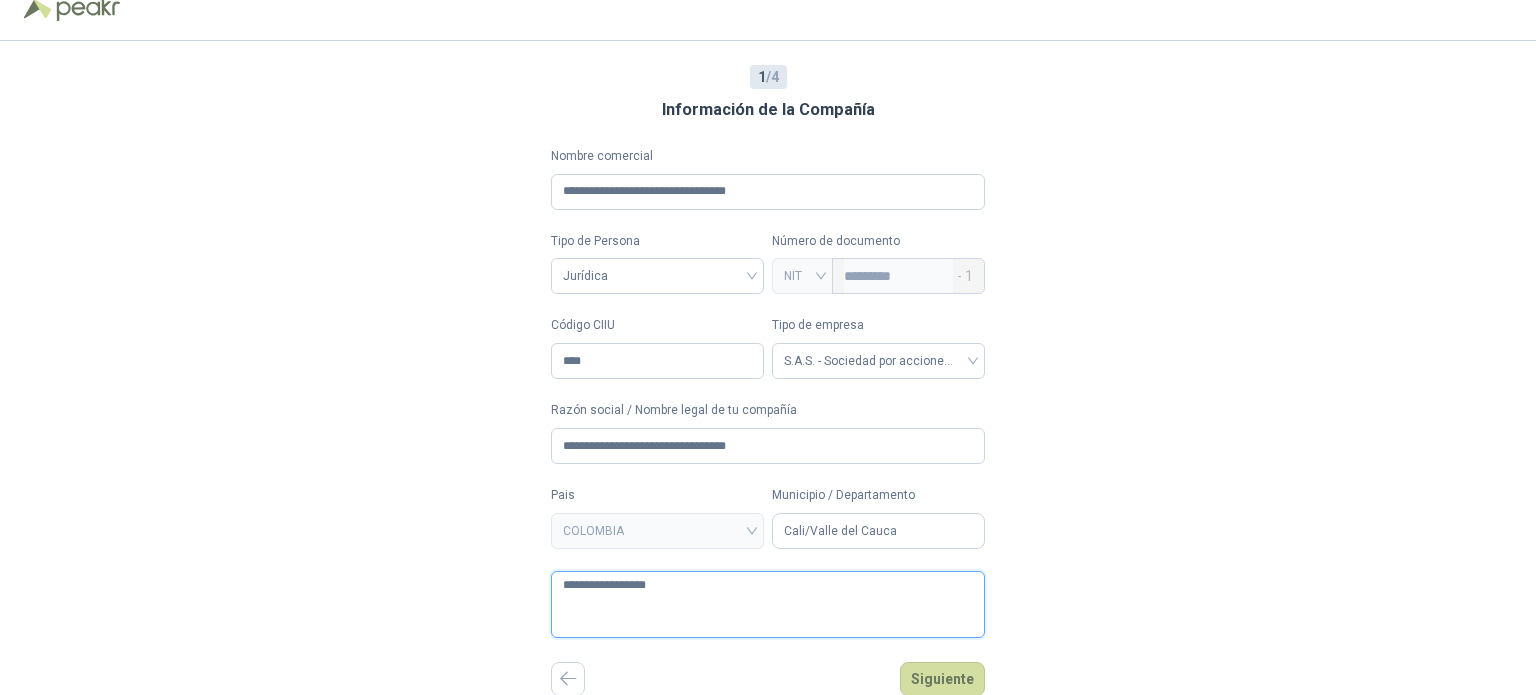type 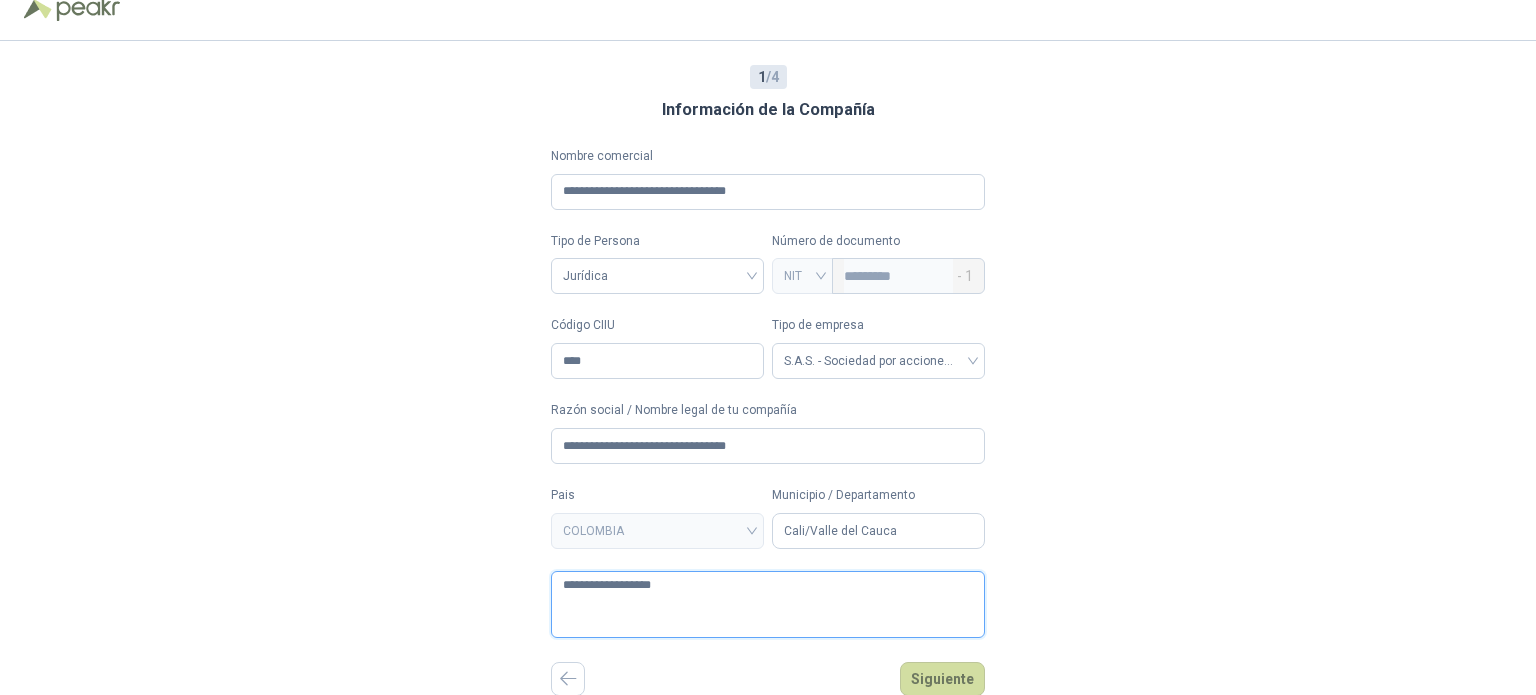 type 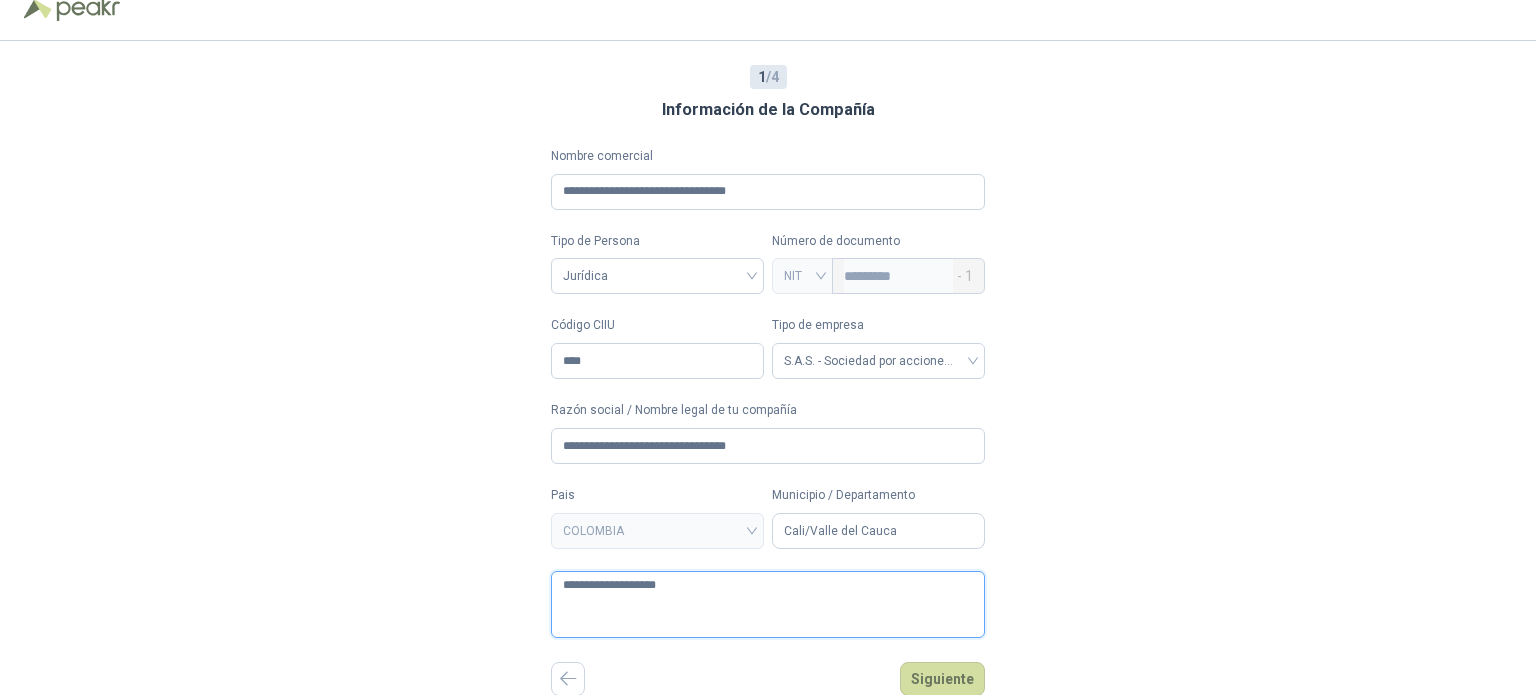 type on "**********" 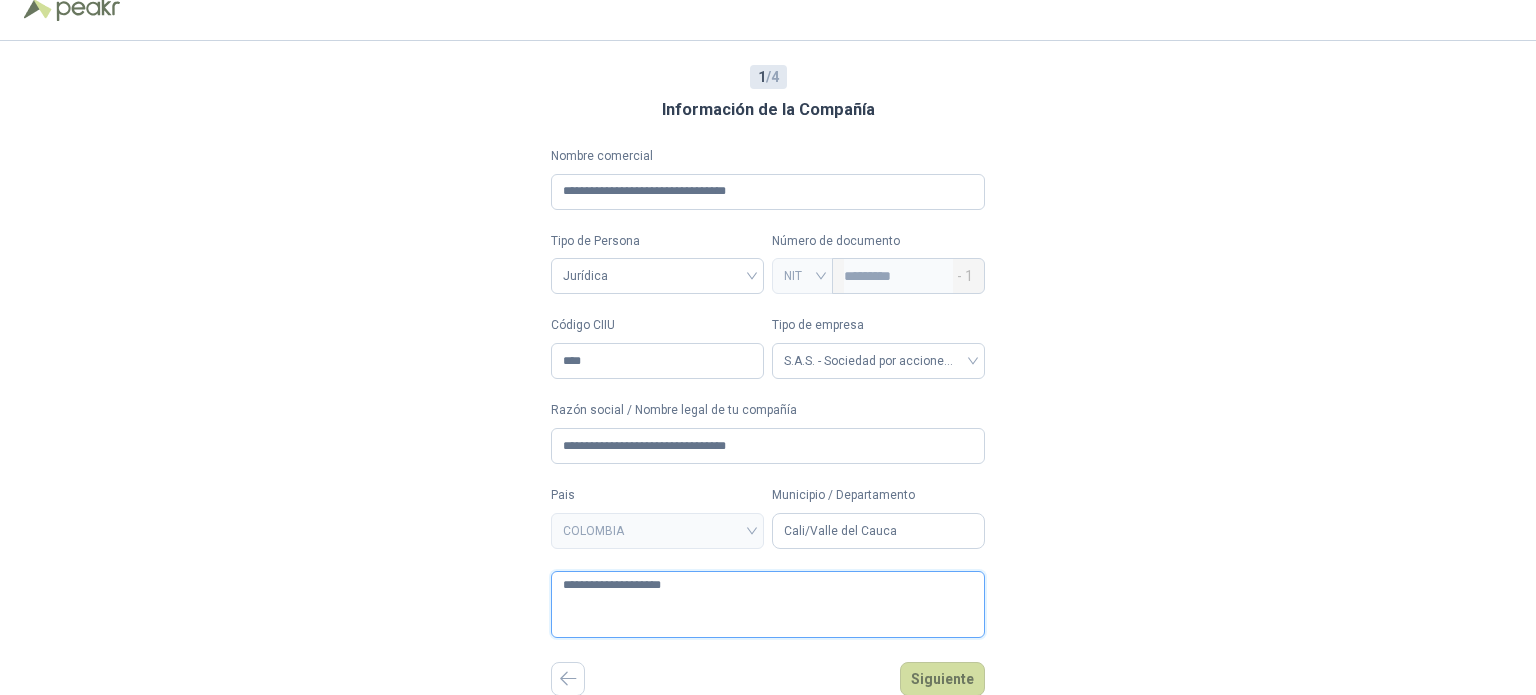type 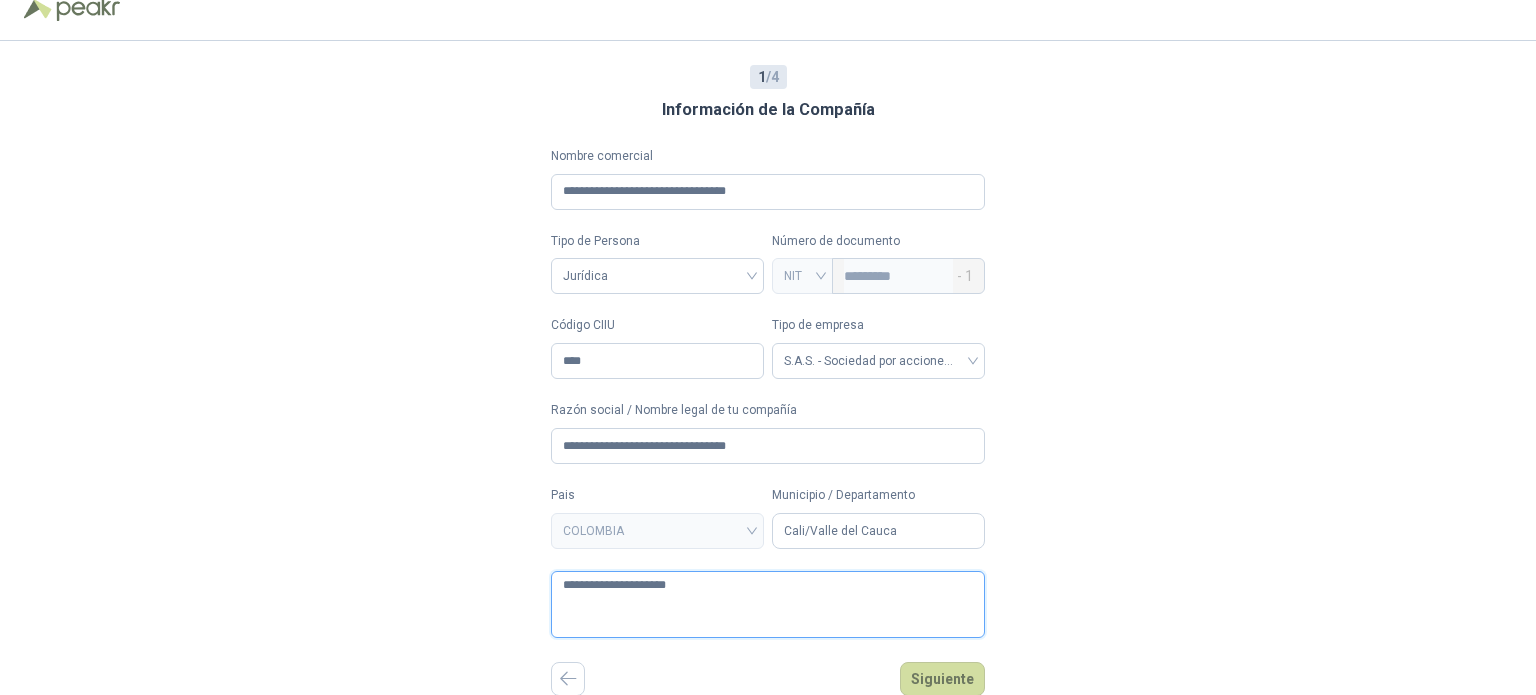 type 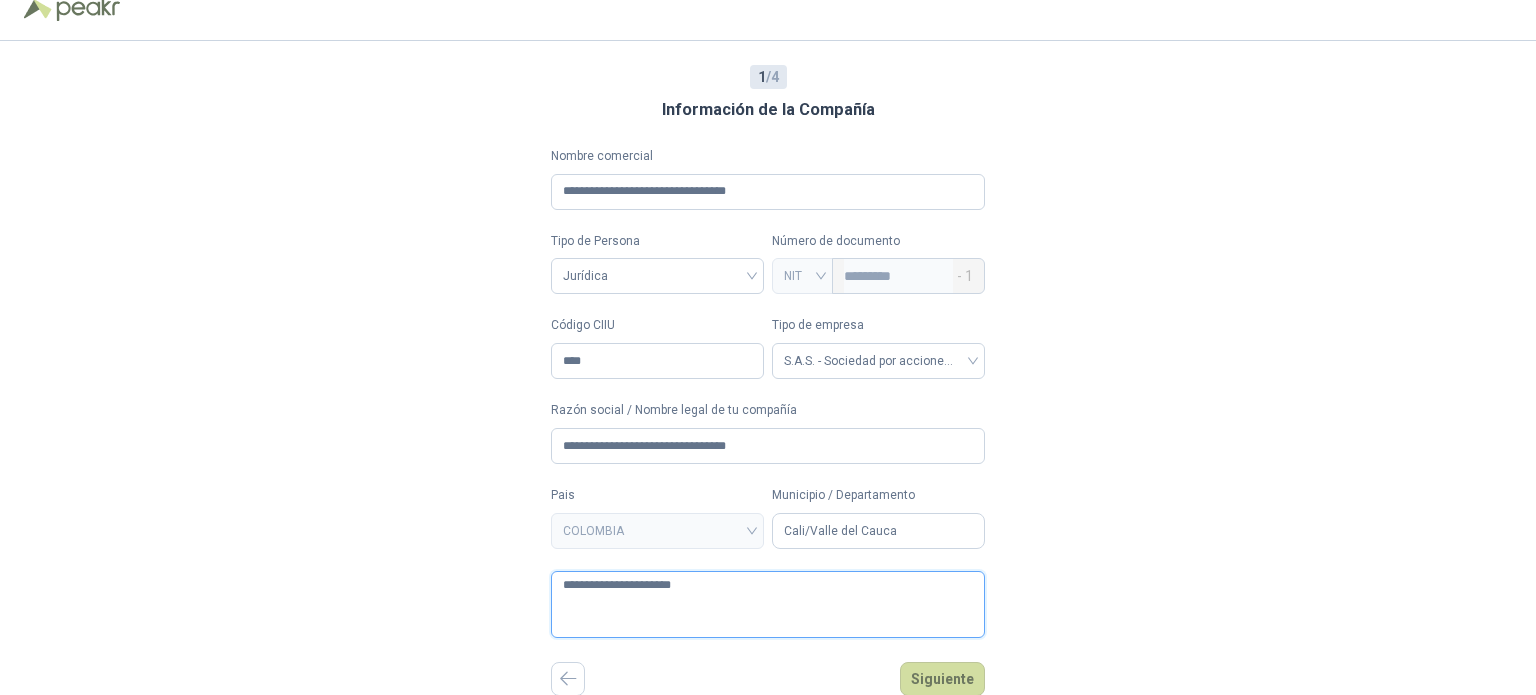 type 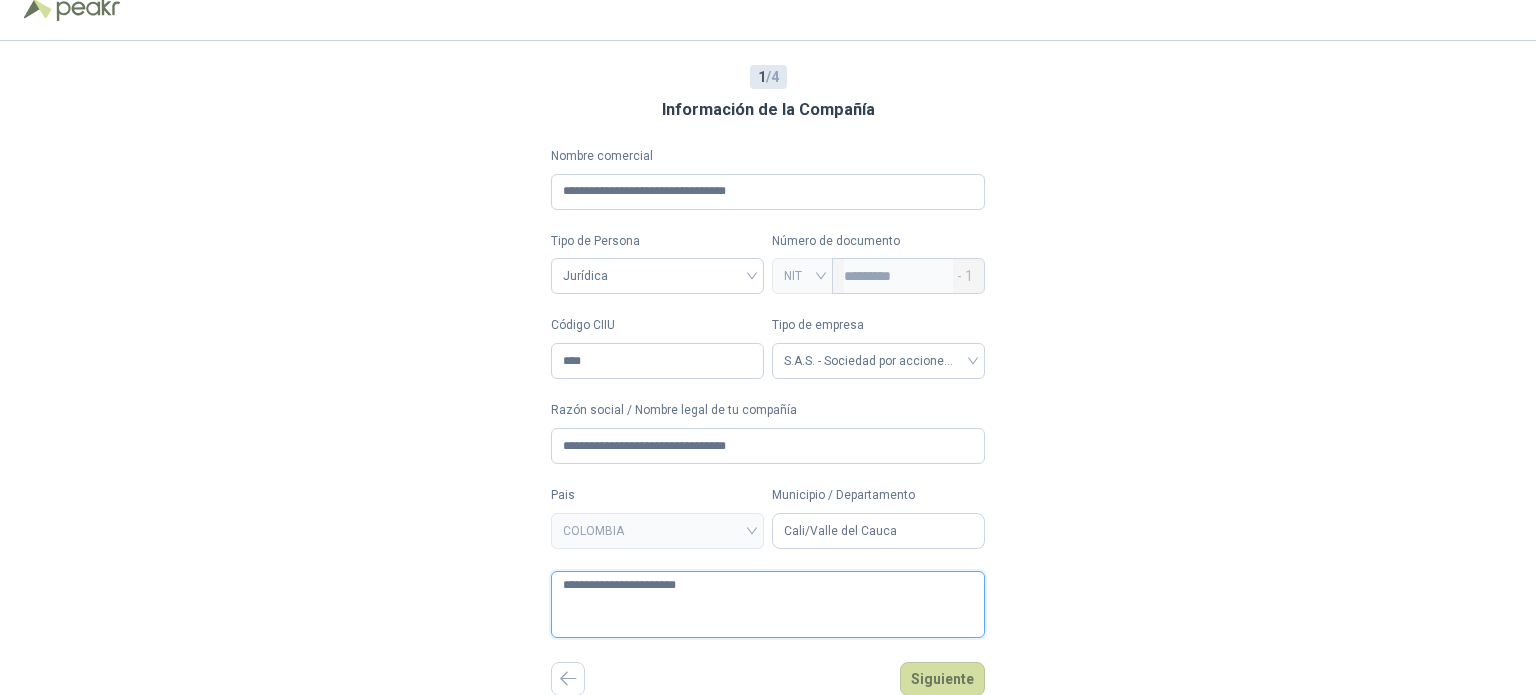 type 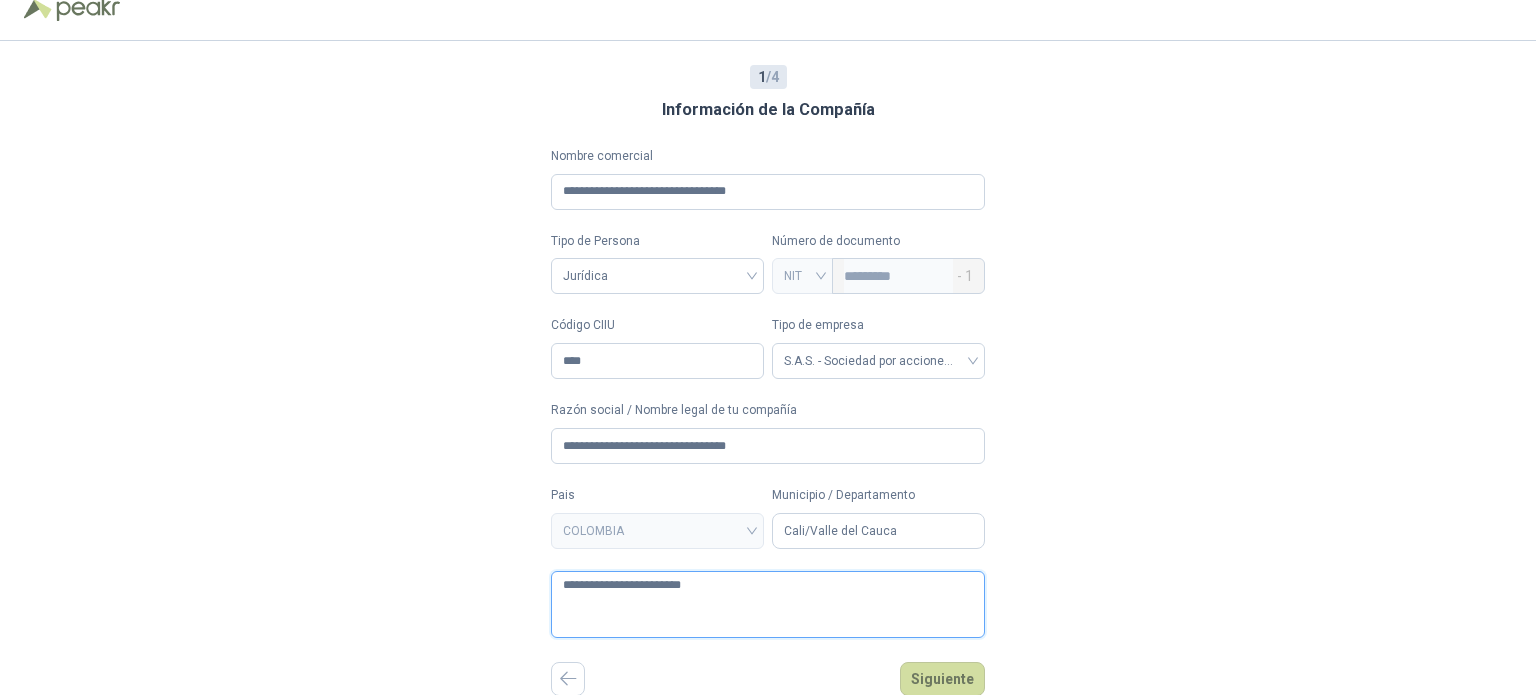 type 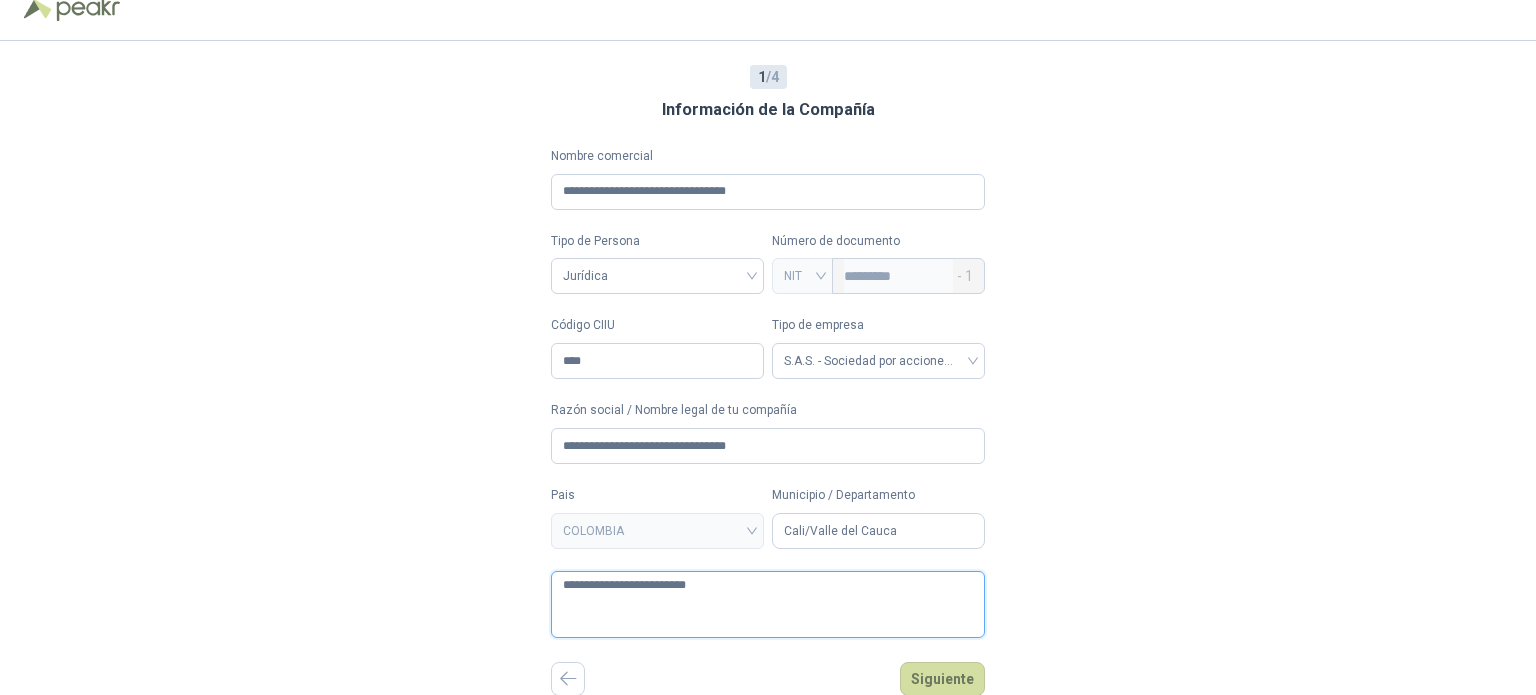 type 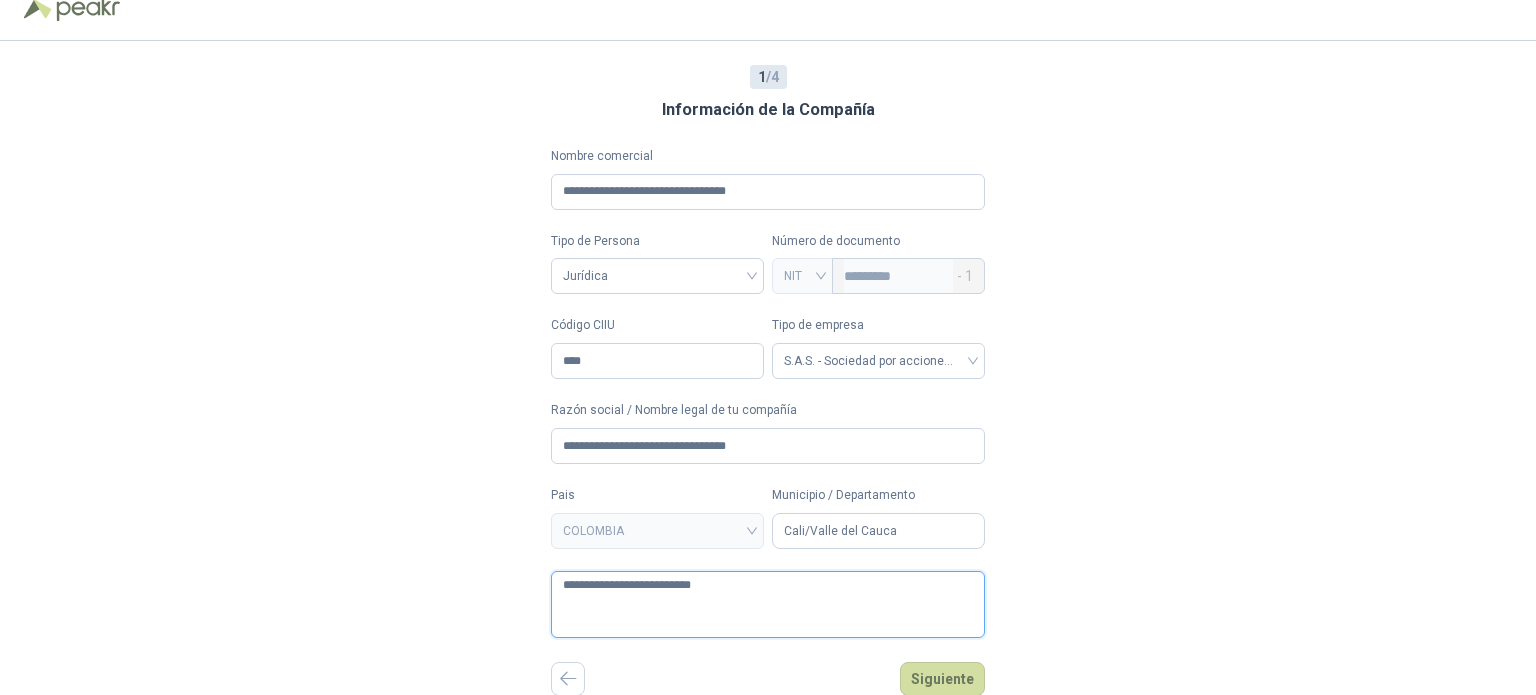 type 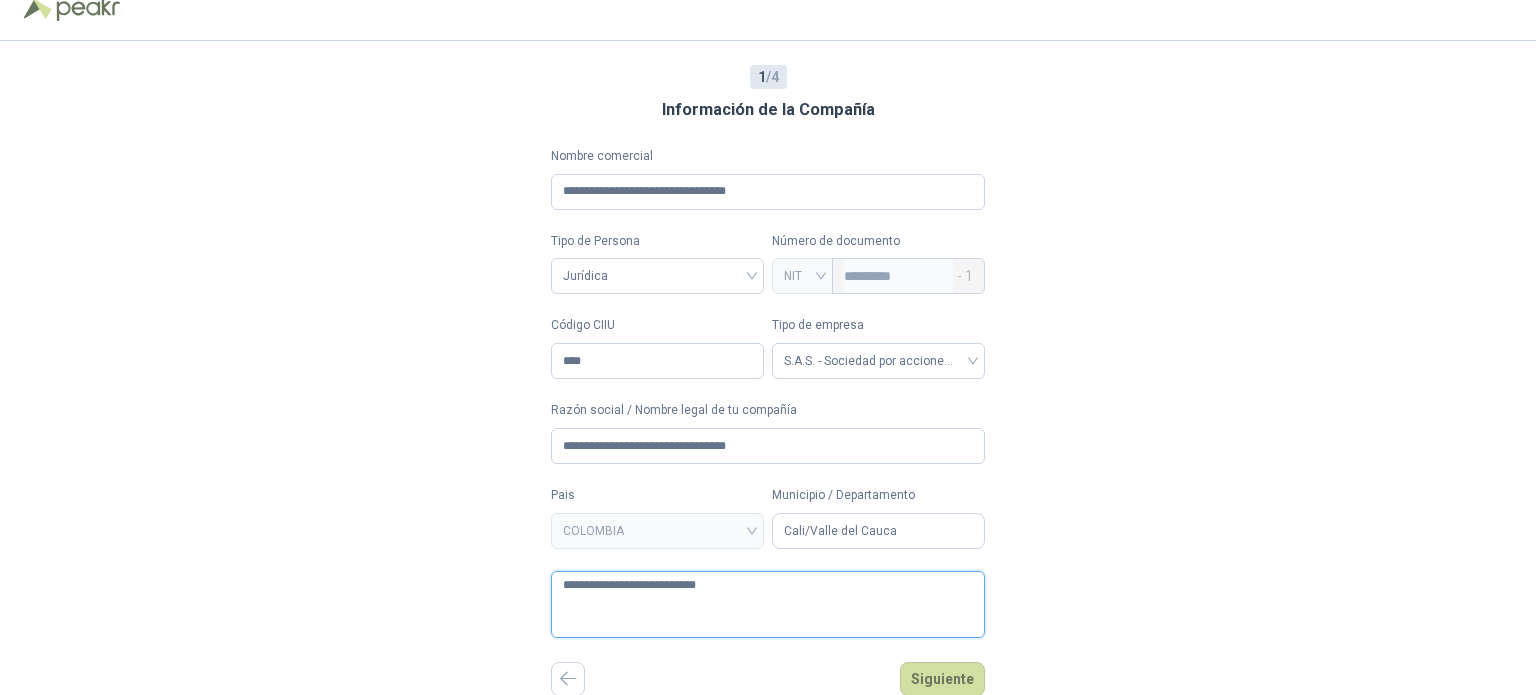 type 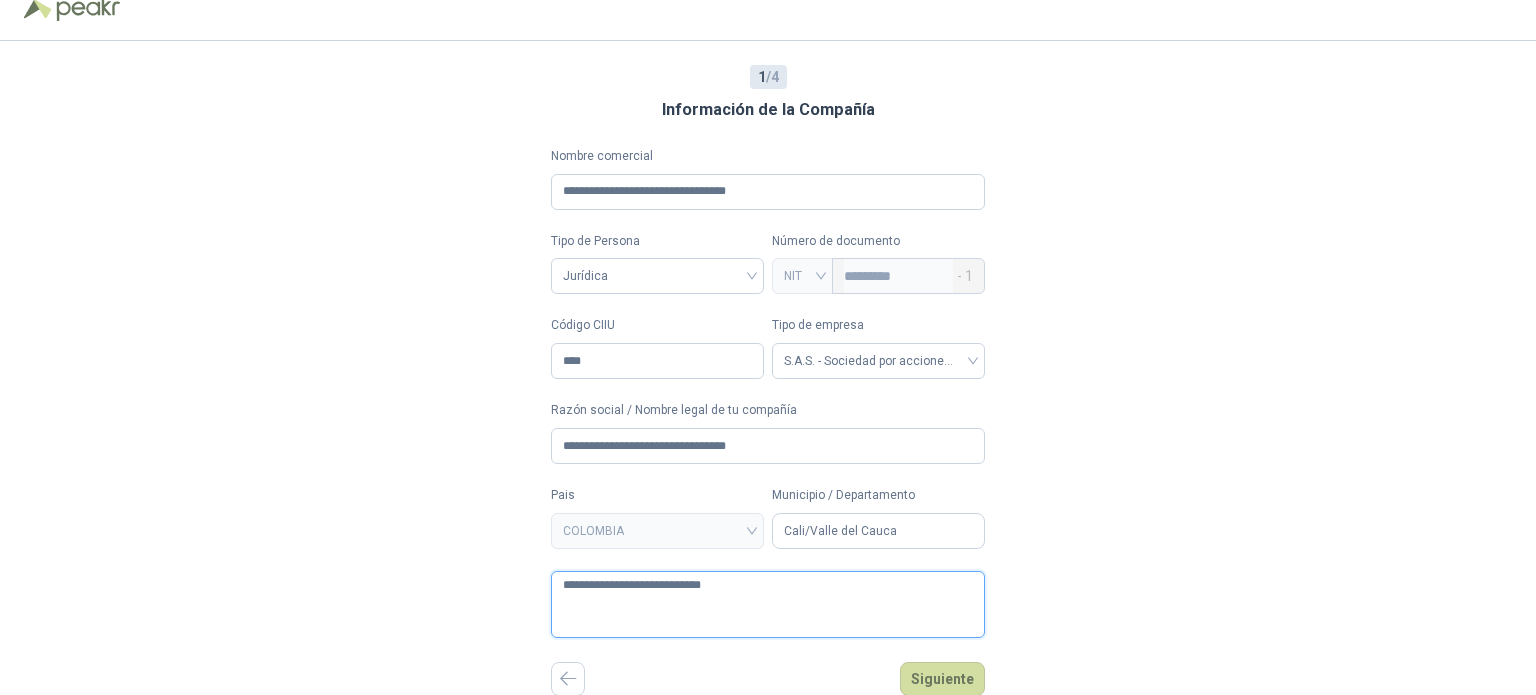 type 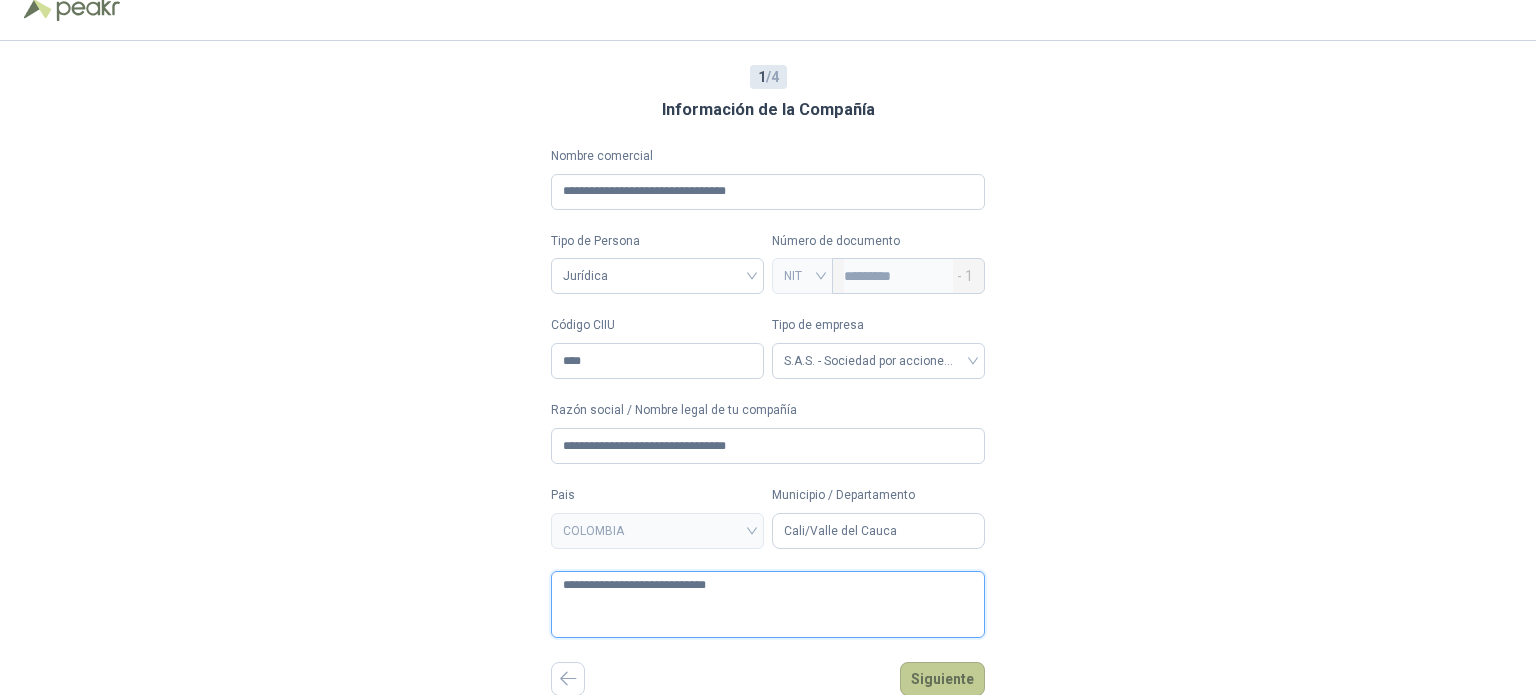 type on "**********" 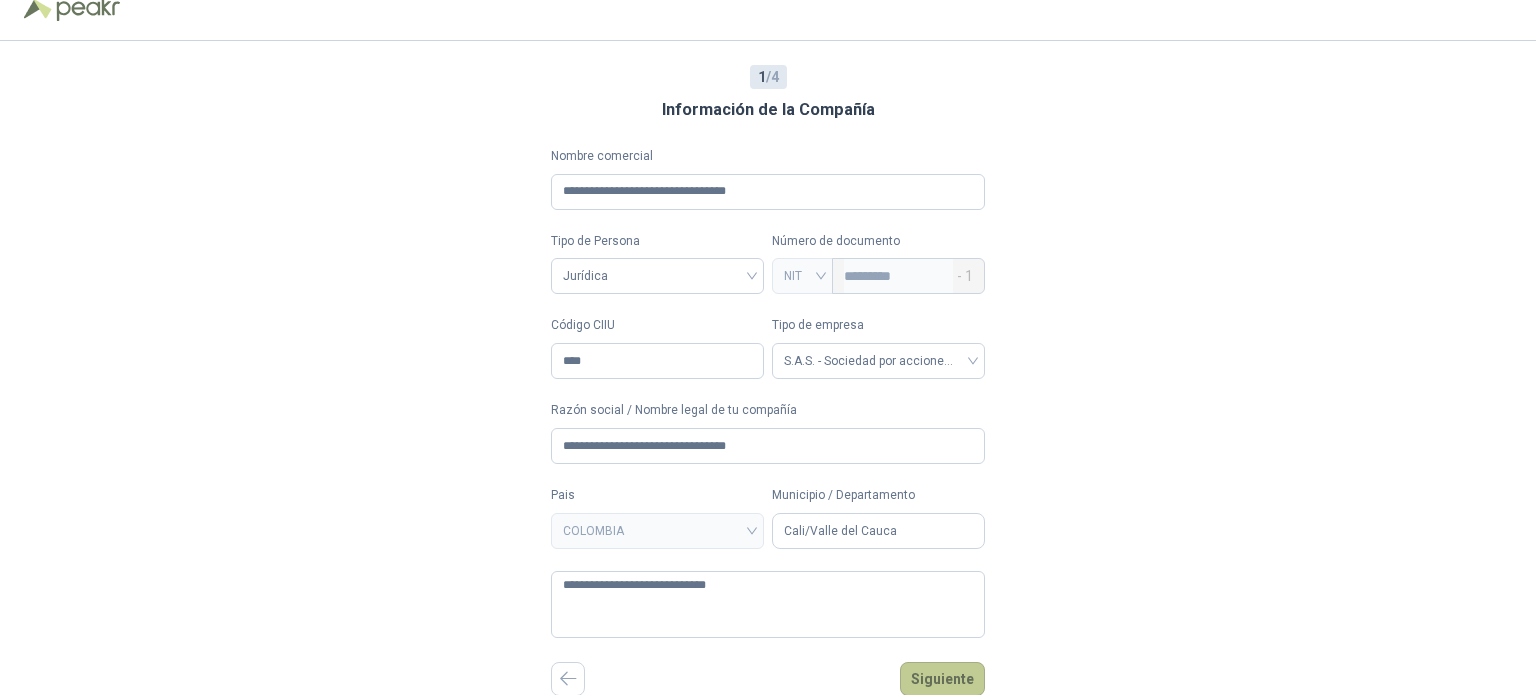 click on "Siguiente" at bounding box center (942, 679) 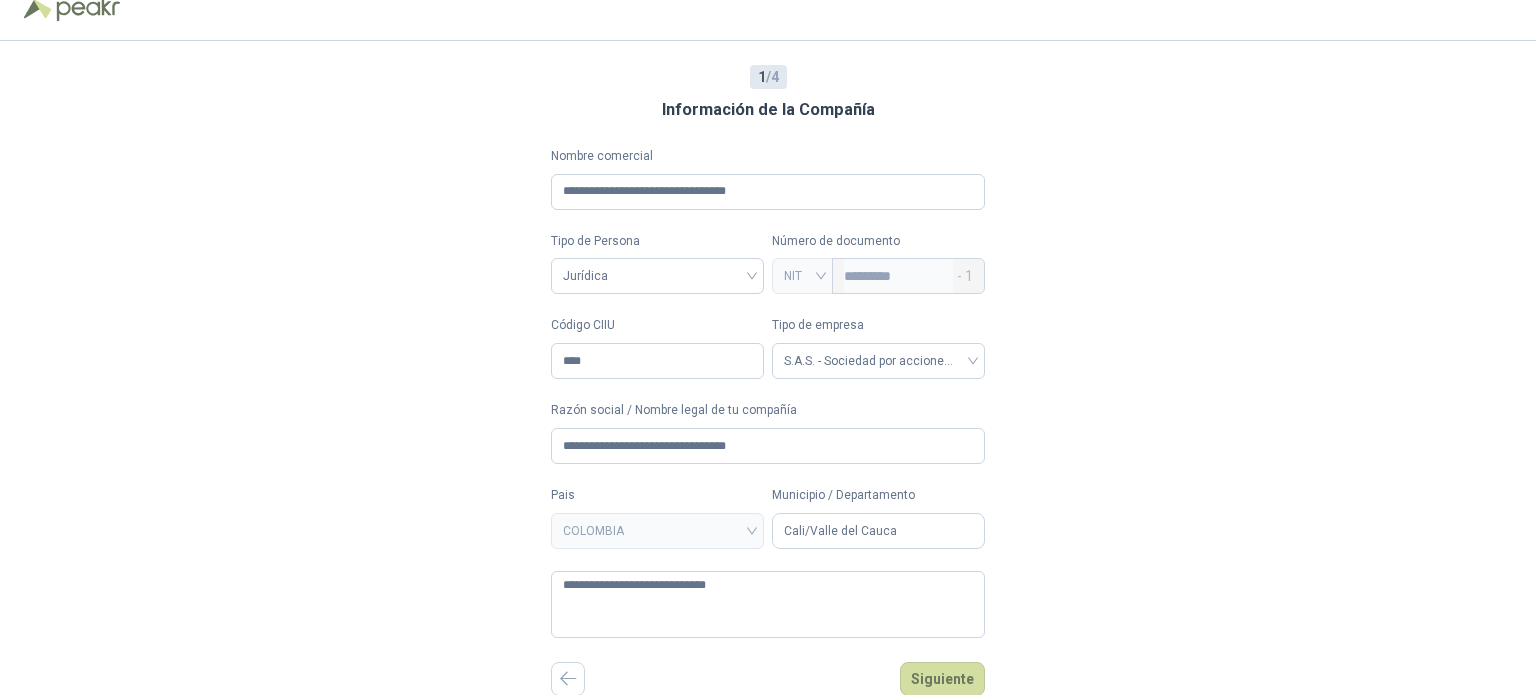 scroll, scrollTop: 0, scrollLeft: 0, axis: both 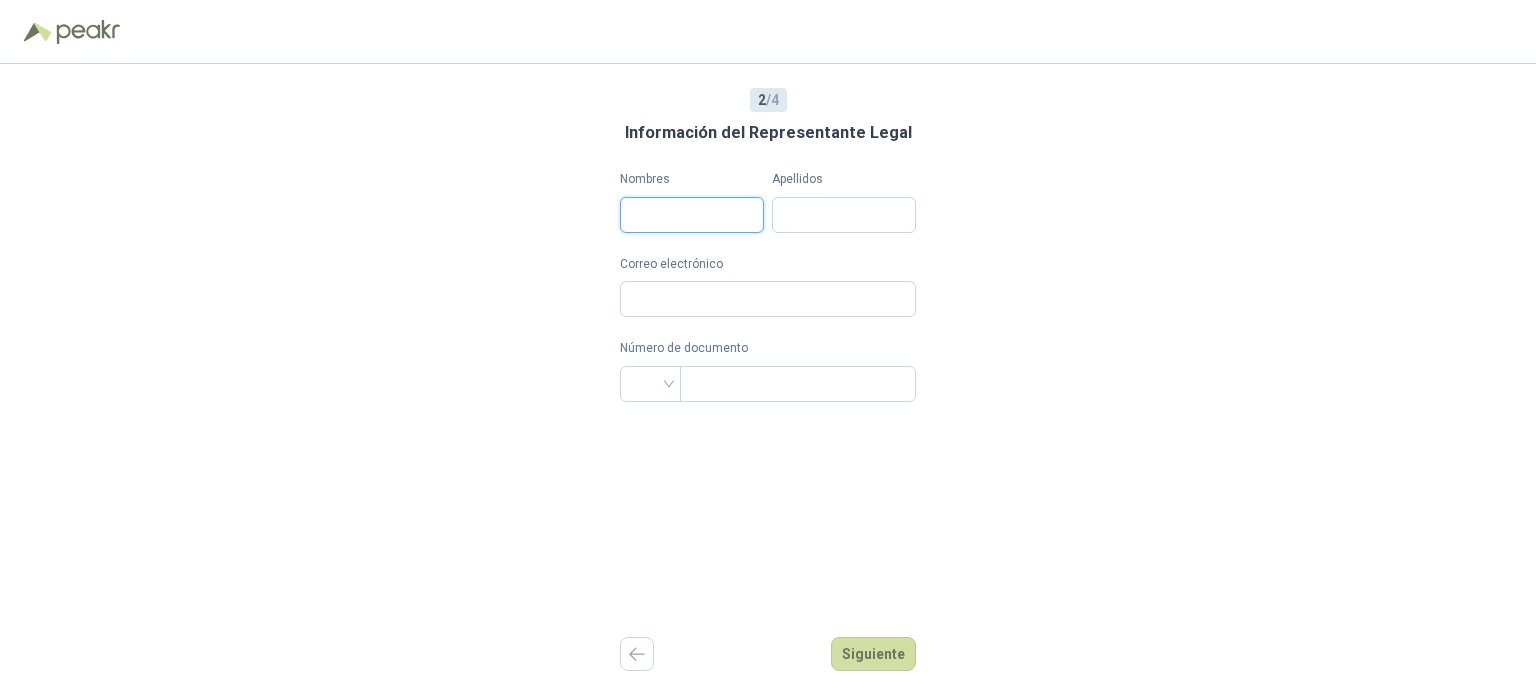 click on "Nombres" at bounding box center [692, 215] 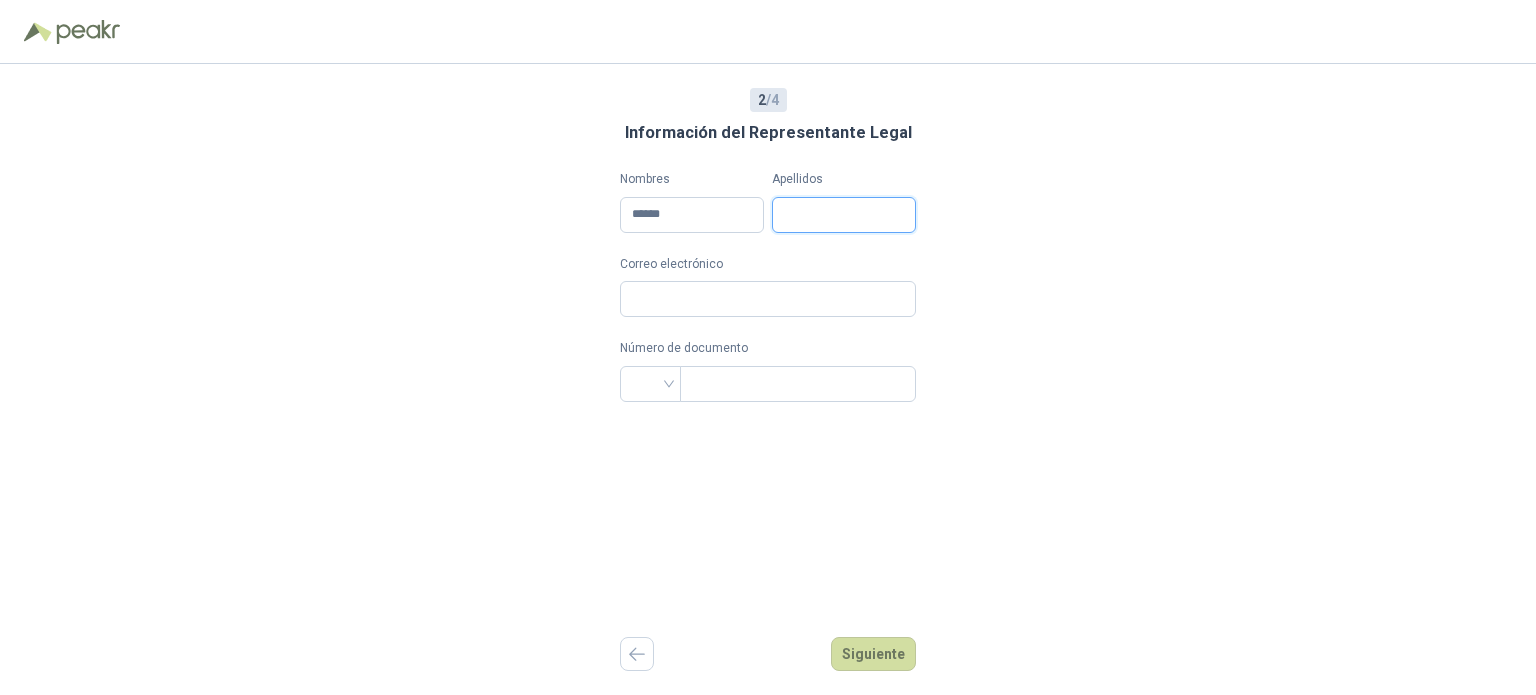 click on "Apellidos" at bounding box center (844, 215) 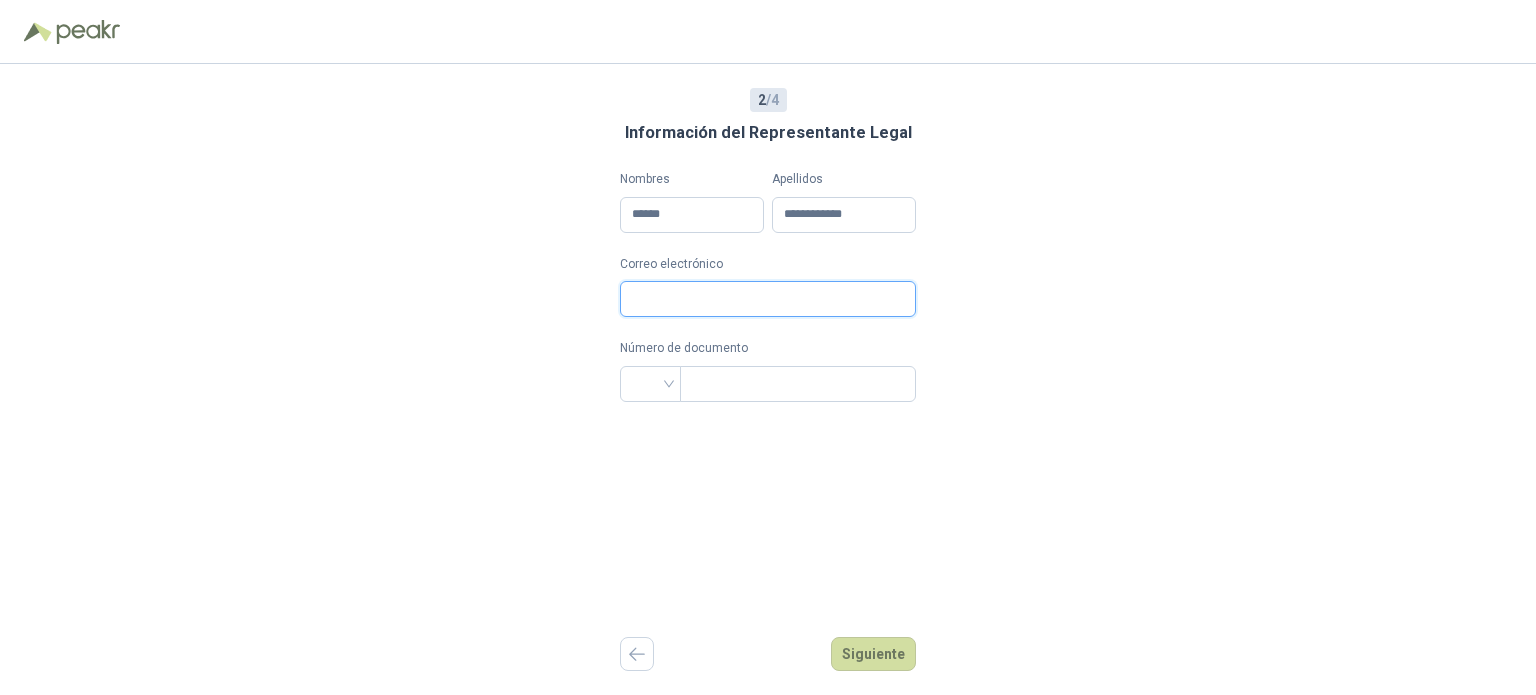 click on "Correo electrónico" at bounding box center (768, 299) 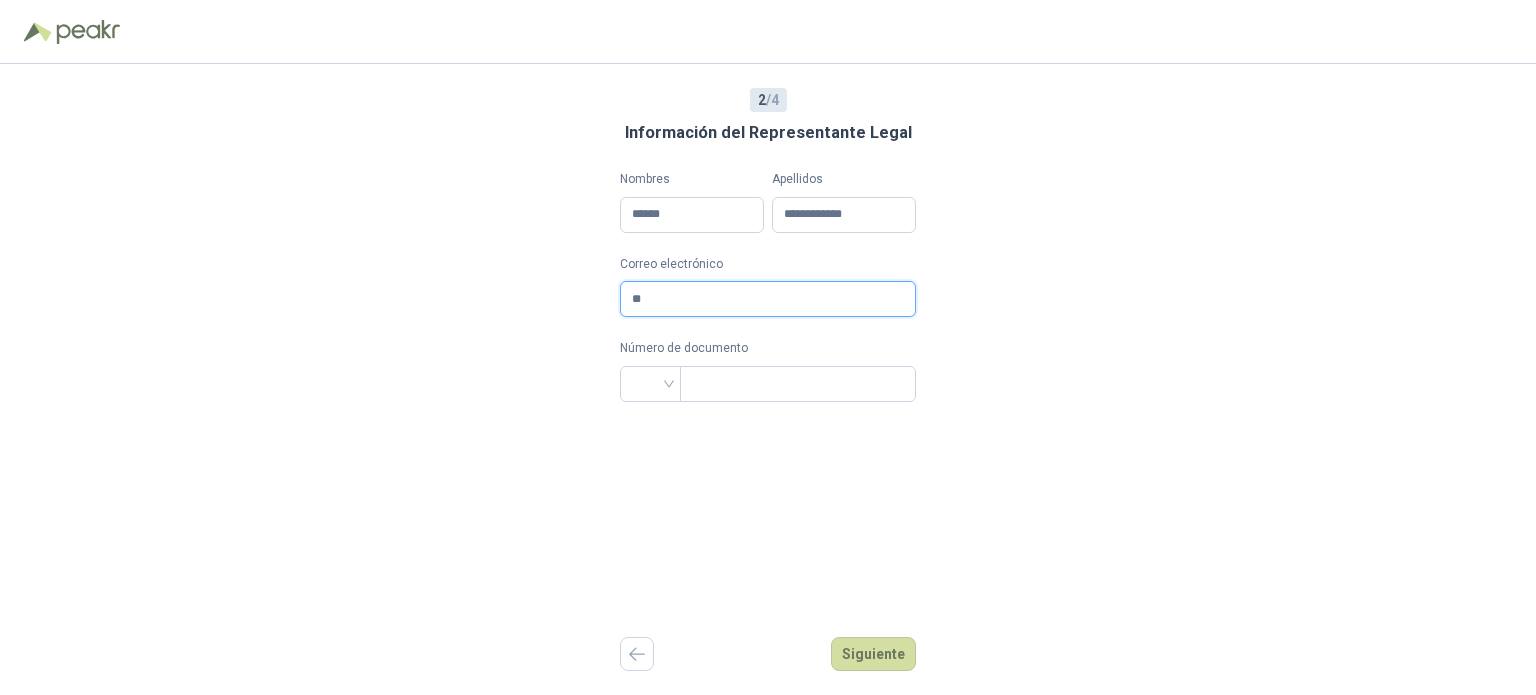 type on "*" 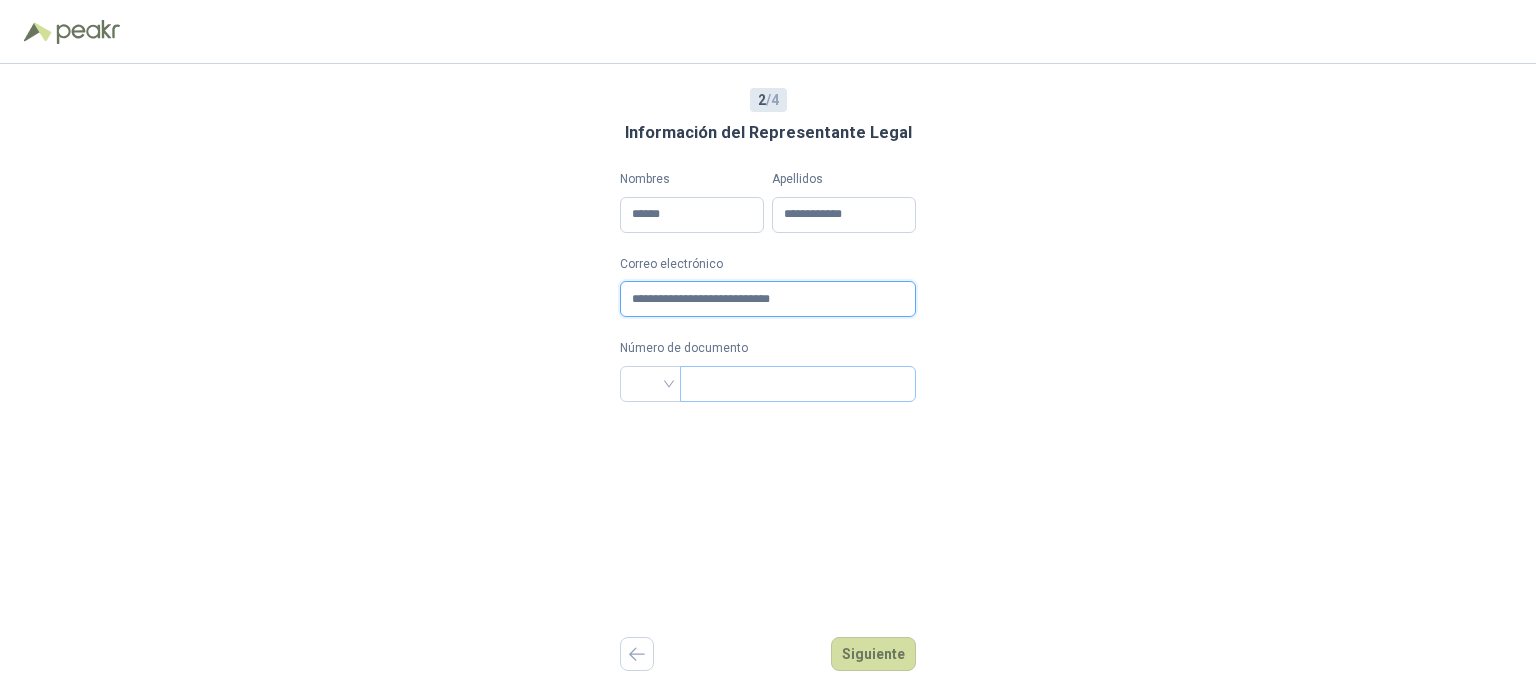 type on "**********" 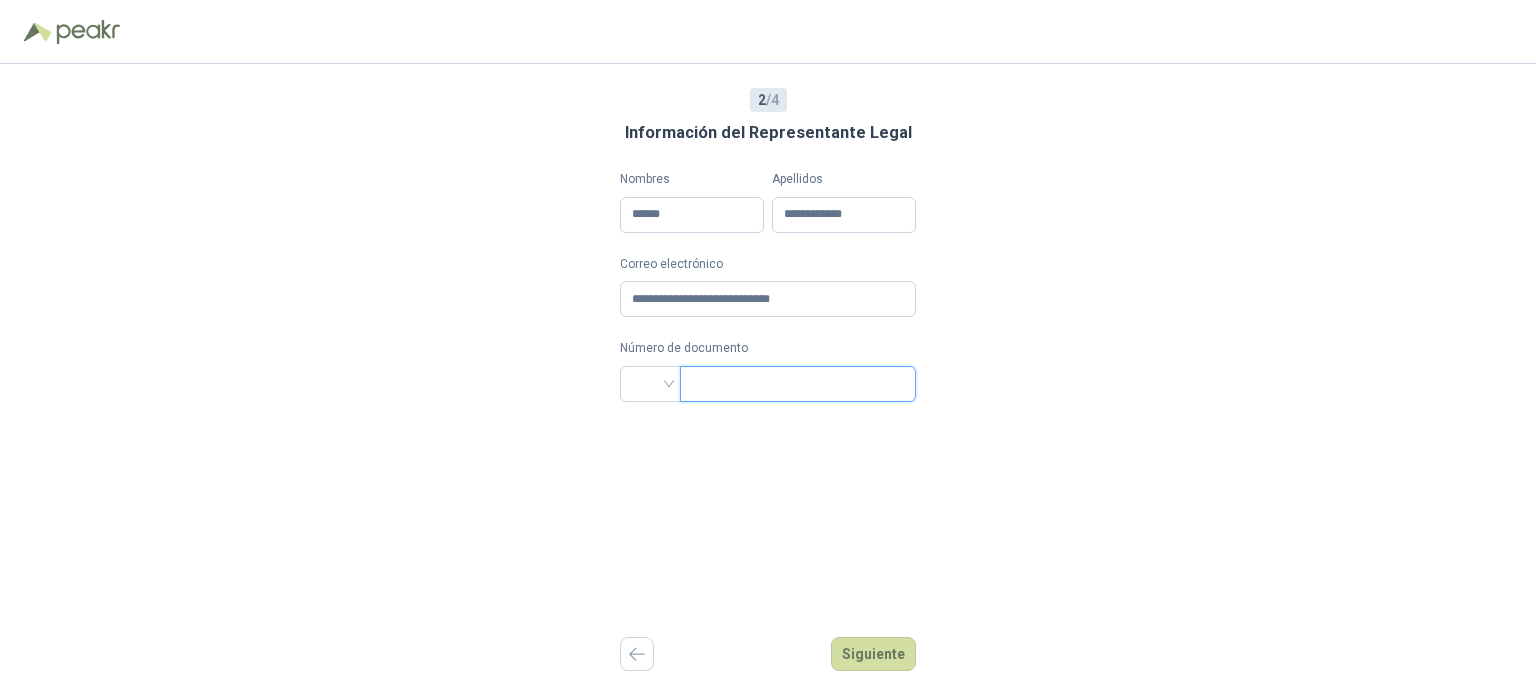 click at bounding box center [796, 384] 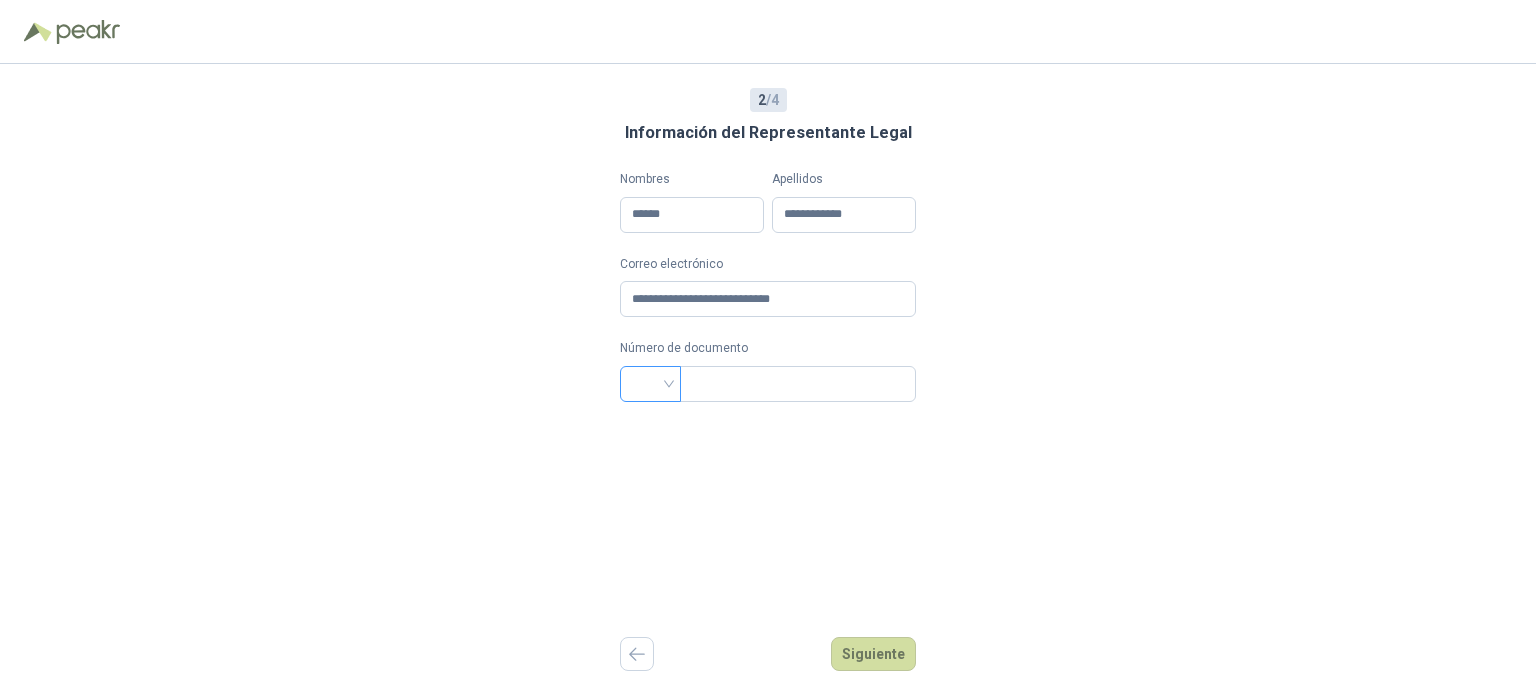 click at bounding box center (650, 382) 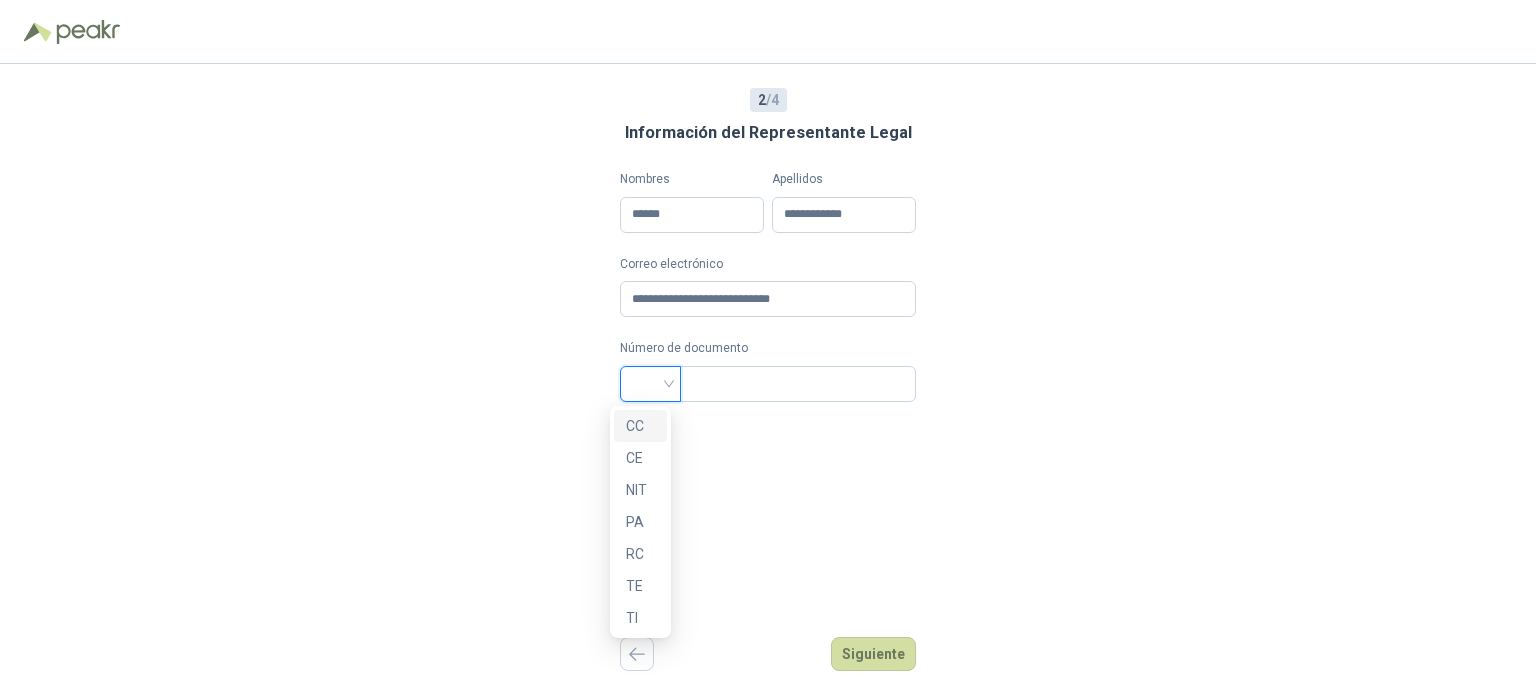 click on "CC" at bounding box center [640, 426] 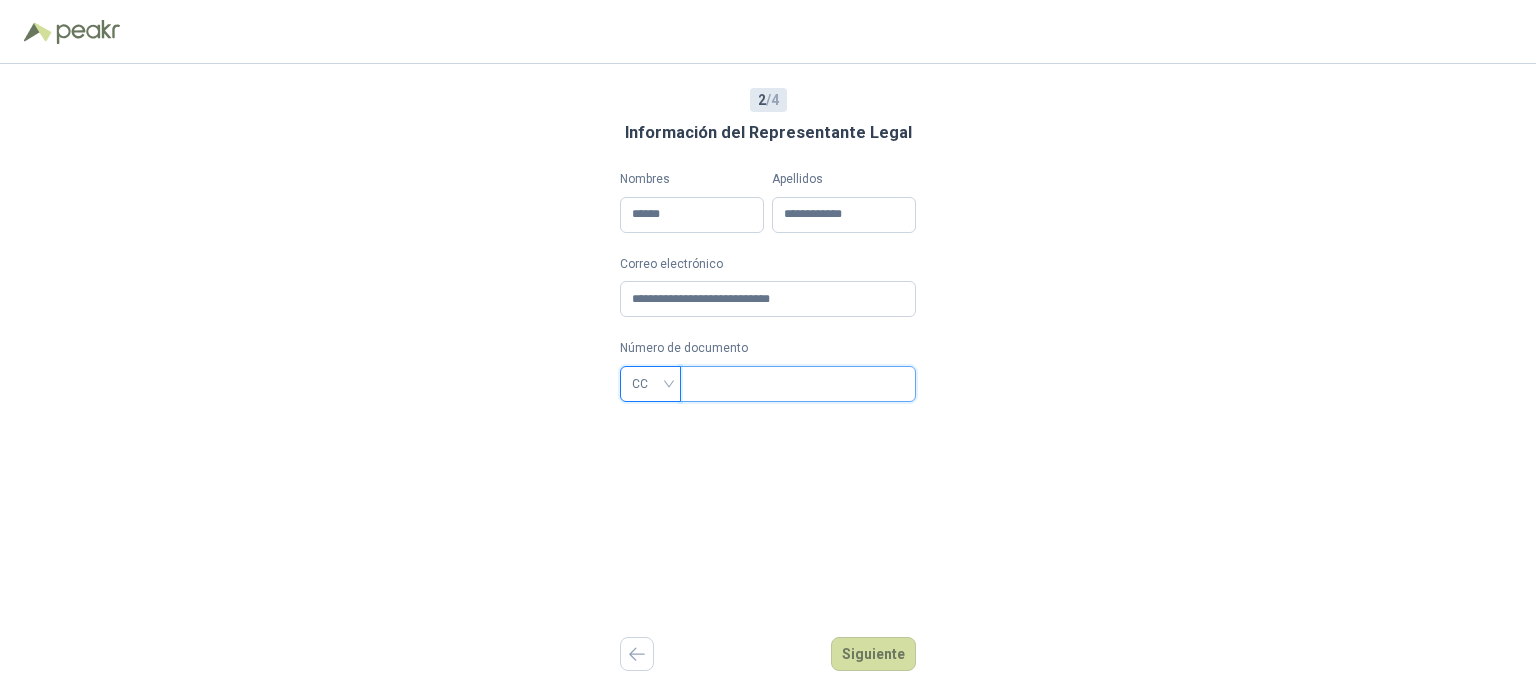 click at bounding box center (796, 384) 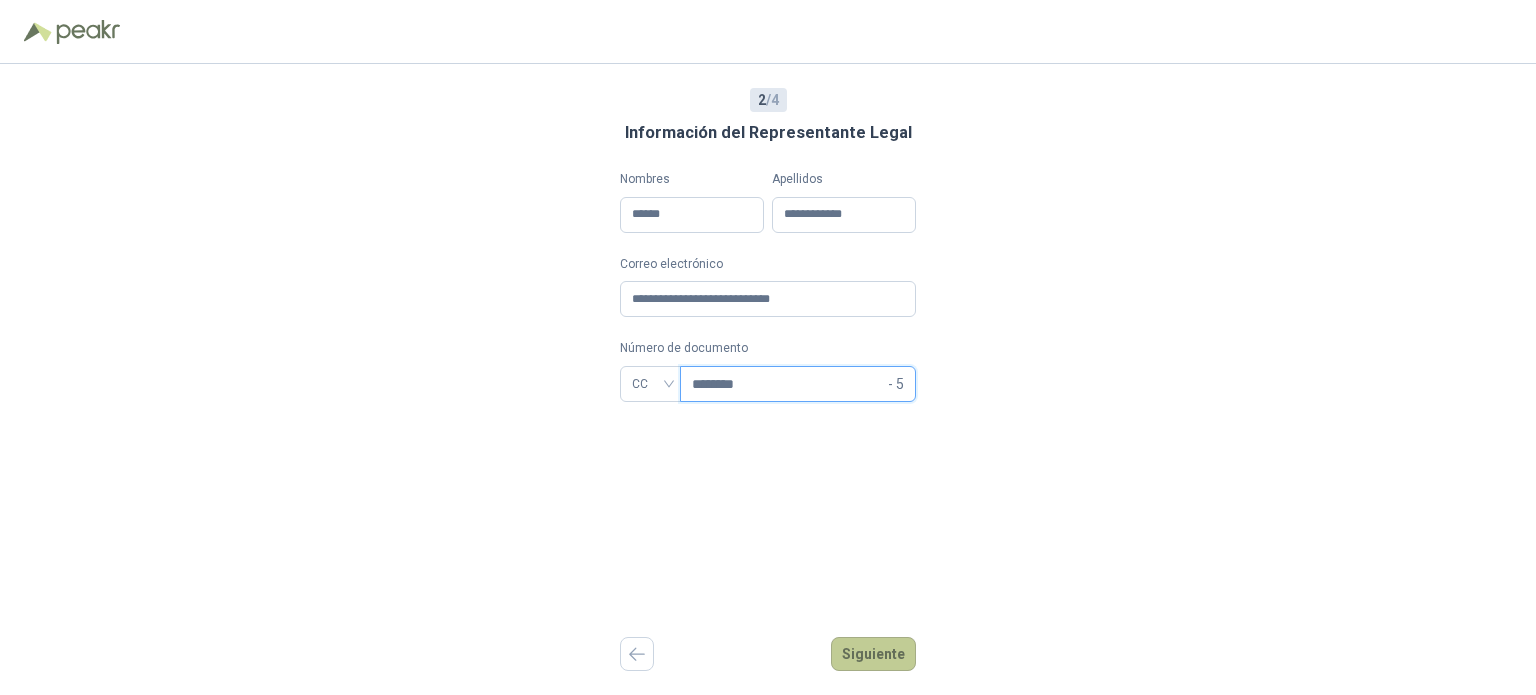 type on "********" 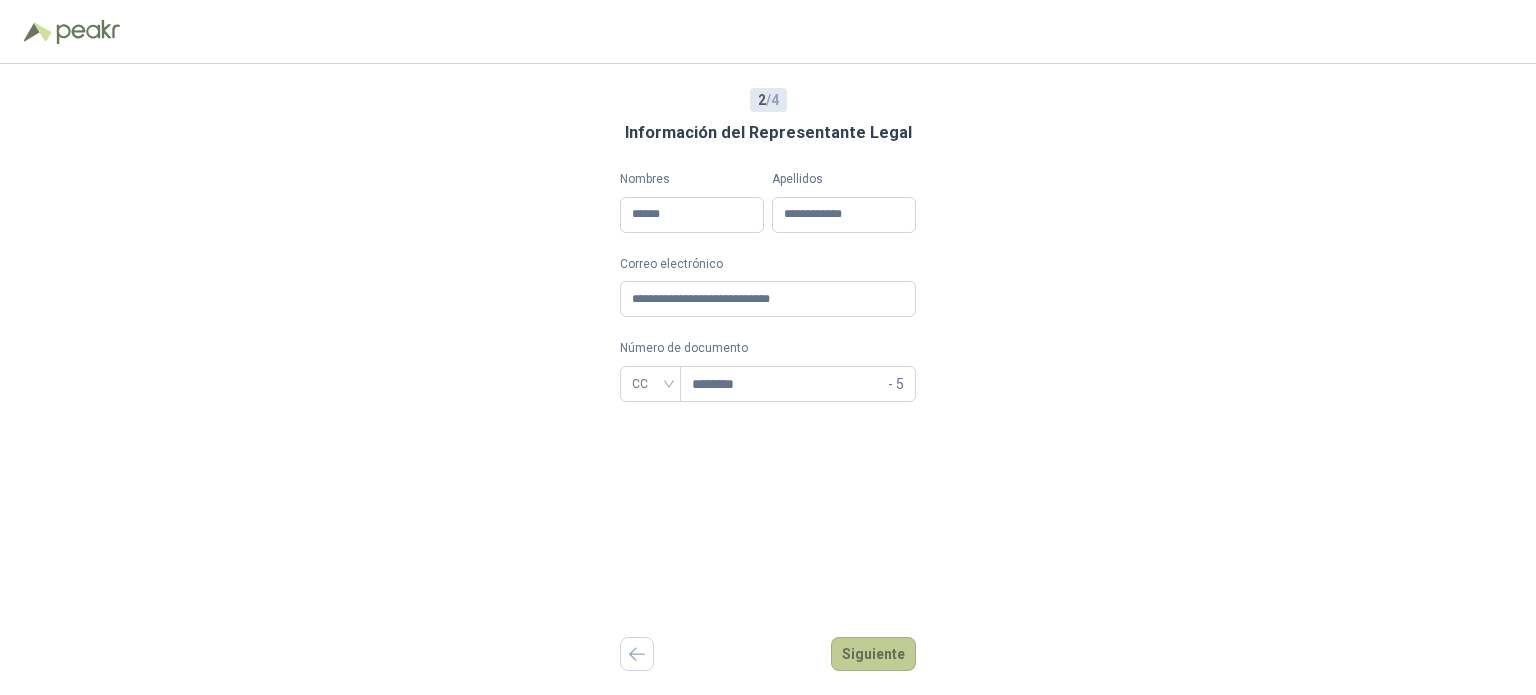 click on "Siguiente" at bounding box center [873, 654] 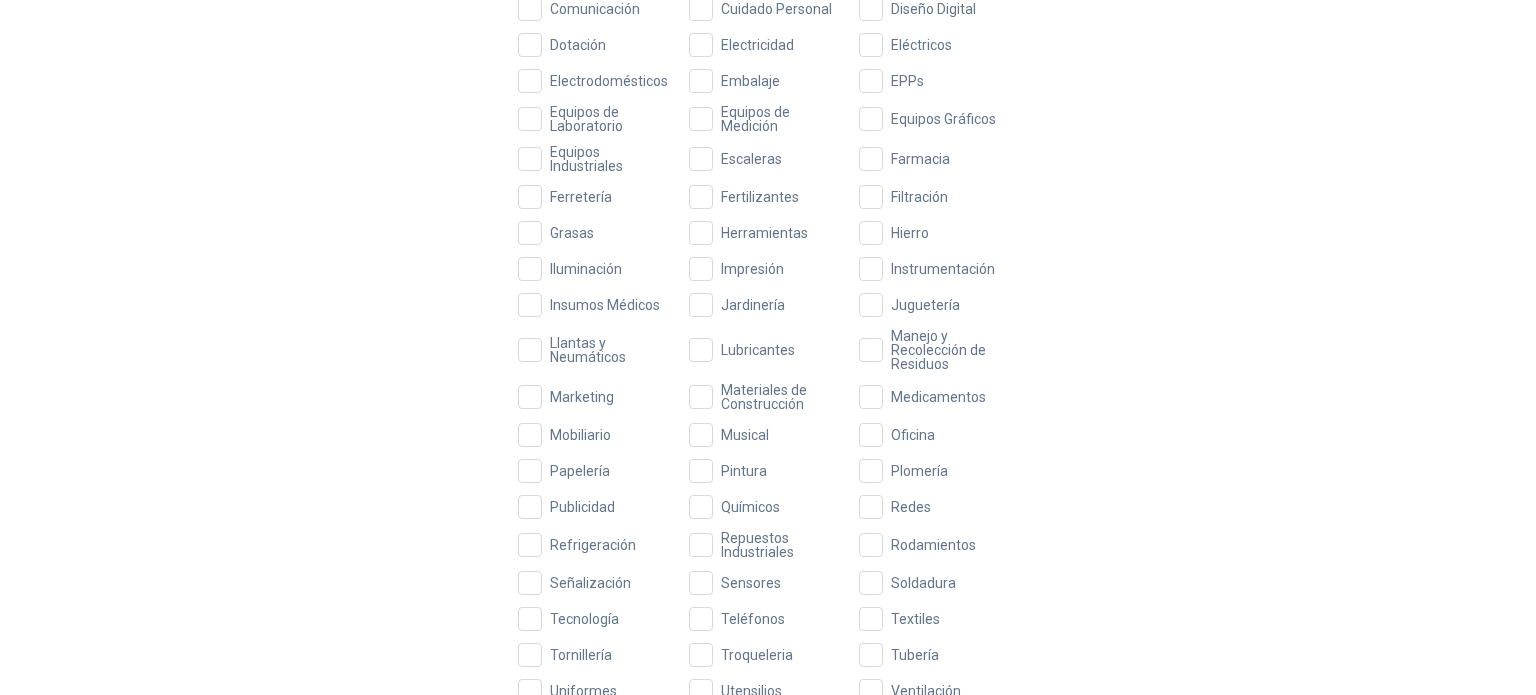 scroll, scrollTop: 645, scrollLeft: 0, axis: vertical 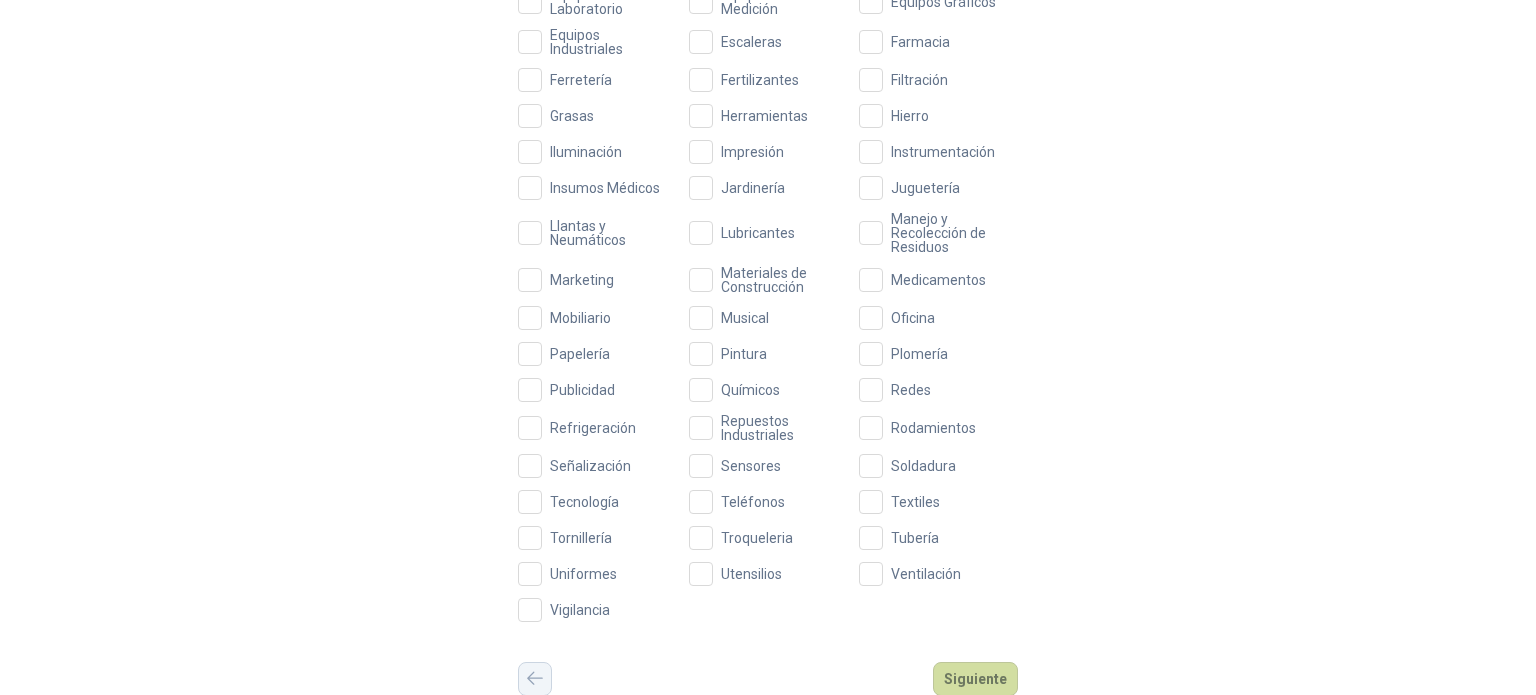click at bounding box center (535, 679) 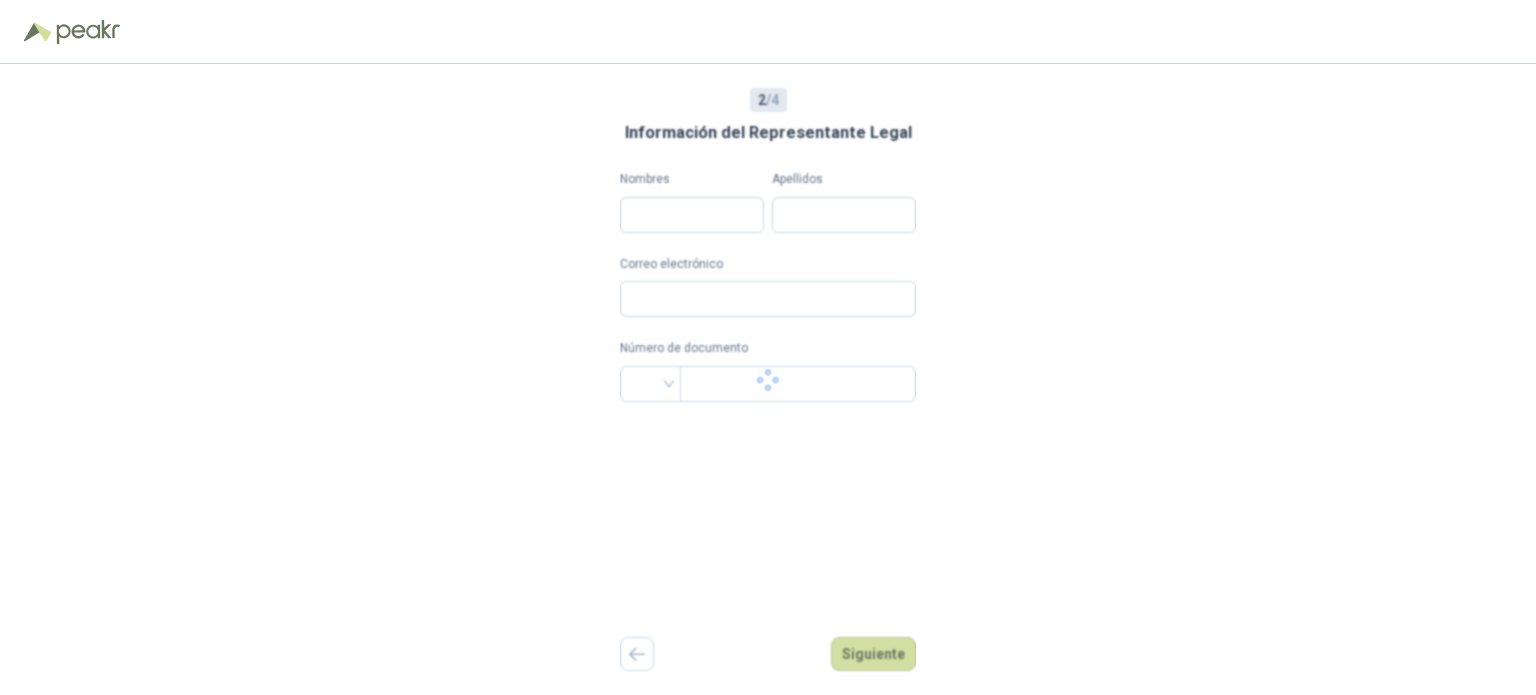 scroll, scrollTop: 0, scrollLeft: 0, axis: both 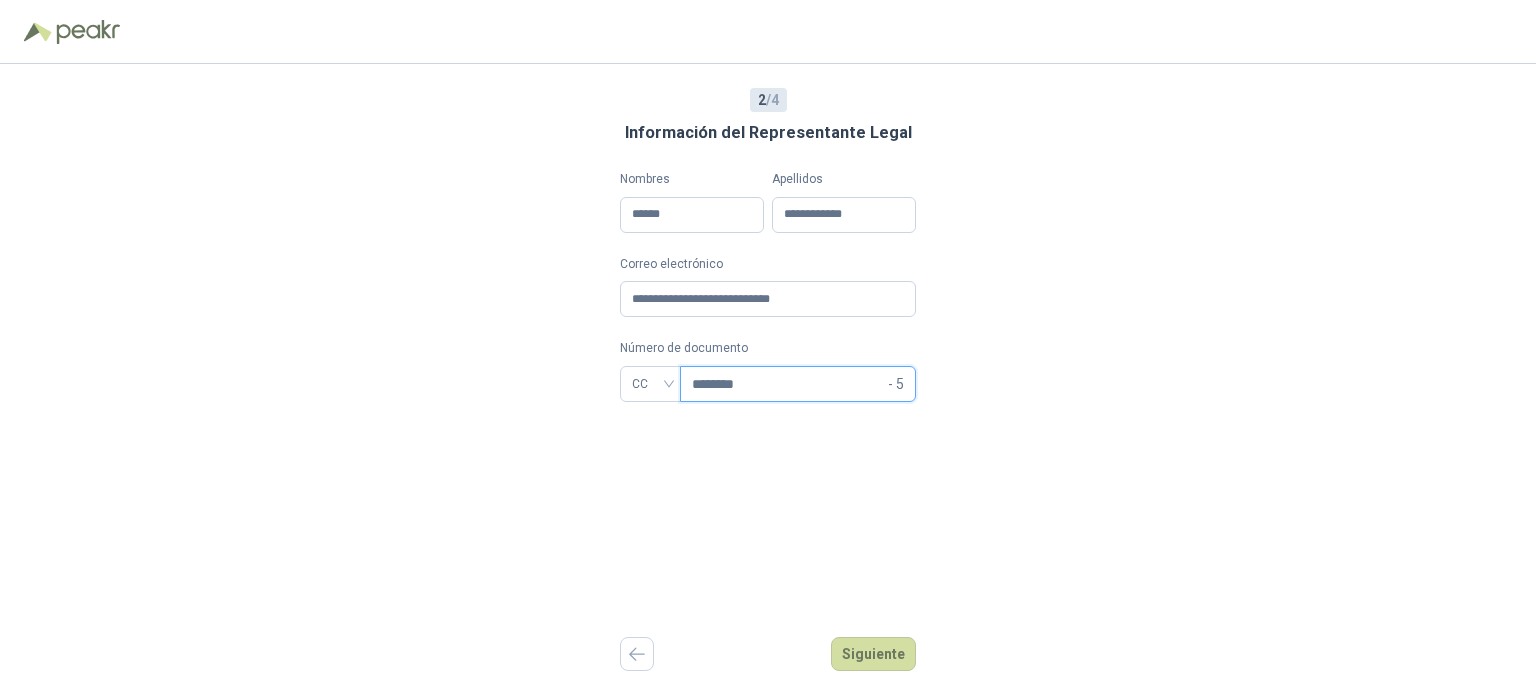 click on "********" at bounding box center (788, 384) 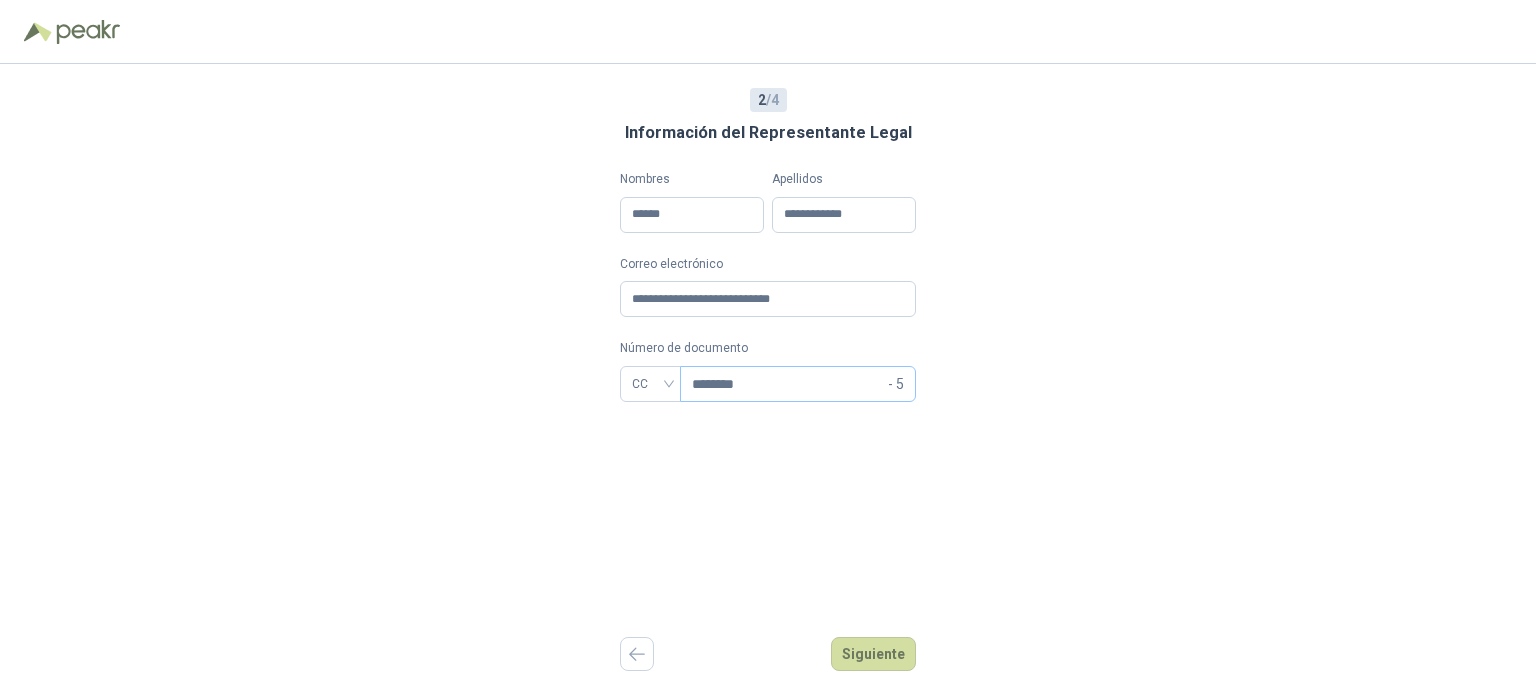 click on "******** - 5" at bounding box center (798, 384) 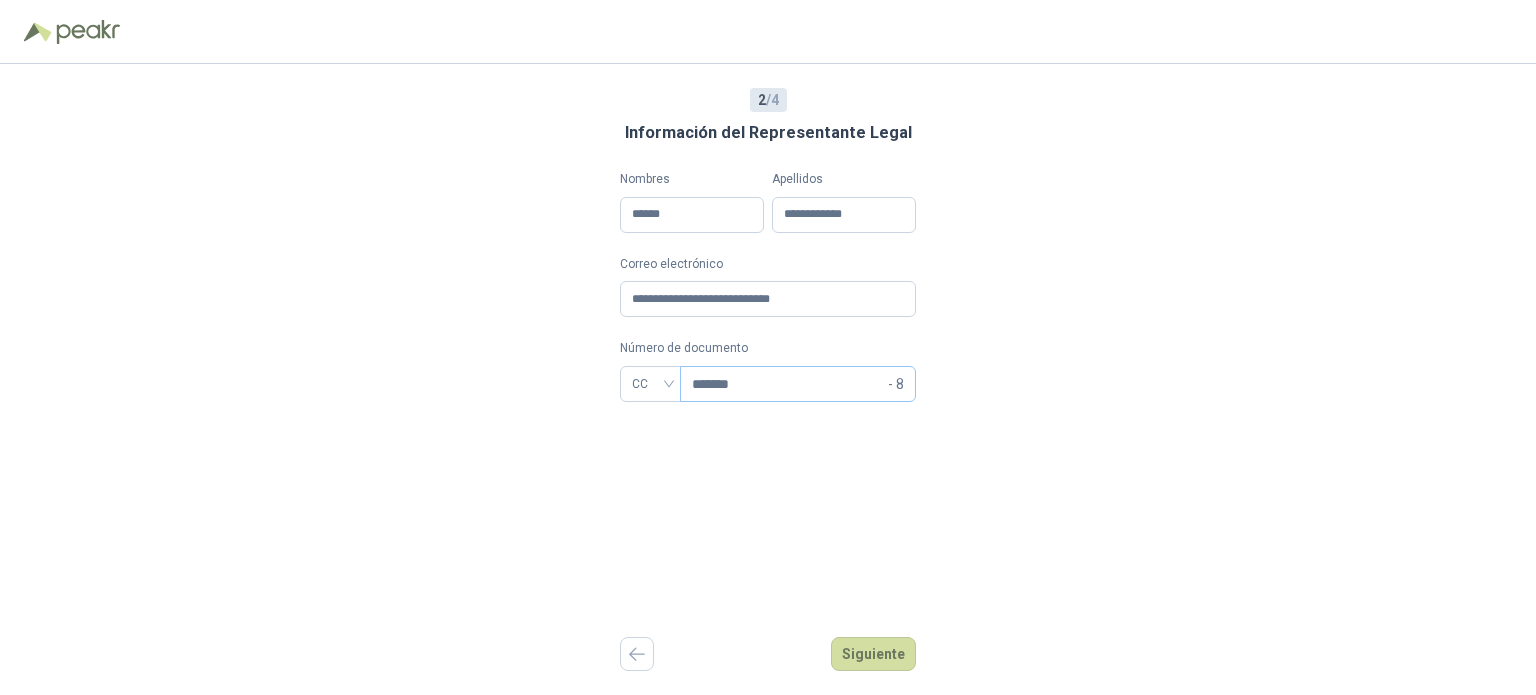 click on "******* - 8" at bounding box center (798, 384) 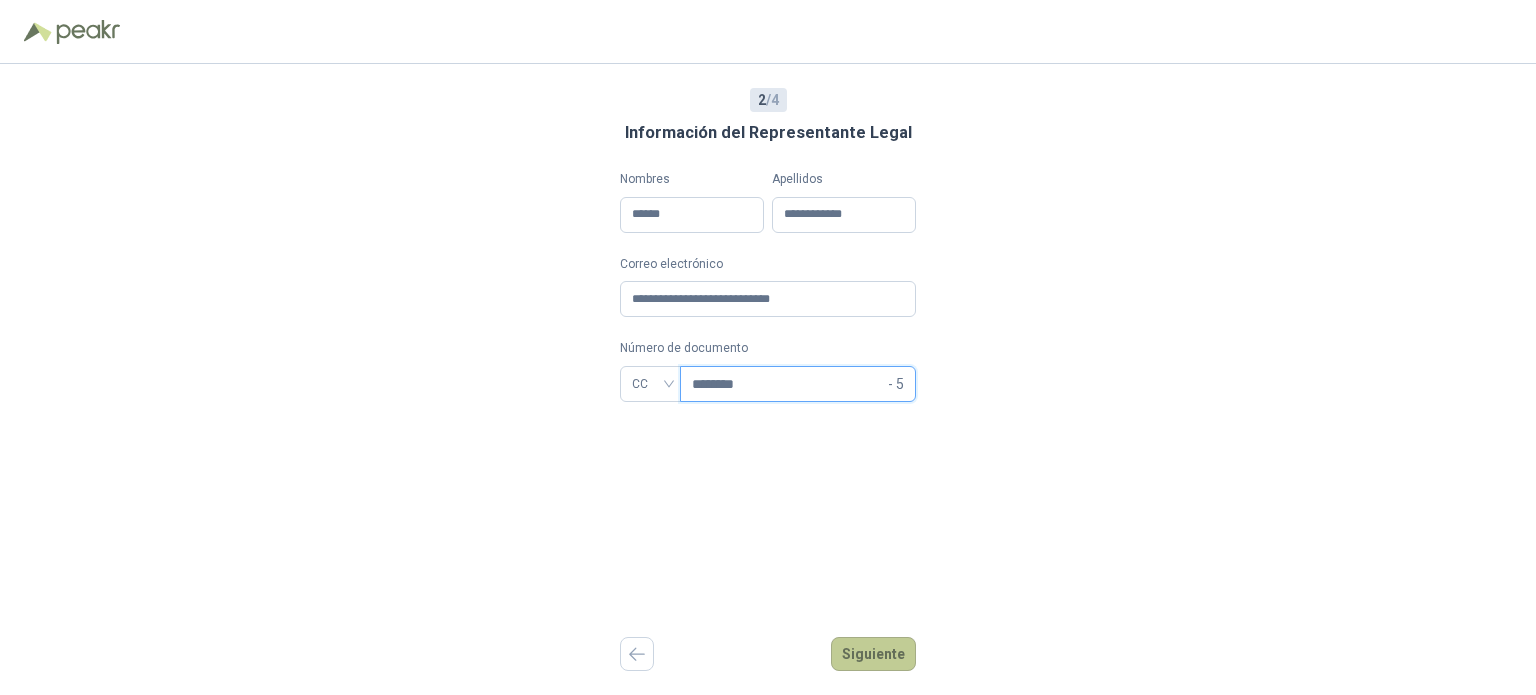 type on "********" 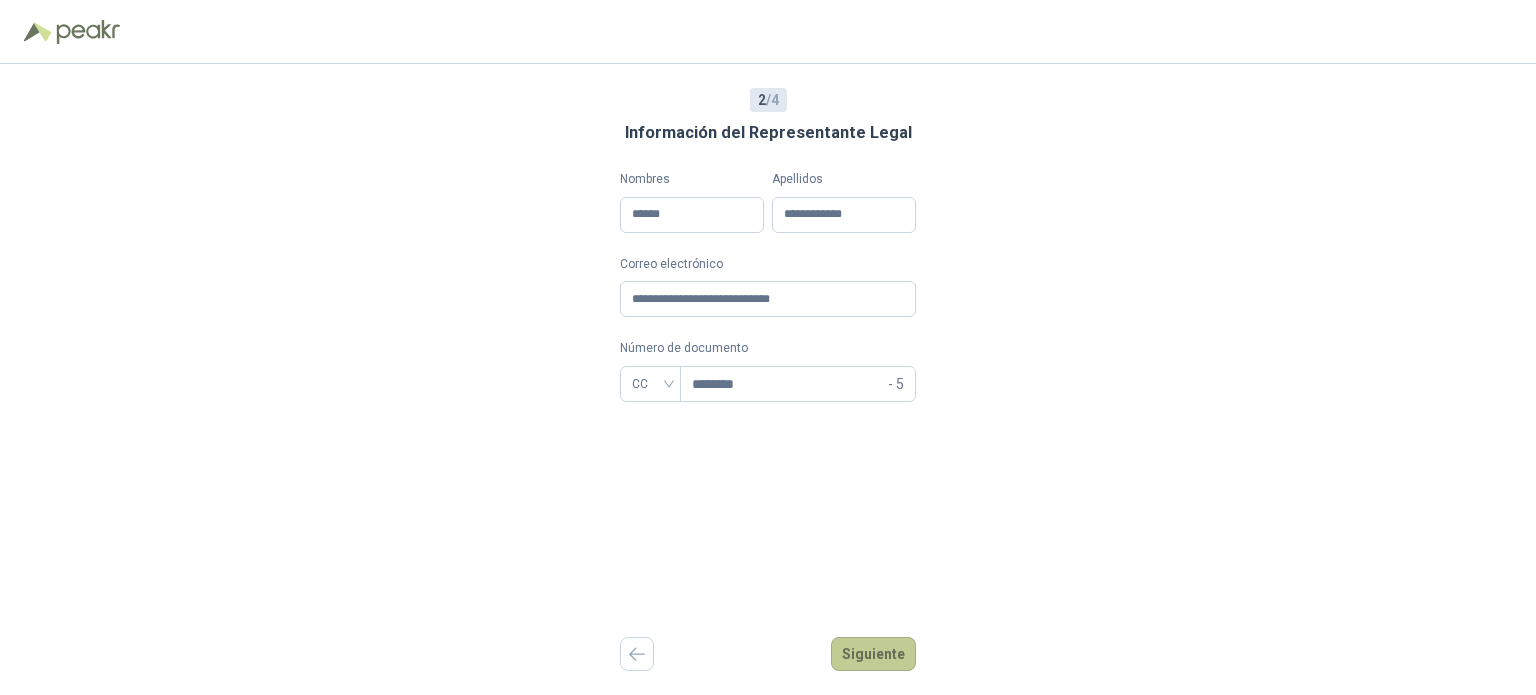 click on "Siguiente" at bounding box center [873, 654] 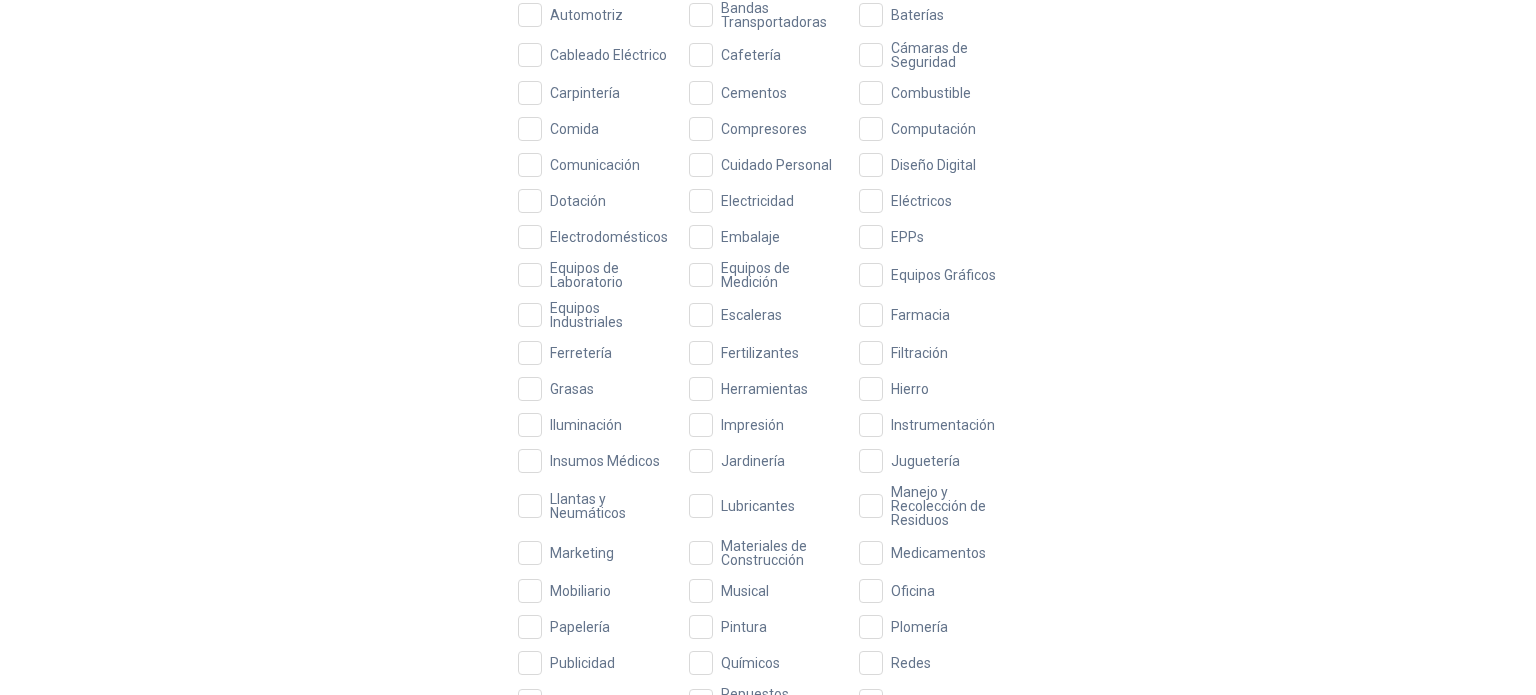 scroll, scrollTop: 374, scrollLeft: 0, axis: vertical 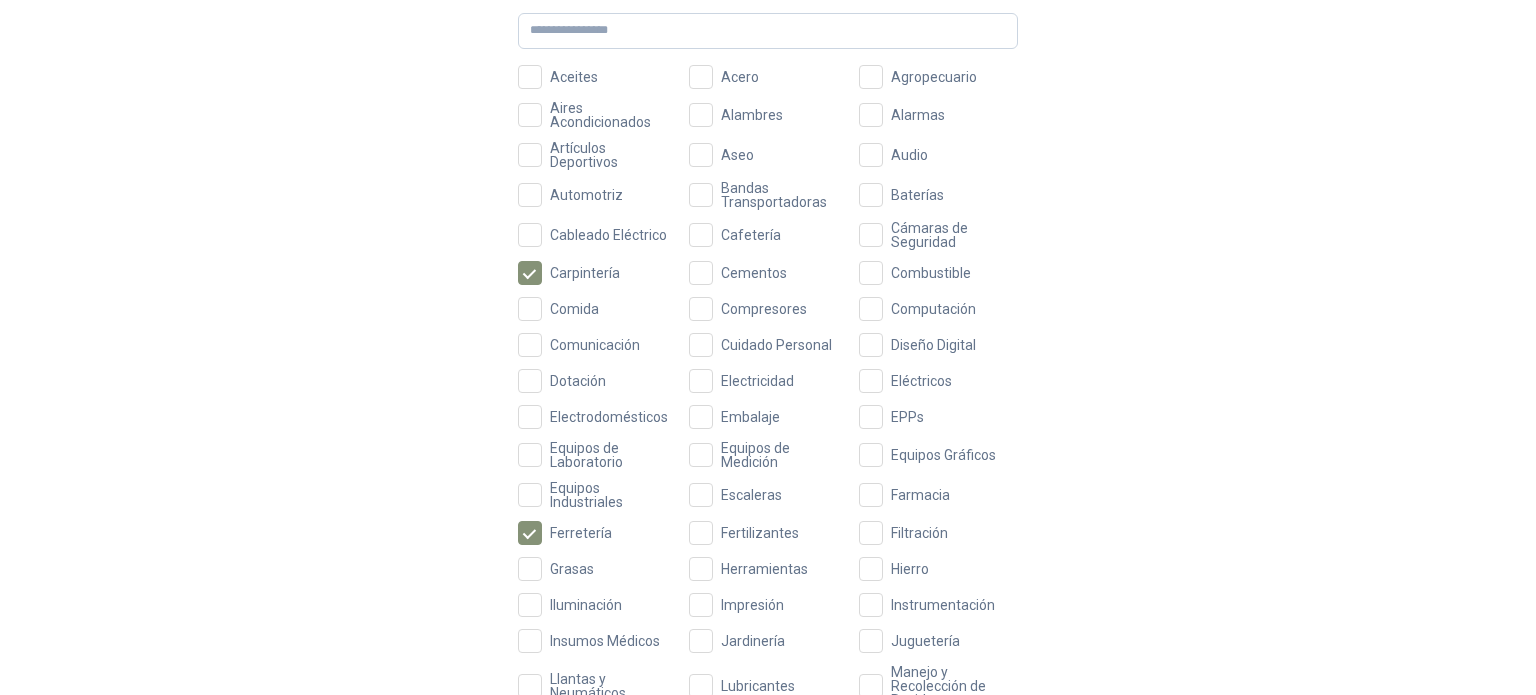 click on "3 / 4 Categorías Selecciona las categorías de los productos que tu vendes Aceites Acero Agropecuario Aires Acondicionados Alambres Alarmas Artículos Deportivos Aseo Audio Automotriz Bandas Transportadoras Baterías Cableado Eléctrico Cafetería Cámaras de Seguridad Carpintería Cementos Combustible Comida Compresores Computación Comunicación Cuidado Personal Diseño Digital Dotación Electricidad Eléctricos Electrodomésticos Embalaje EPPs Equipos de Laboratorio Equipos de Medición Equipos Gráficos Equipos Industriales Escaleras Farmacia Ferretería Fertilizantes Filtración Grasas Herramientas Hierro Iluminación Impresión Instrumentación Insumos Médicos Jardinería Juguetería Llantas y Neumáticos Lubricantes Manejo y Recolección de Residuos Marketing Materiales de Construcción Medicamentos Mobiliario Musical Oficina Papelería Pintura Plomería Publicidad Químicos Redes Refrigeración Repuestos Industriales Rodamientos Señalización Sensores Soldadura Tecnología Teléfonos Textiles" at bounding box center [768, 187] 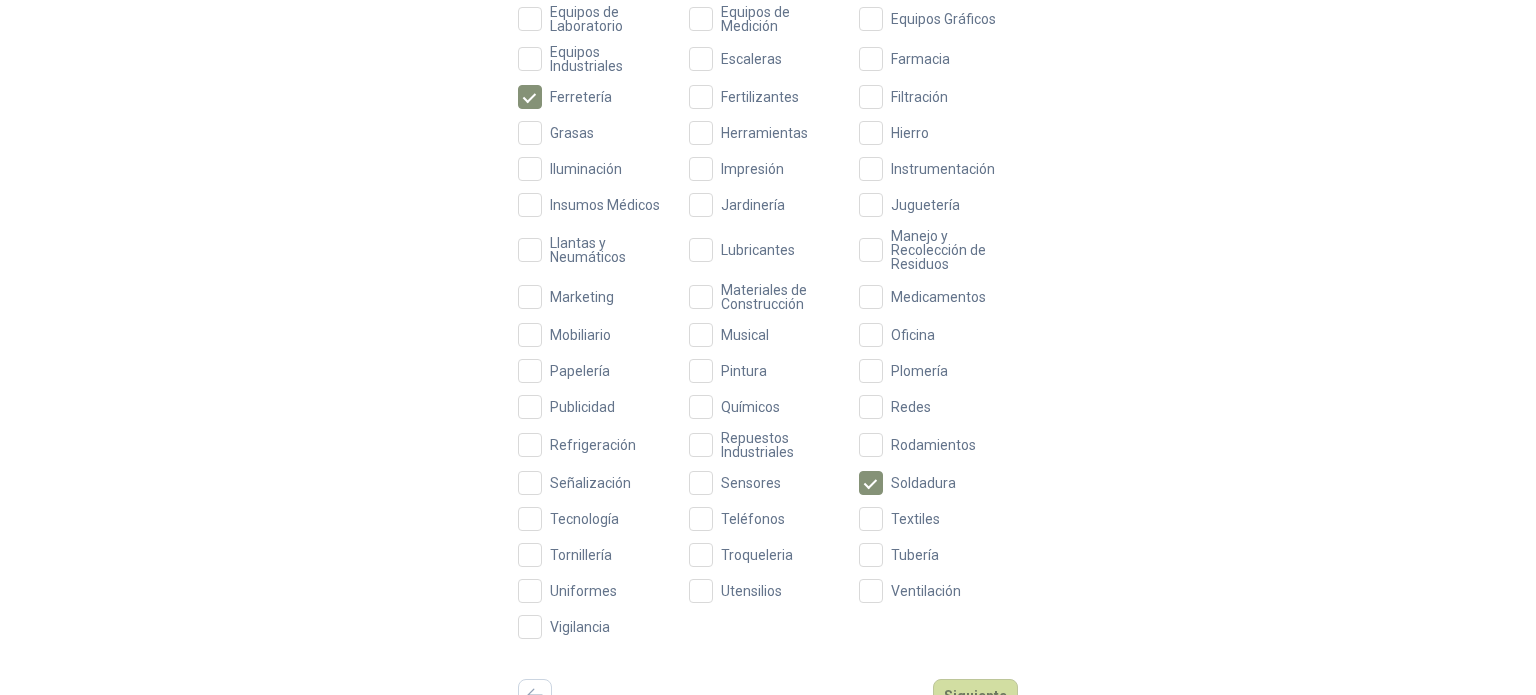 scroll, scrollTop: 634, scrollLeft: 0, axis: vertical 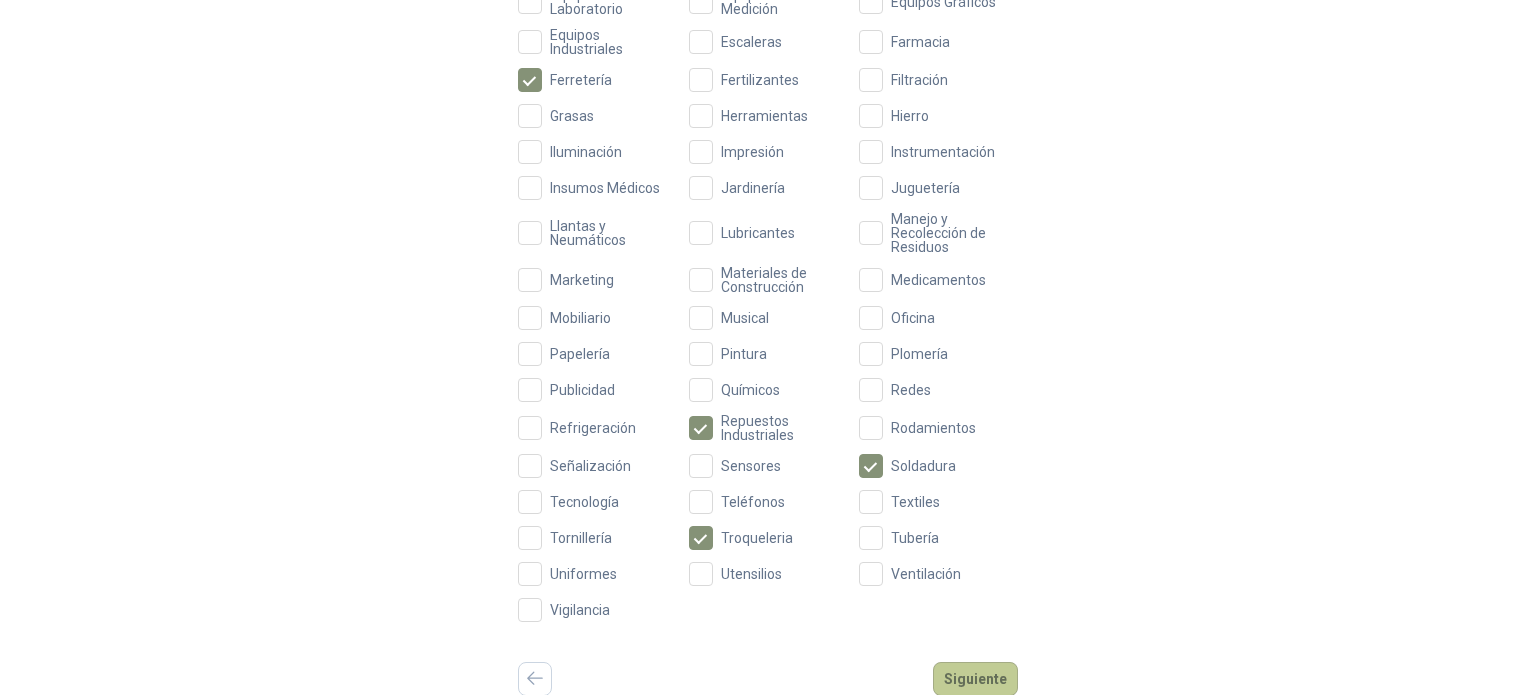 click on "Siguiente" at bounding box center [975, 679] 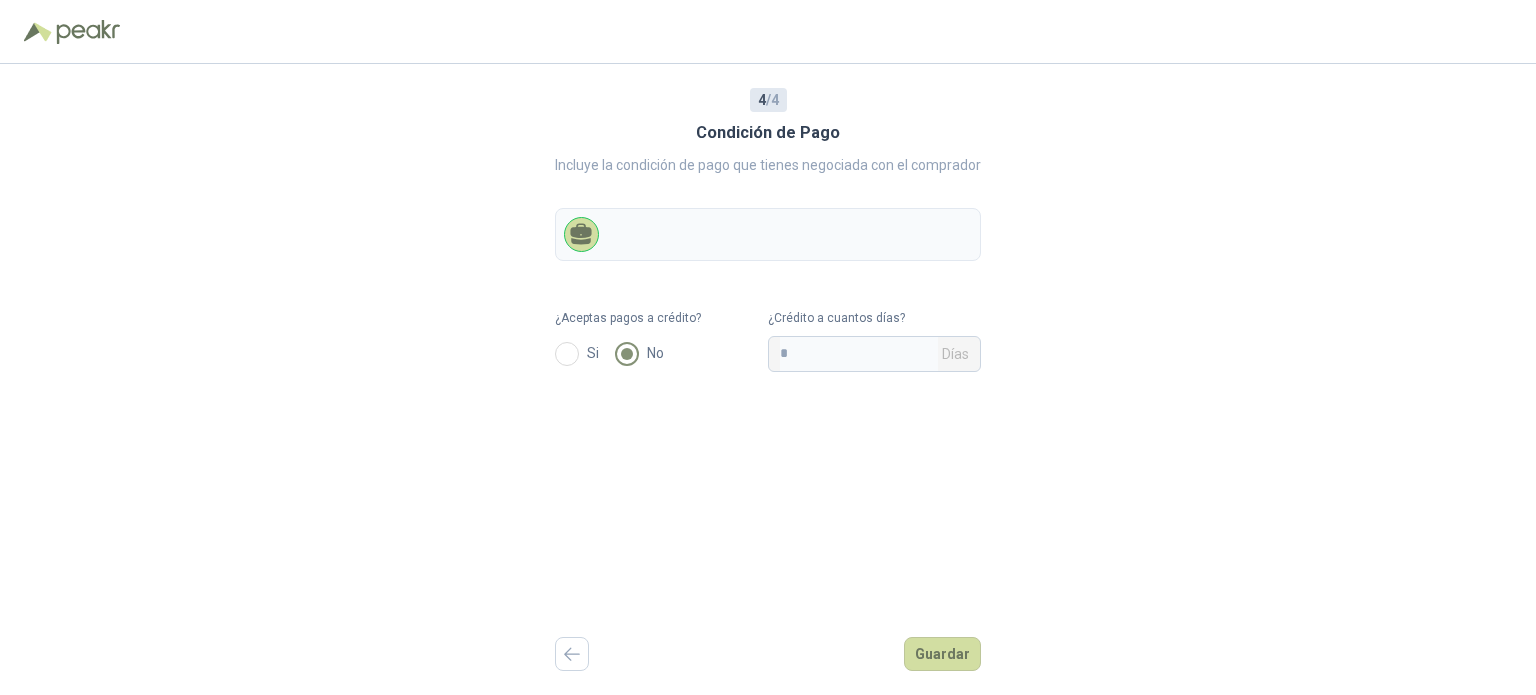 scroll, scrollTop: 0, scrollLeft: 0, axis: both 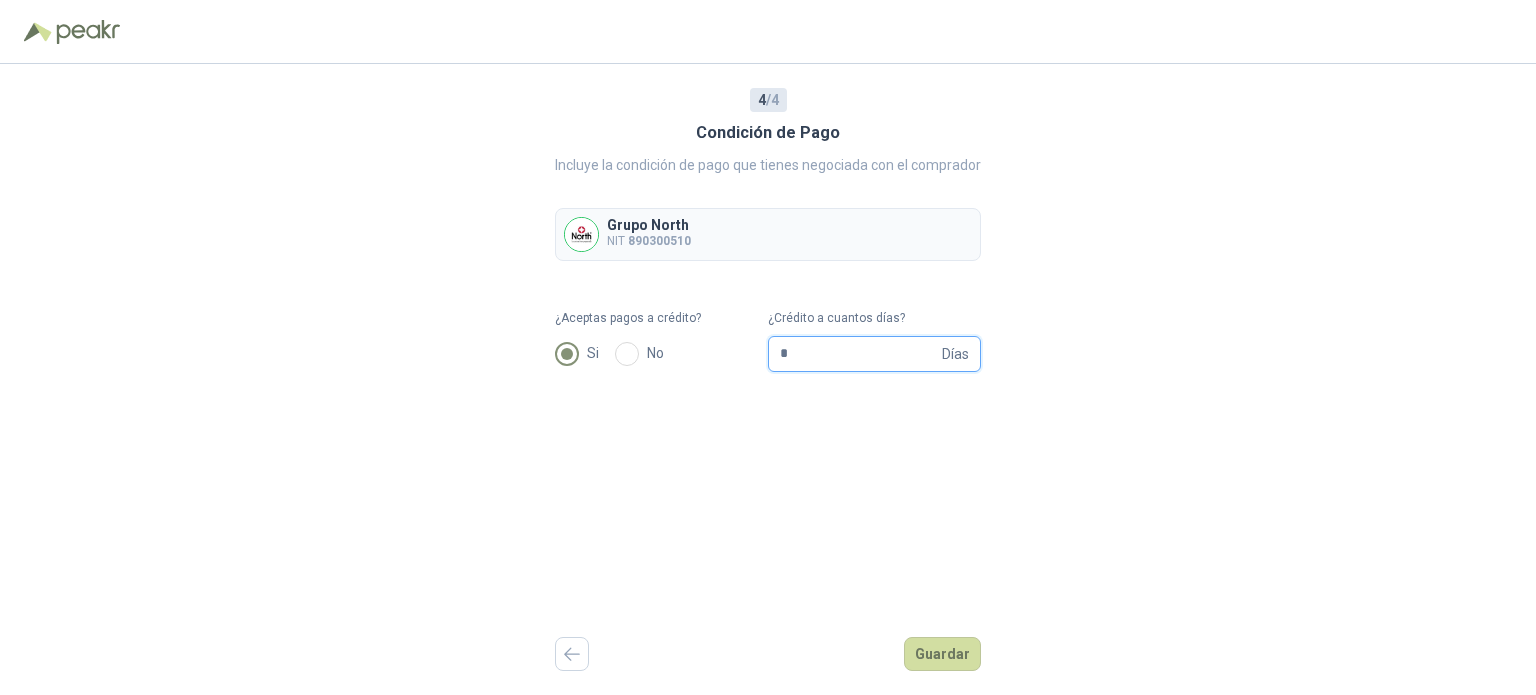 click on "*" at bounding box center (859, 354) 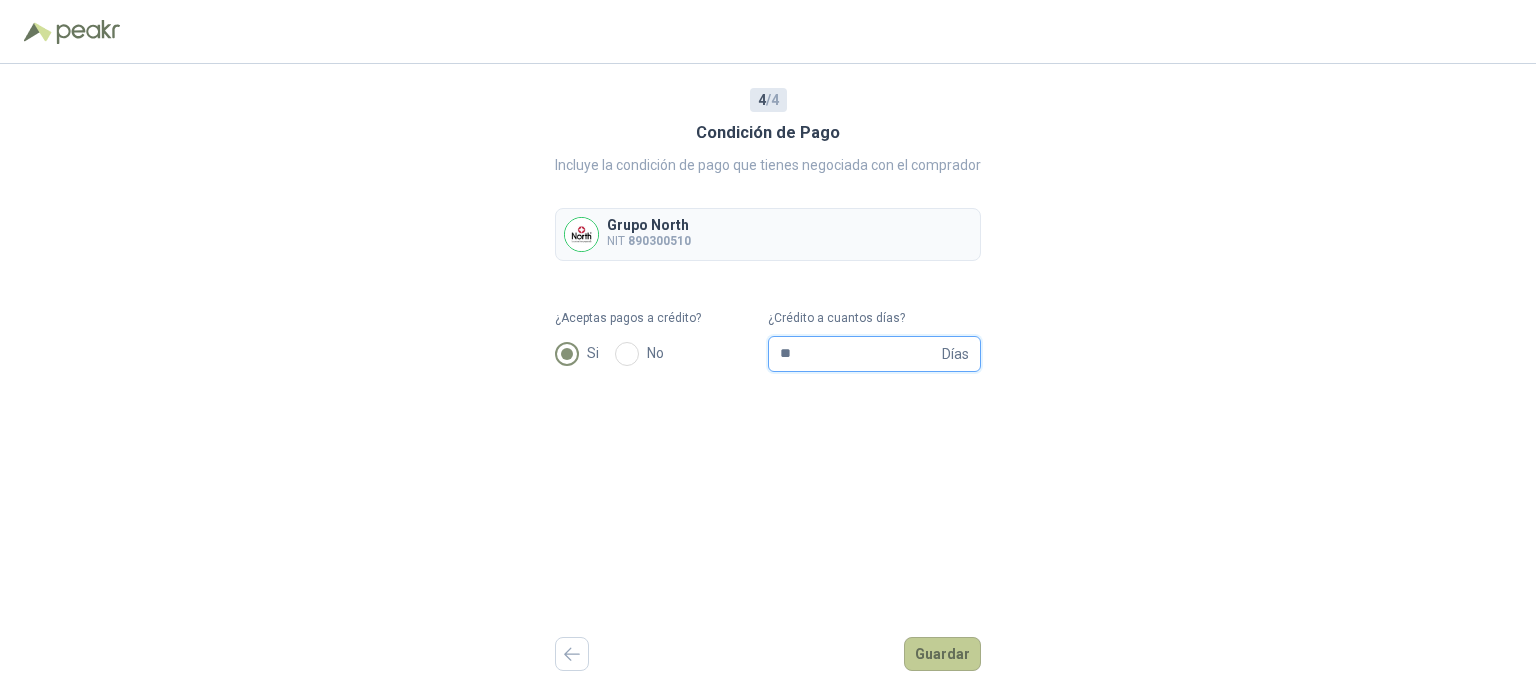 type on "**" 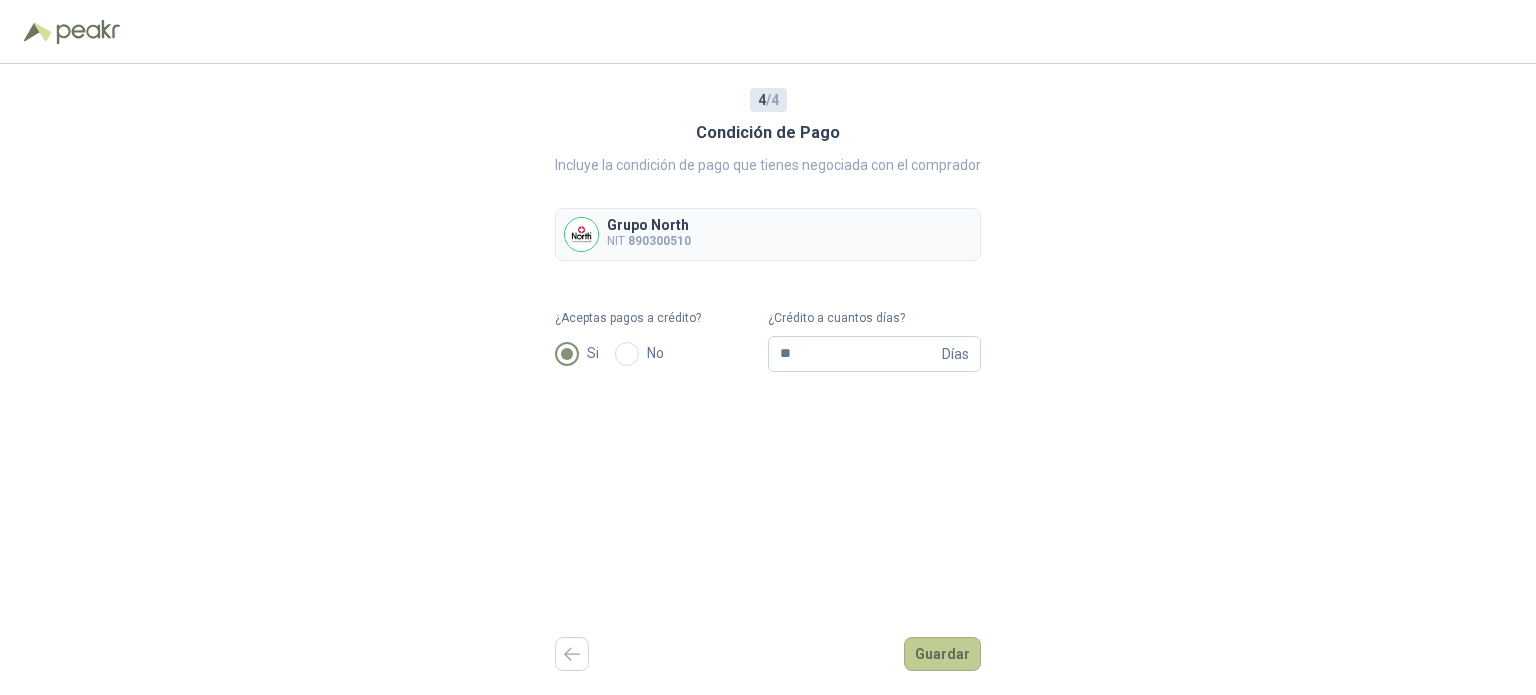 click on "Guardar" at bounding box center [942, 654] 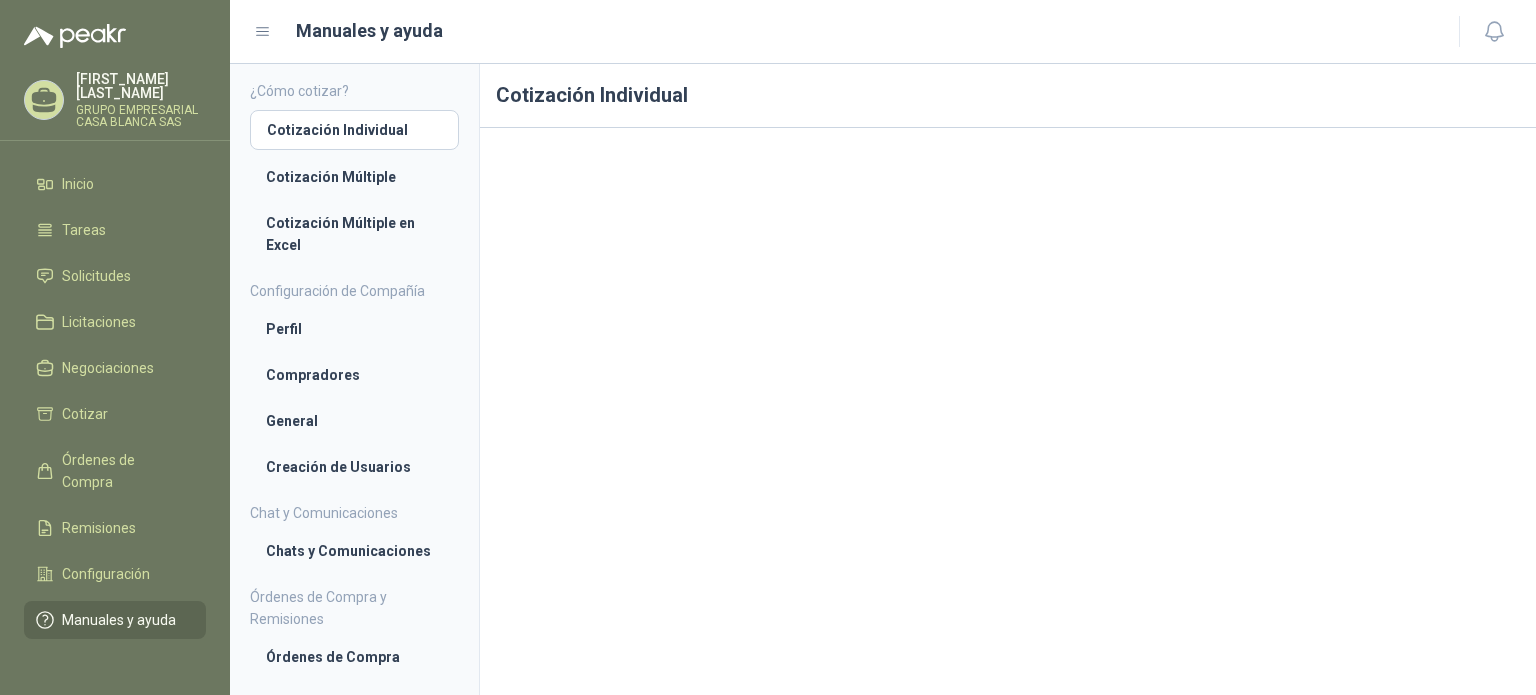 scroll, scrollTop: 37, scrollLeft: 0, axis: vertical 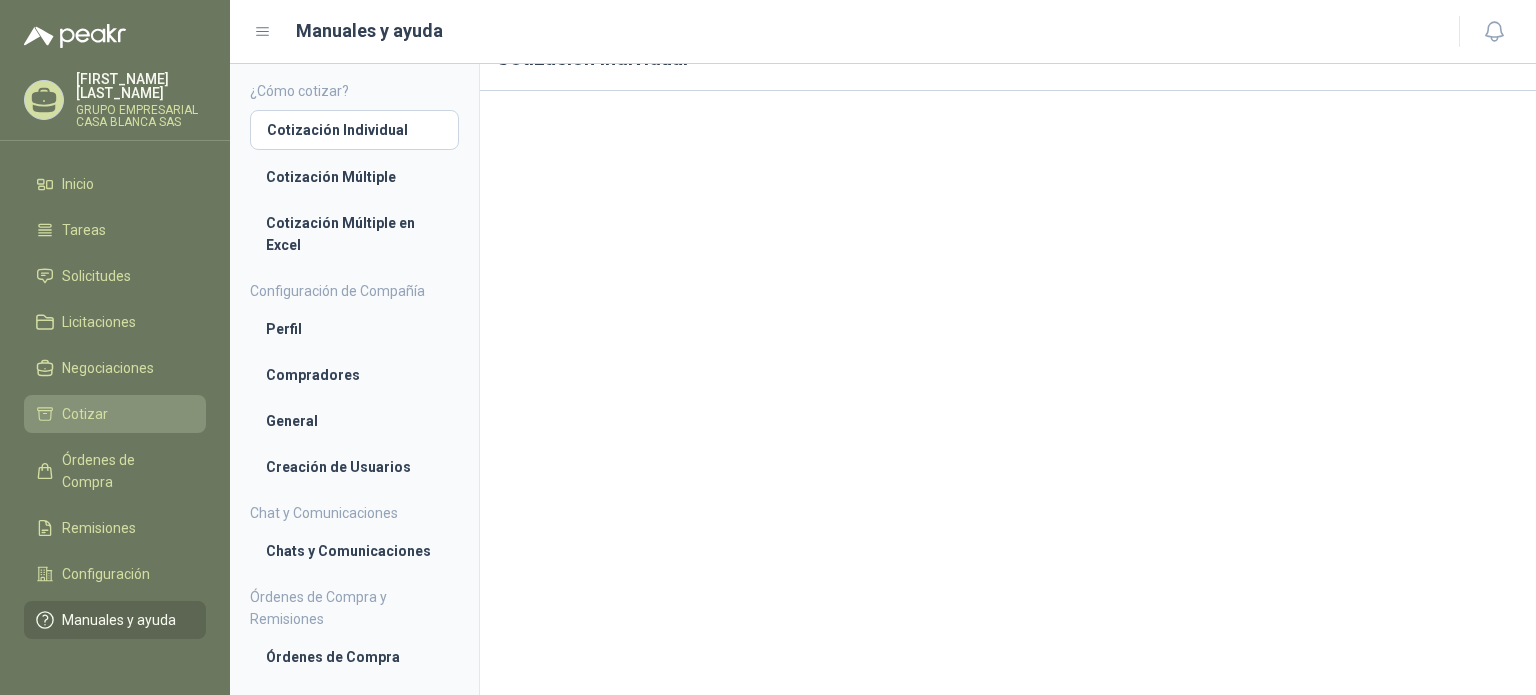 click on "Cotizar" at bounding box center [115, 414] 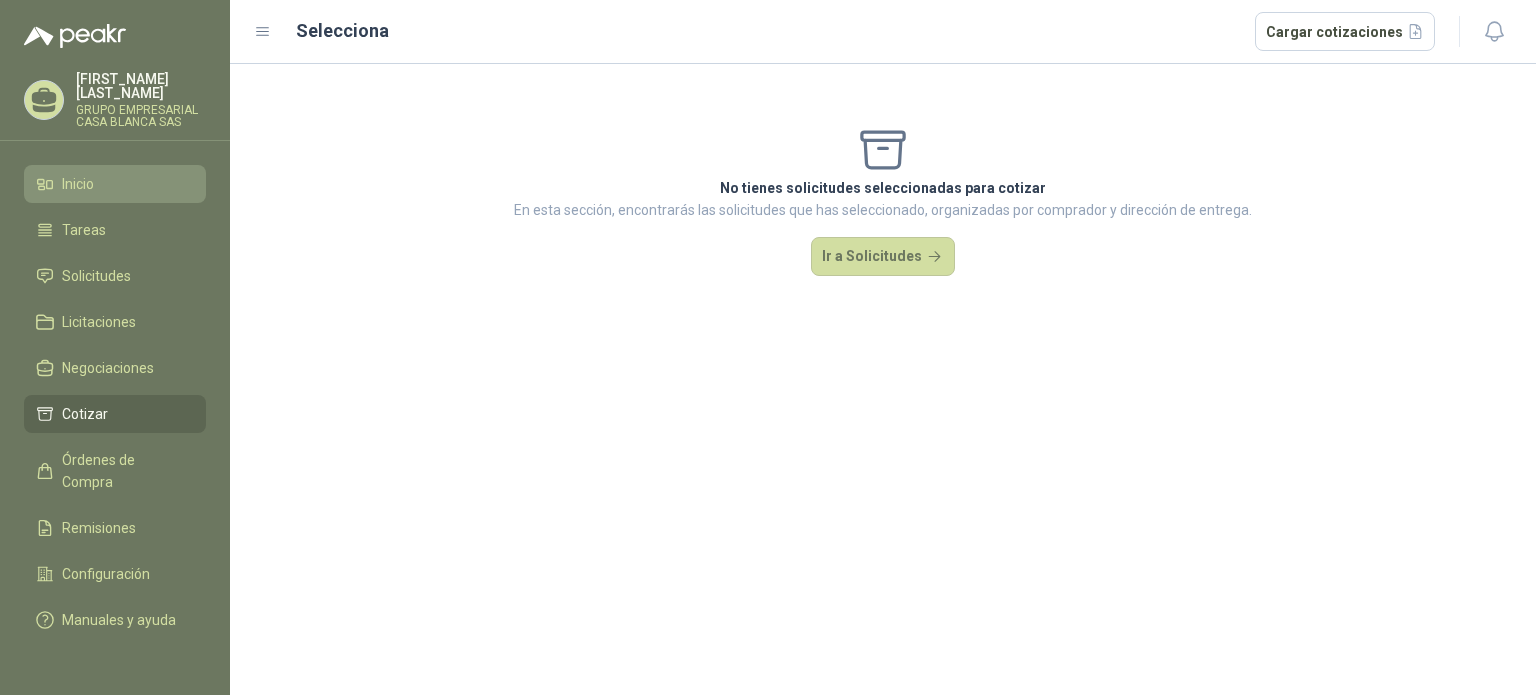 click on "Inicio" at bounding box center [115, 184] 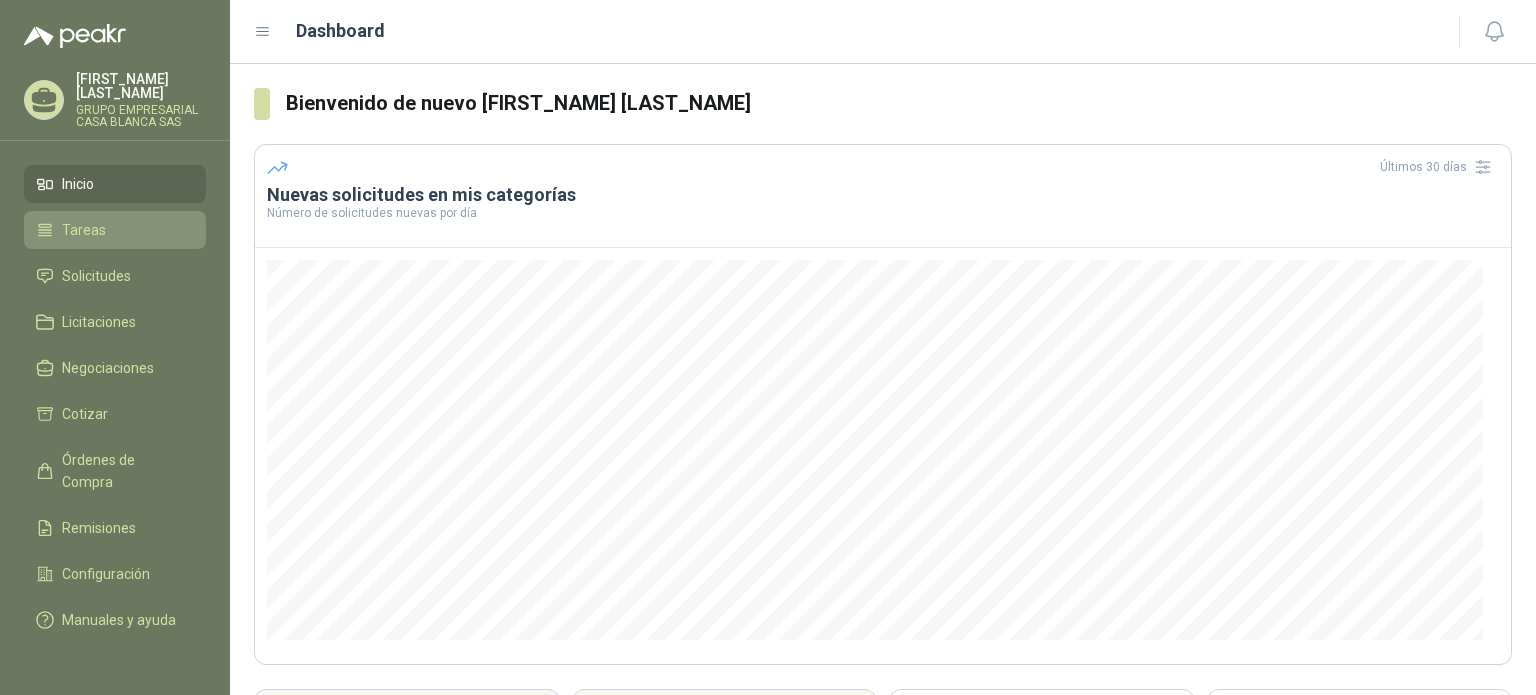 click on "Tareas" at bounding box center (115, 230) 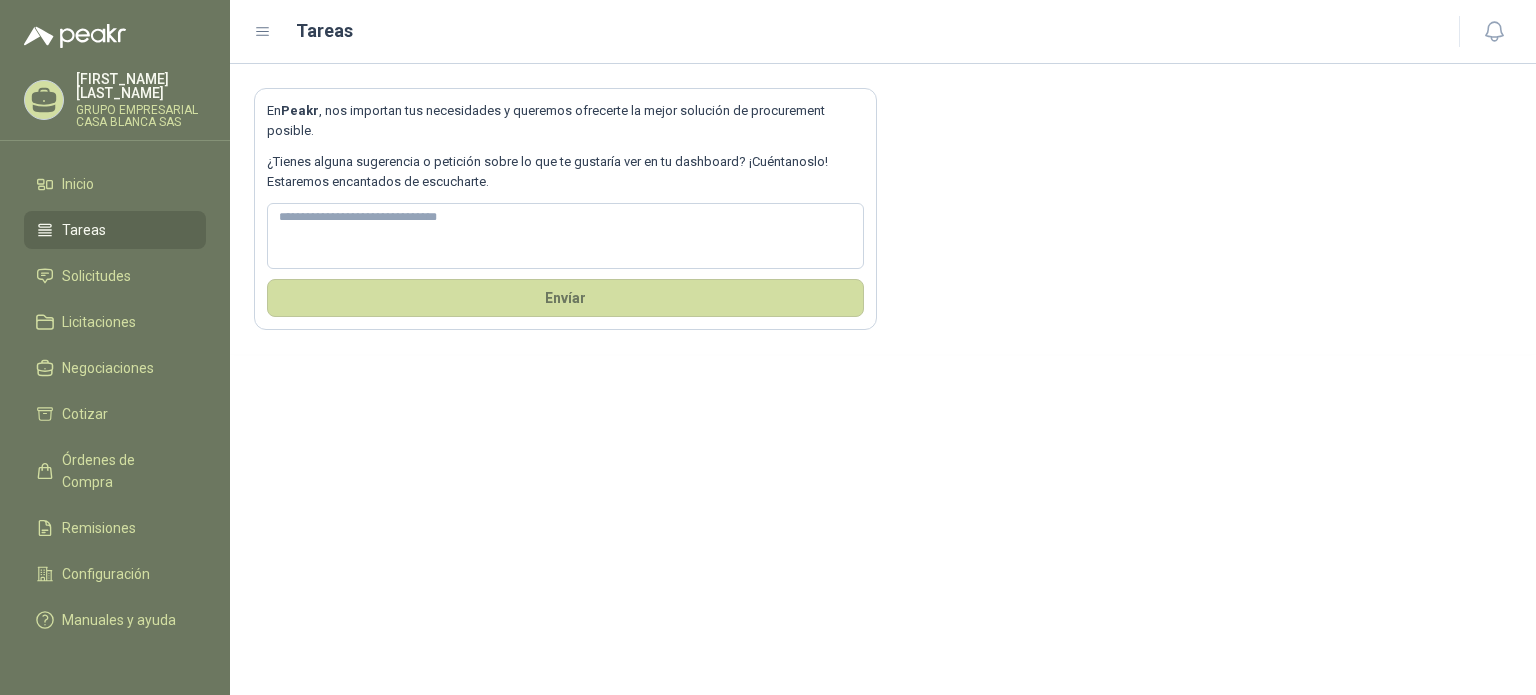 click on "Inicio   Tareas   Solicitudes   Licitaciones   Negociaciones   Cotizar   Órdenes de Compra   Remisiones   Configuración   Manuales y ayuda" at bounding box center [115, 406] 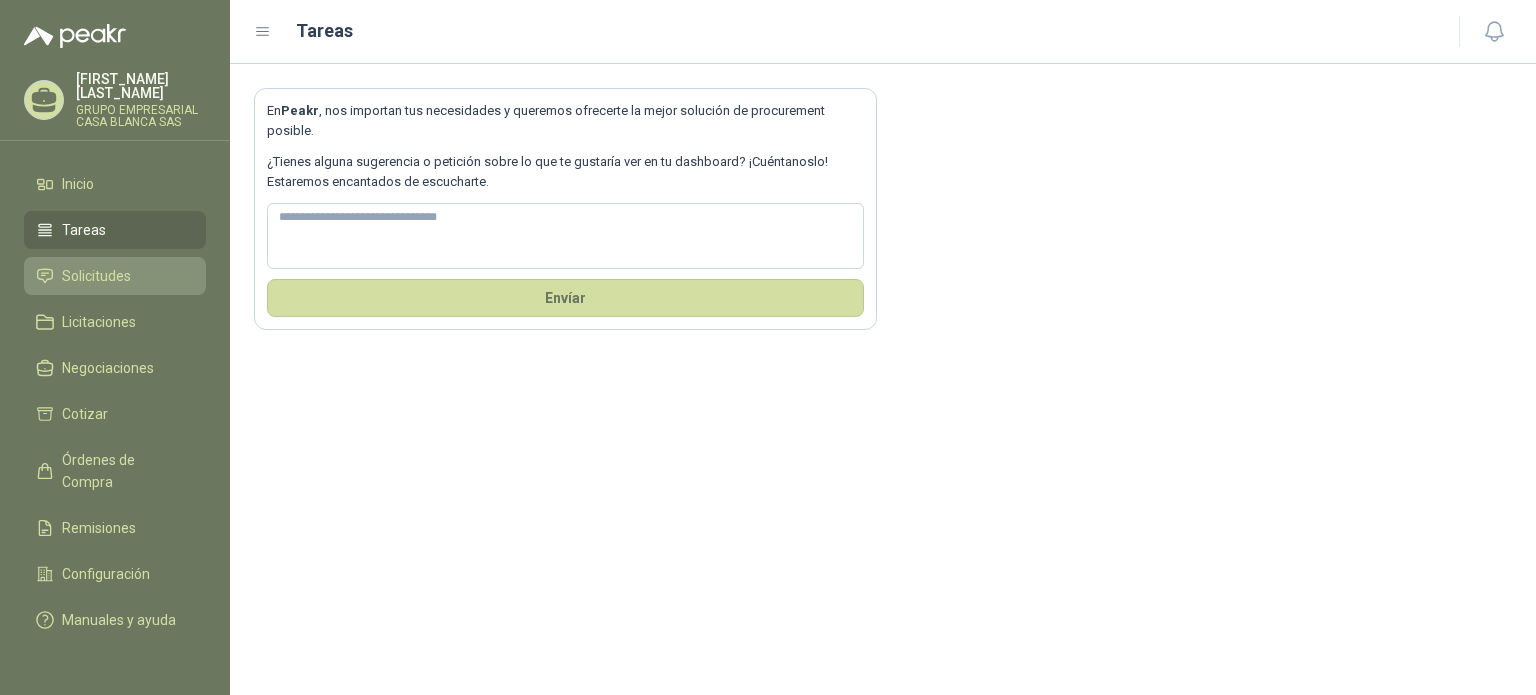 click on "Solicitudes" at bounding box center (96, 276) 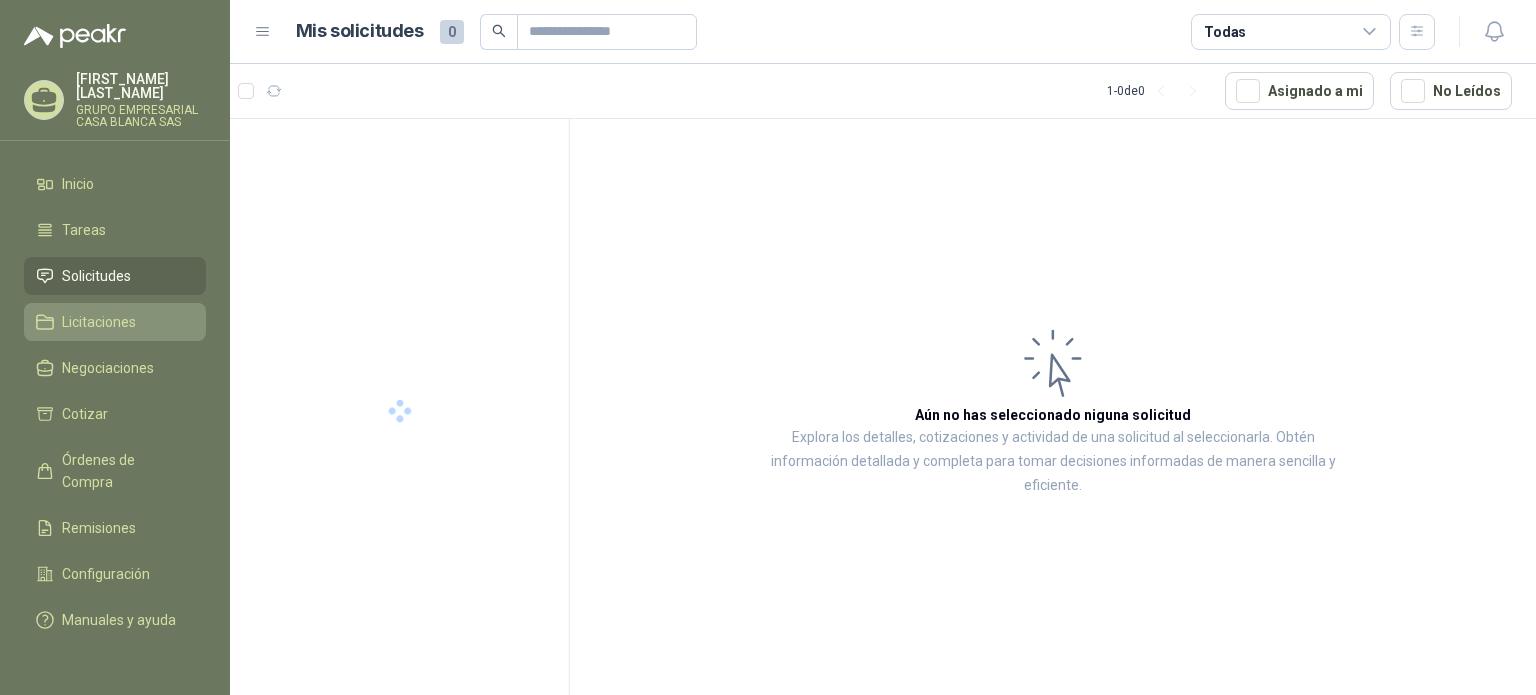 click on "Licitaciones" at bounding box center [99, 322] 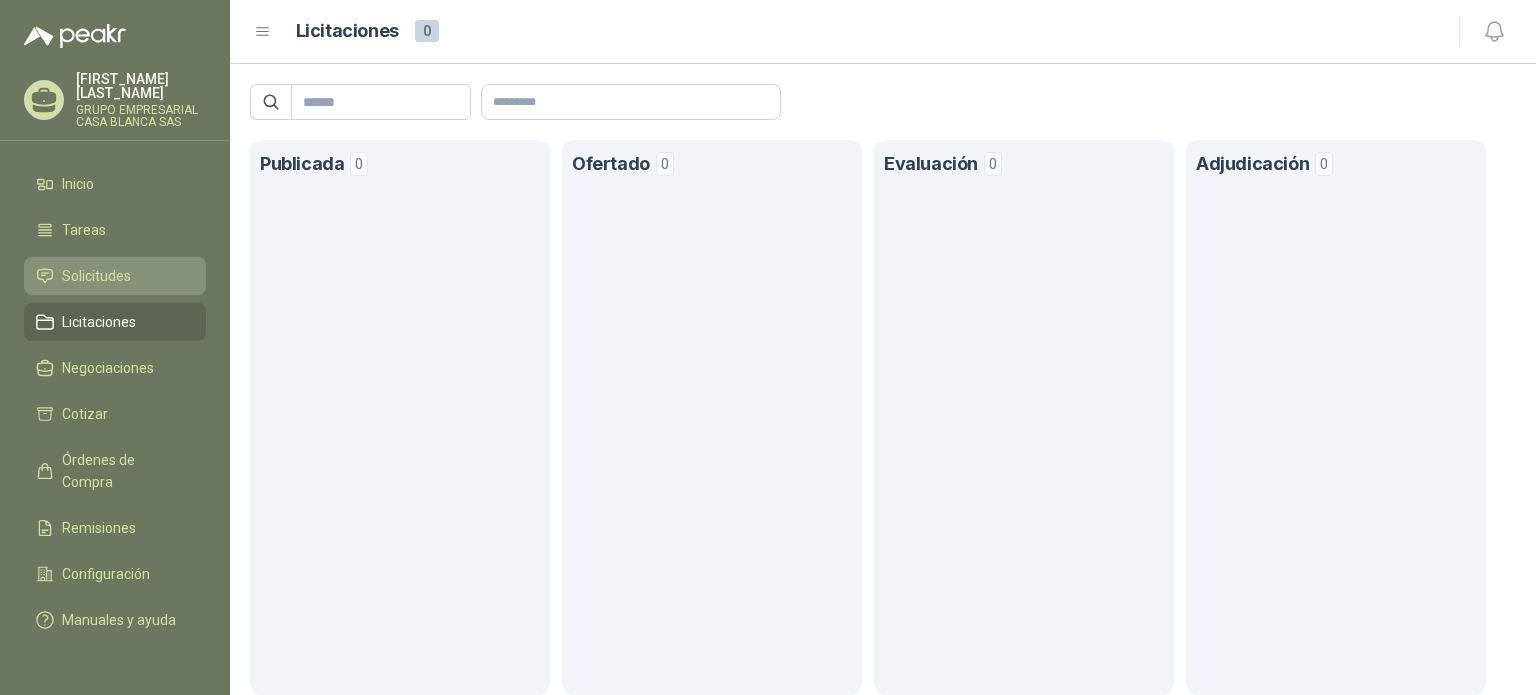 click on "Solicitudes" at bounding box center (115, 276) 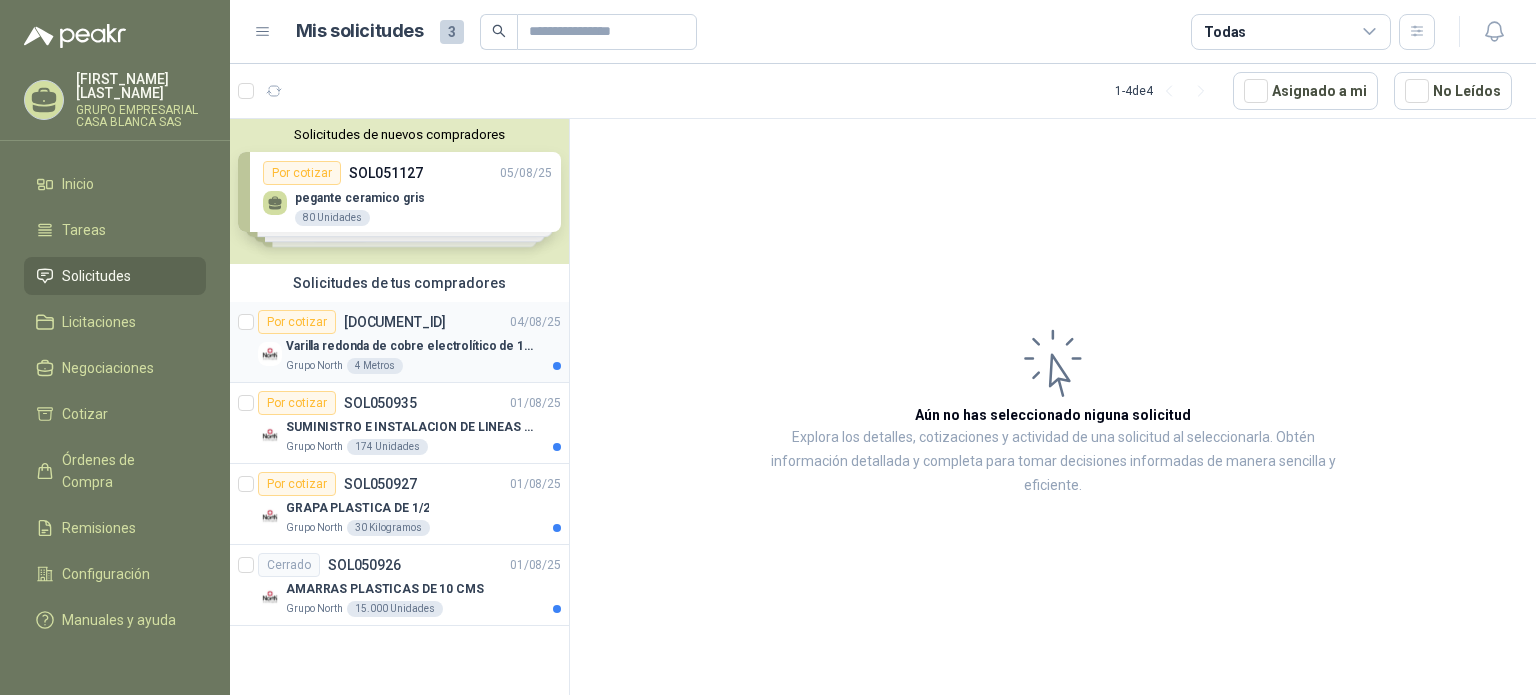 click on "Varilla redonda de cobre electrolítico de 1/4" x 1 metro" at bounding box center (410, 346) 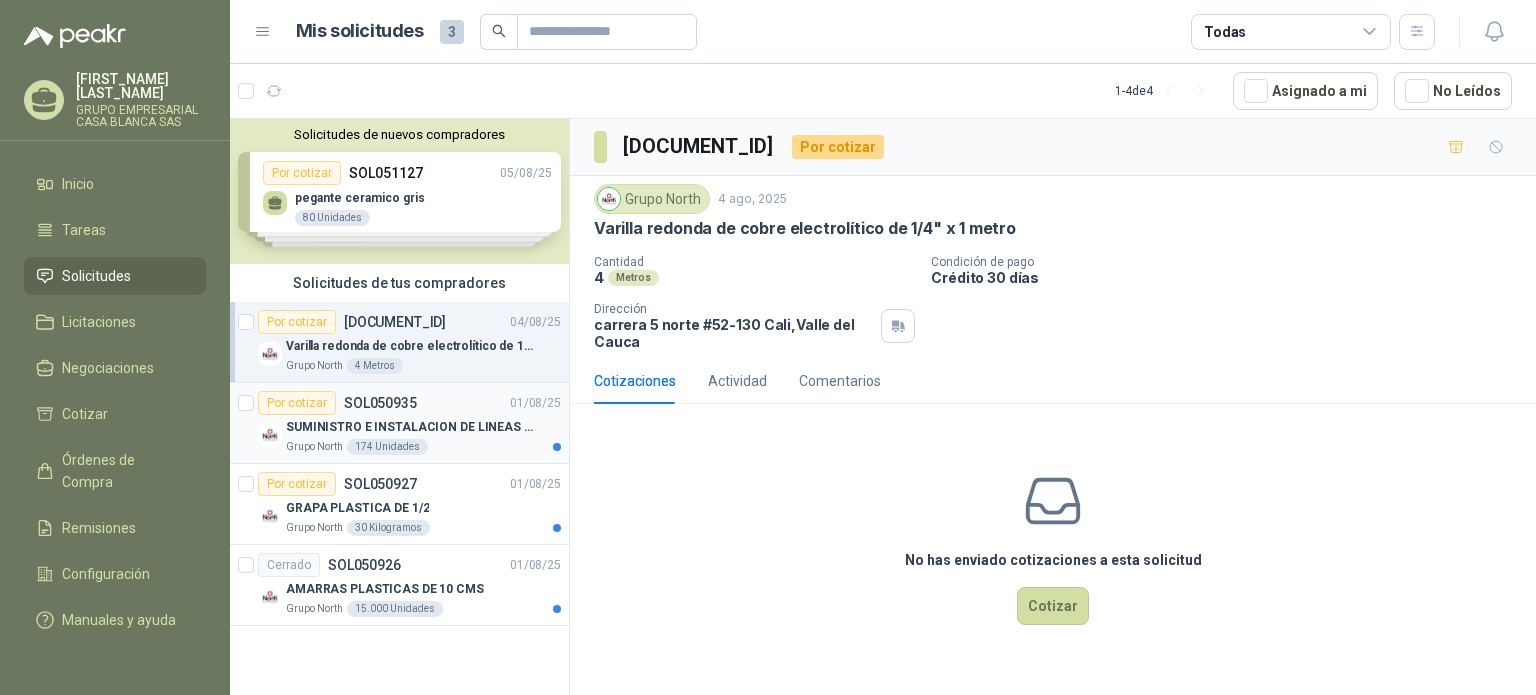 click on "Por cotizar SOL050935 01/08/25" at bounding box center [409, 403] 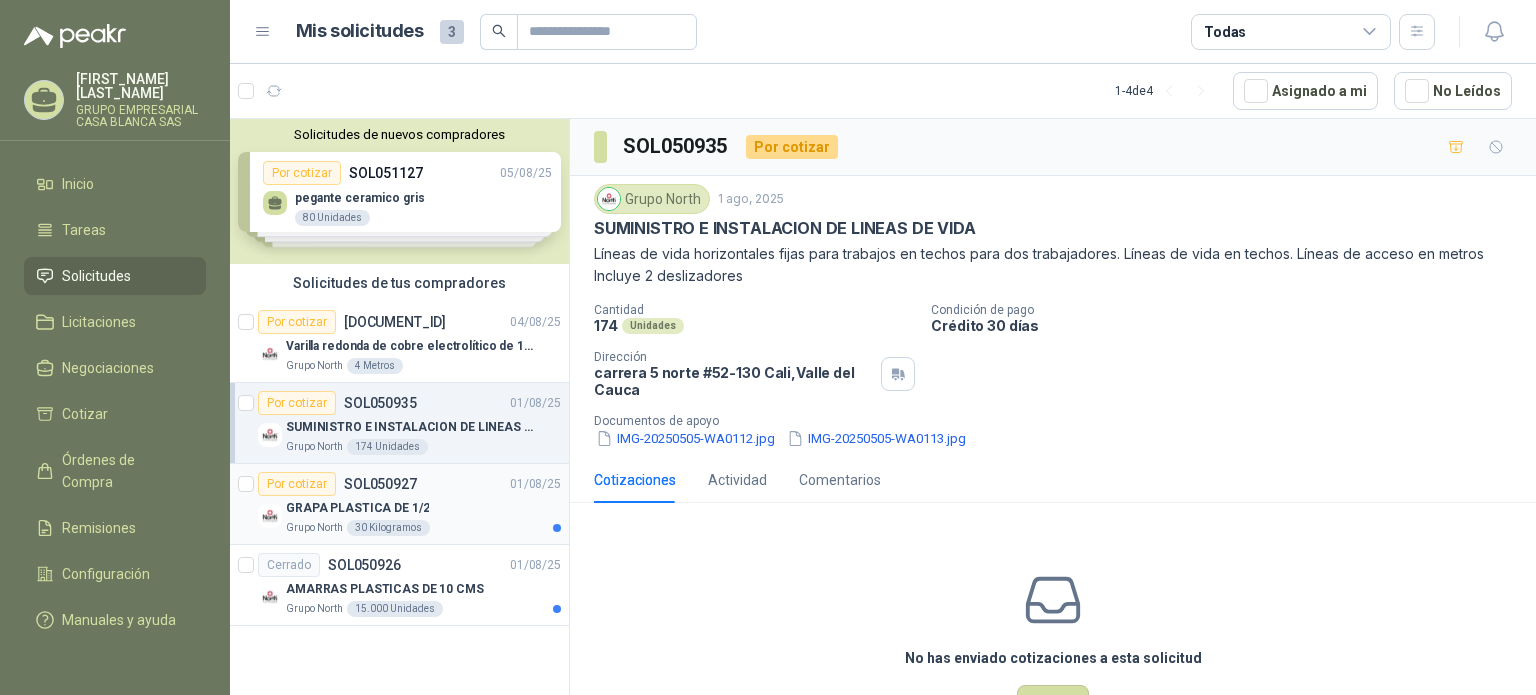 click on "Por cotizar [DOCUMENT_ID] [DATE]" at bounding box center [409, 484] 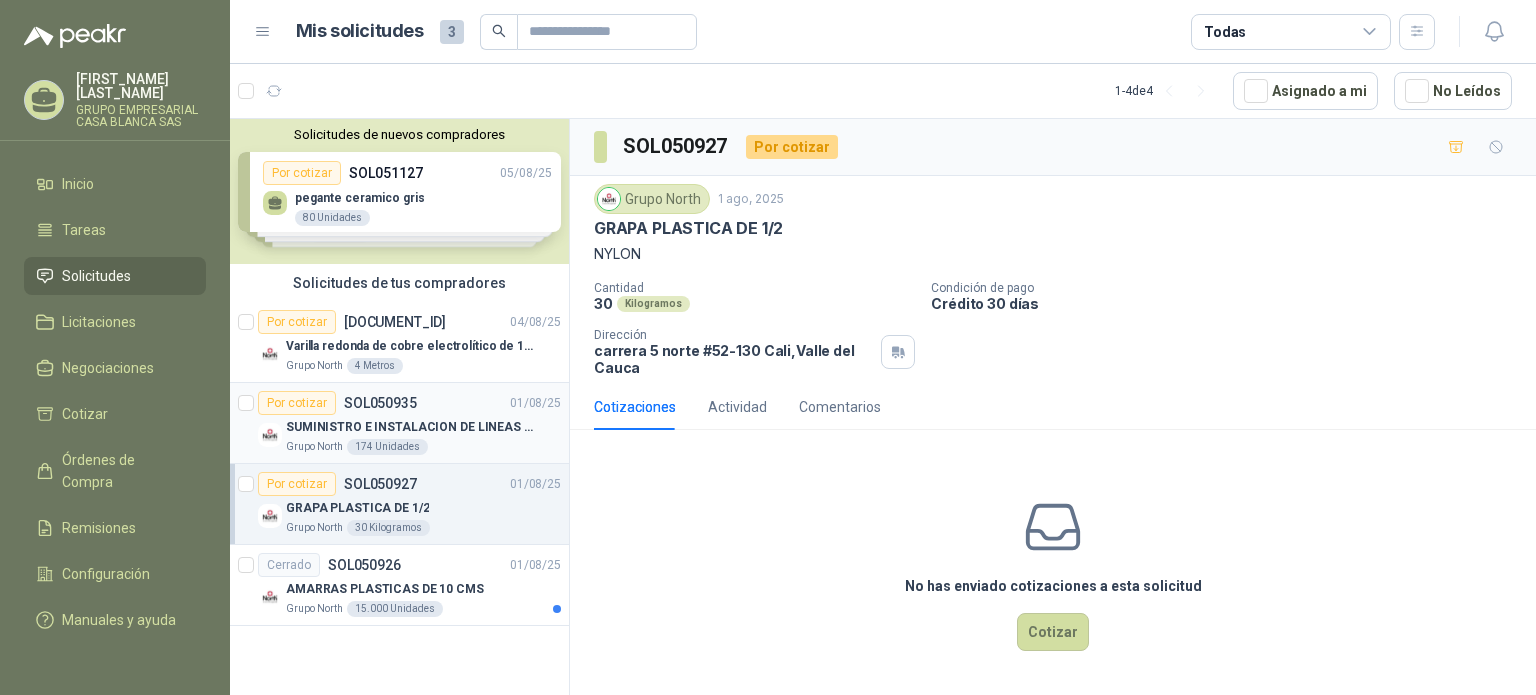 click on "SUMINISTRO E INSTALACION DE LINEAS DE VIDA" at bounding box center (410, 427) 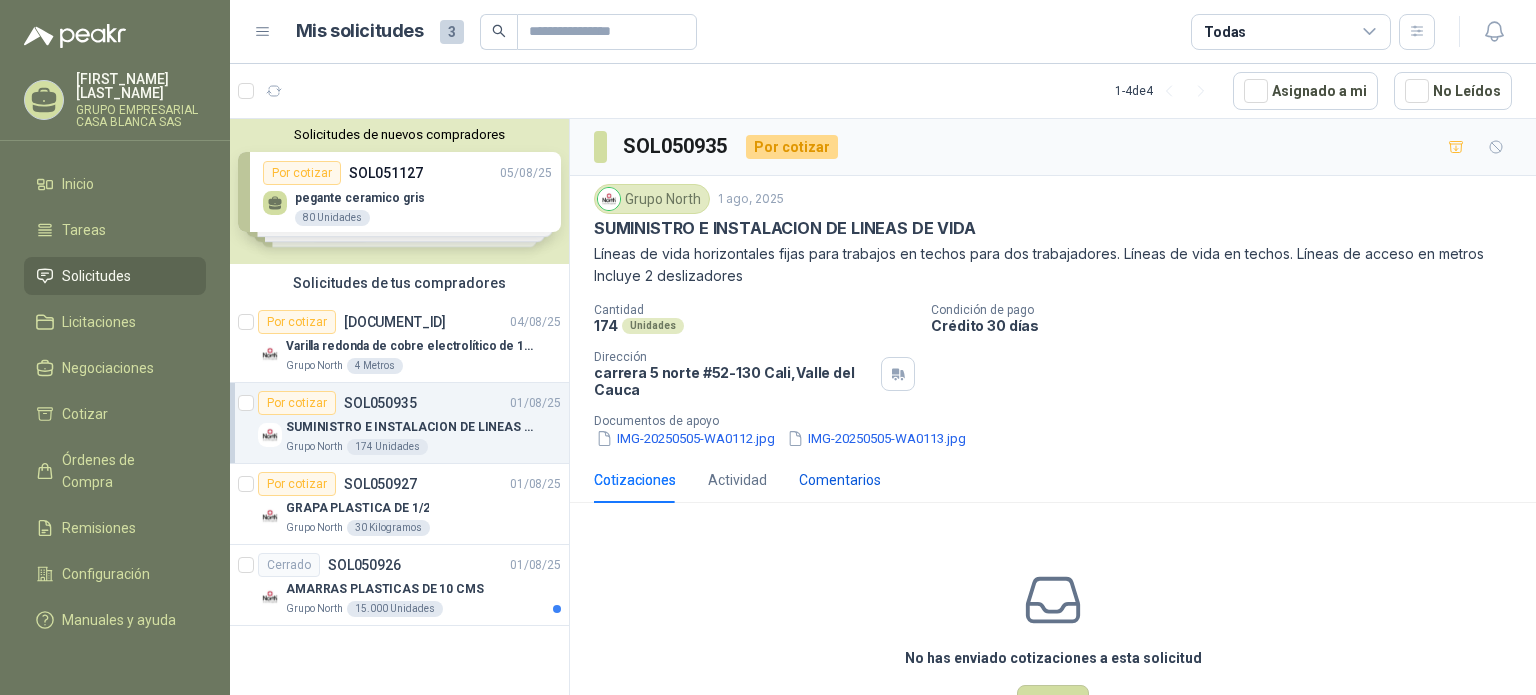click on "Comentarios" at bounding box center [840, 480] 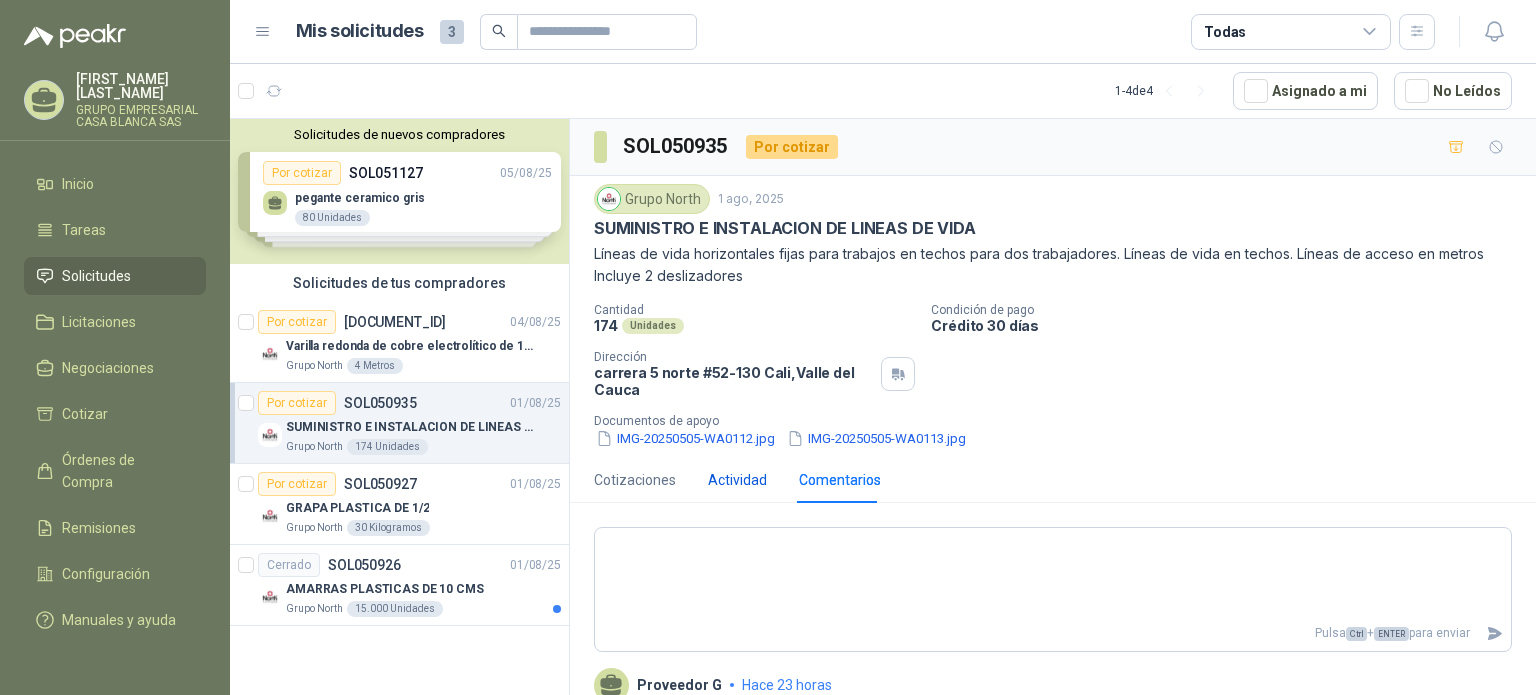 click on "Actividad" at bounding box center [737, 480] 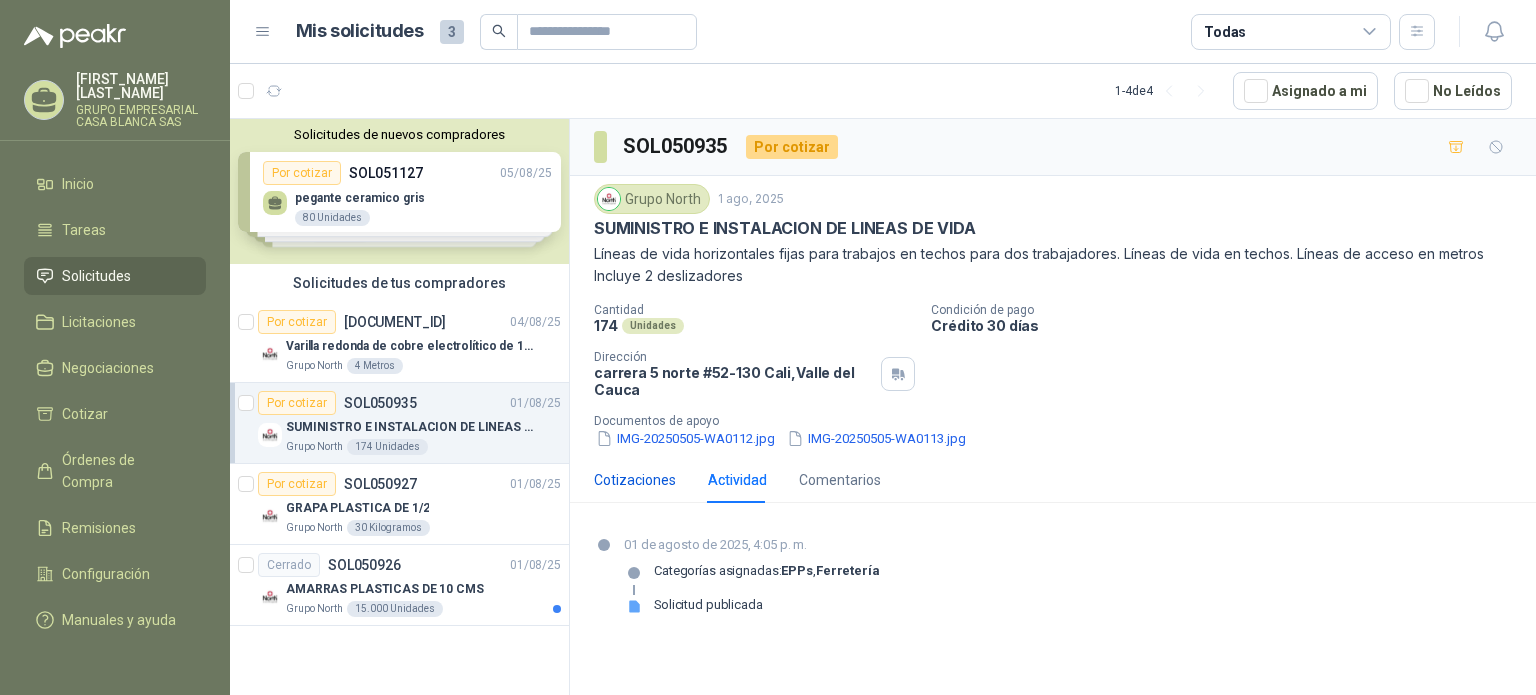 click on "Cotizaciones" at bounding box center [635, 480] 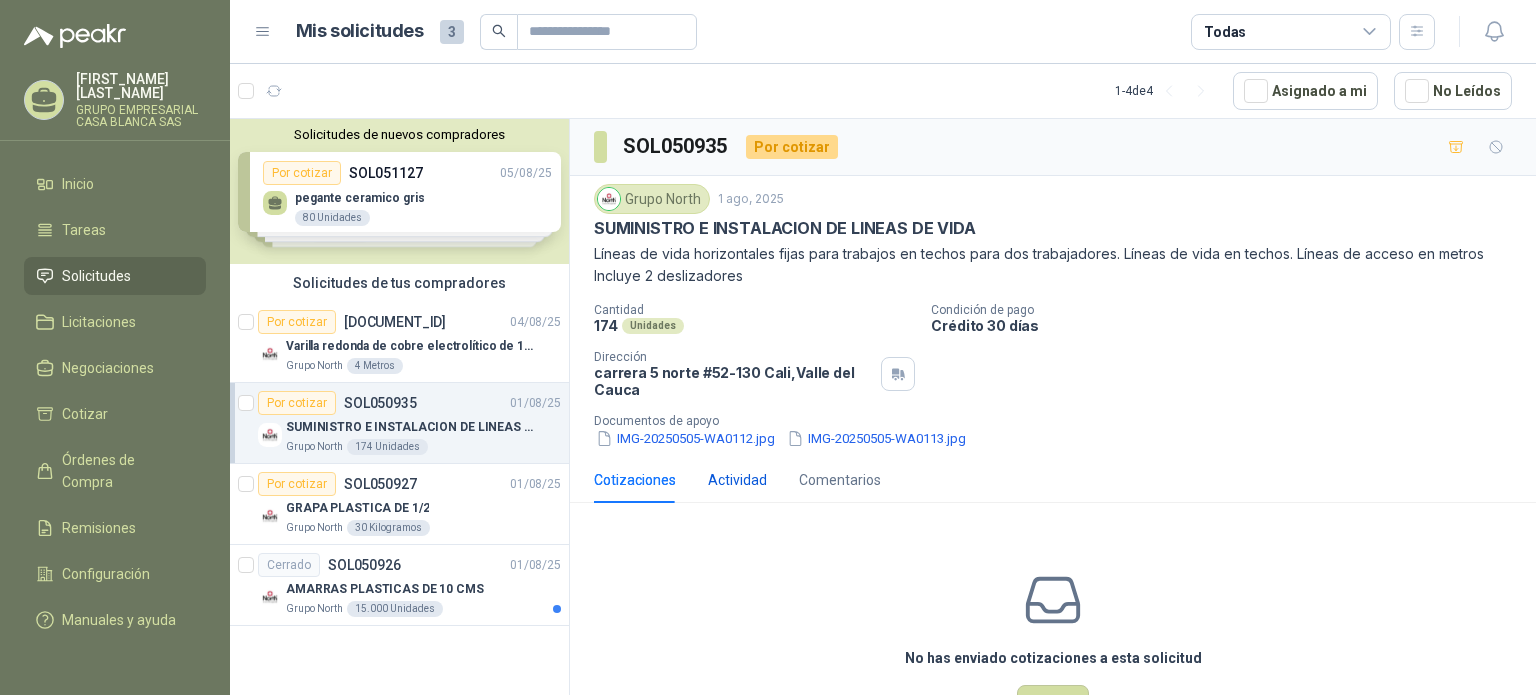 click on "Actividad" at bounding box center [737, 480] 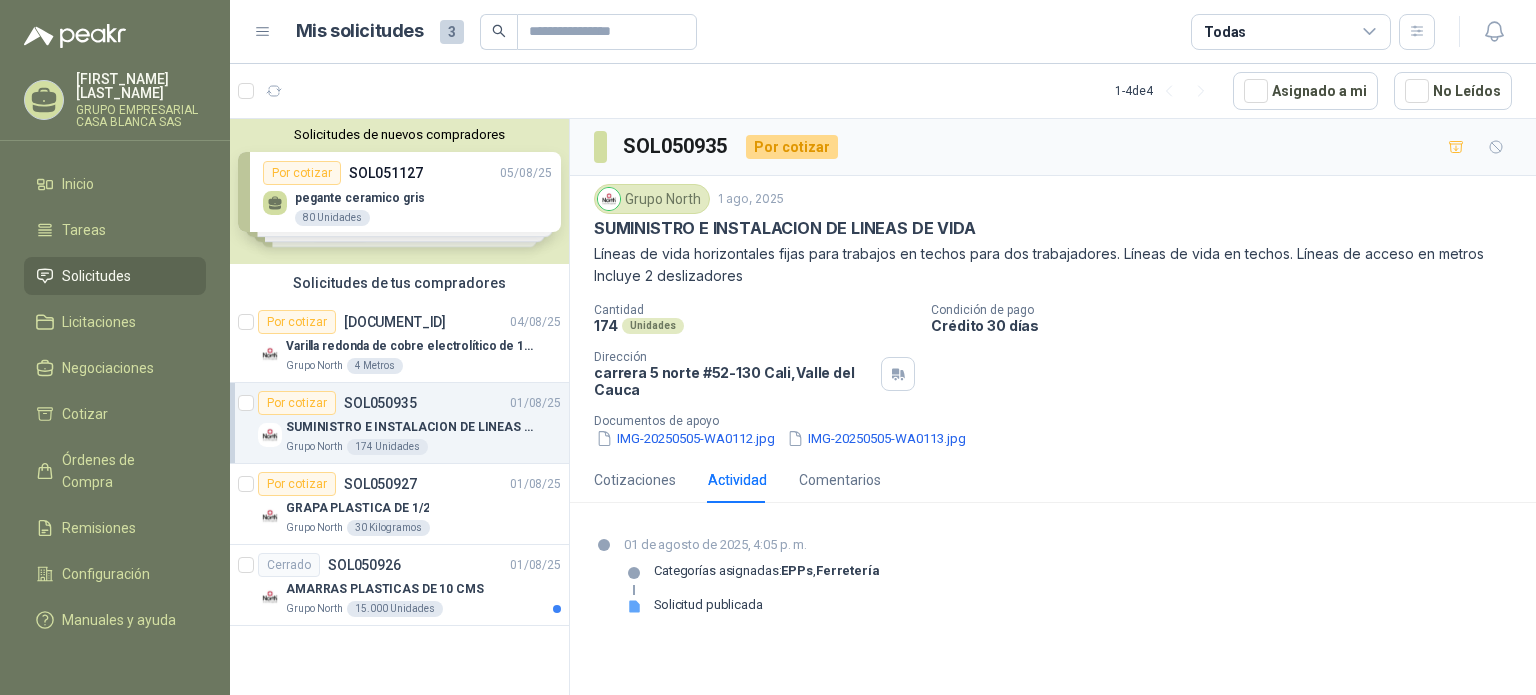 click 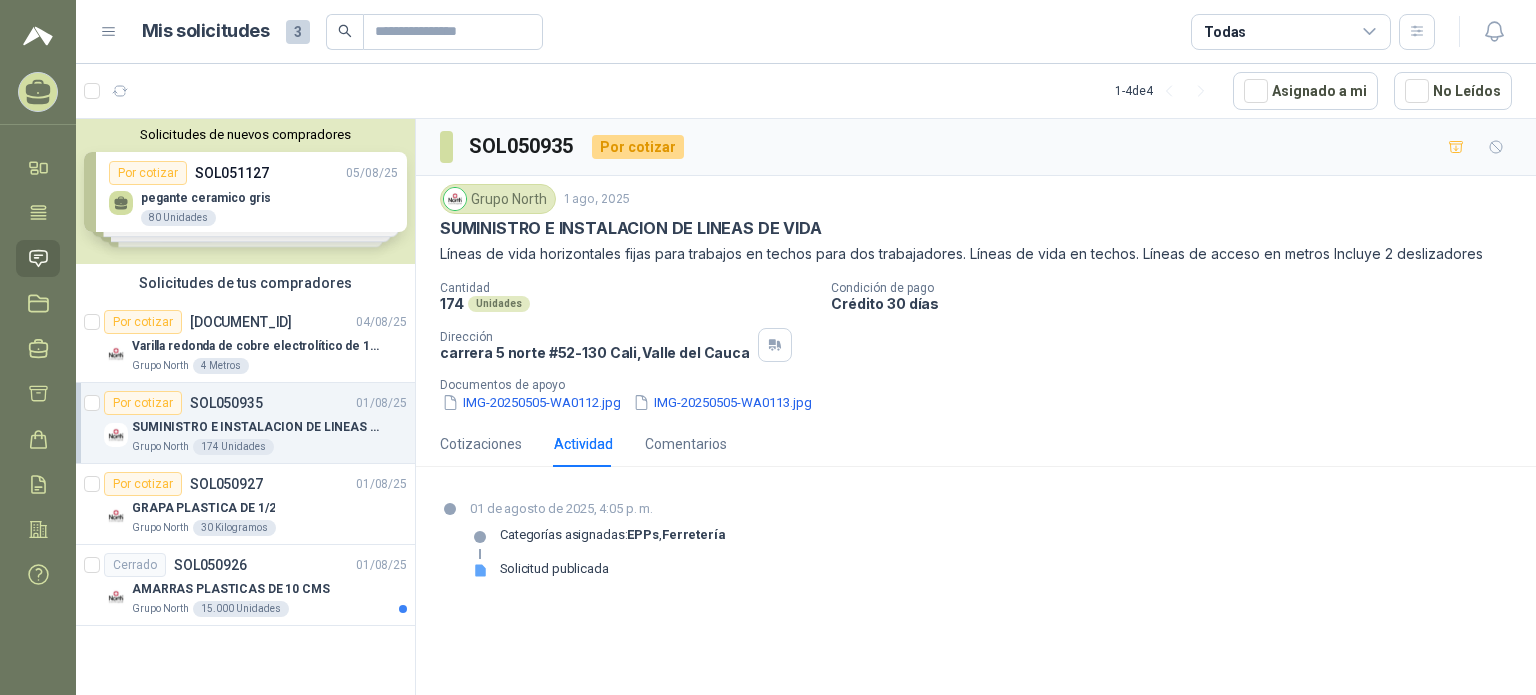 click 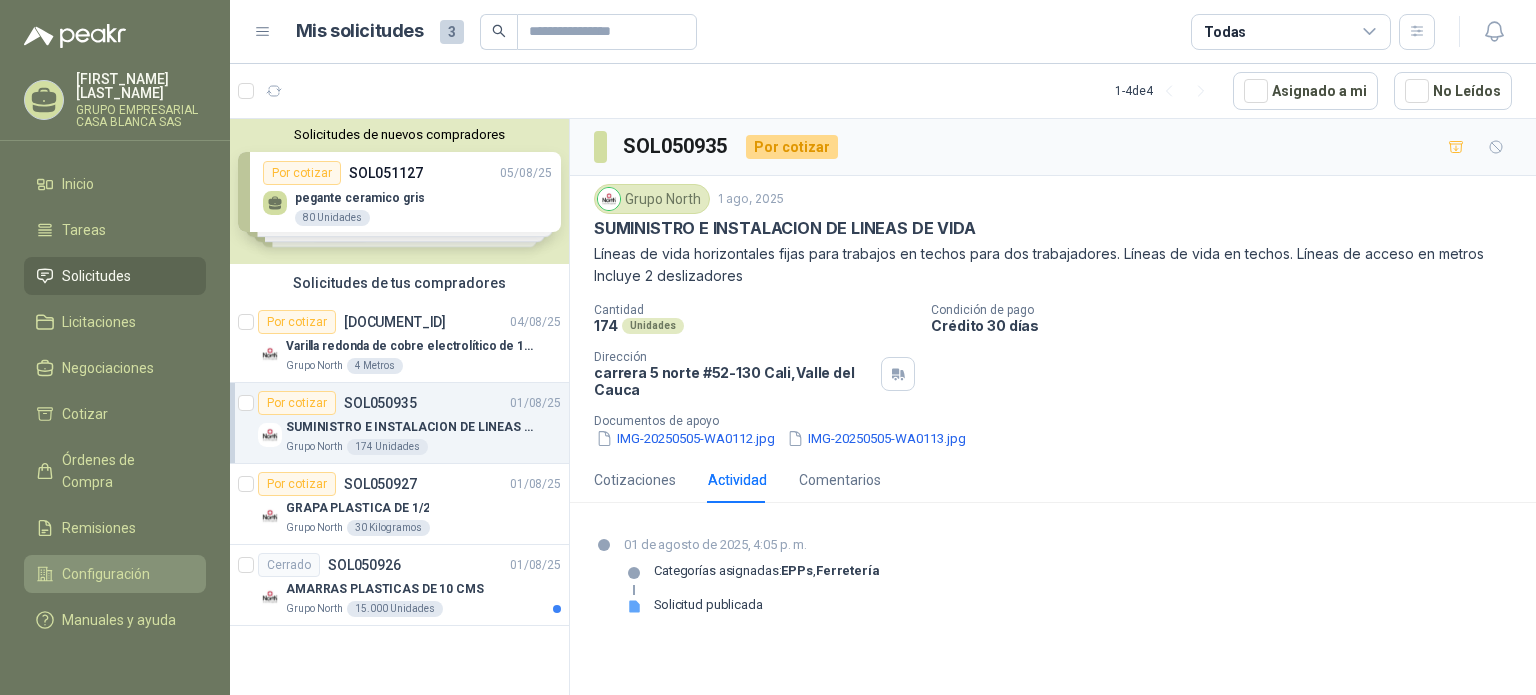 click on "Configuración" at bounding box center [106, 574] 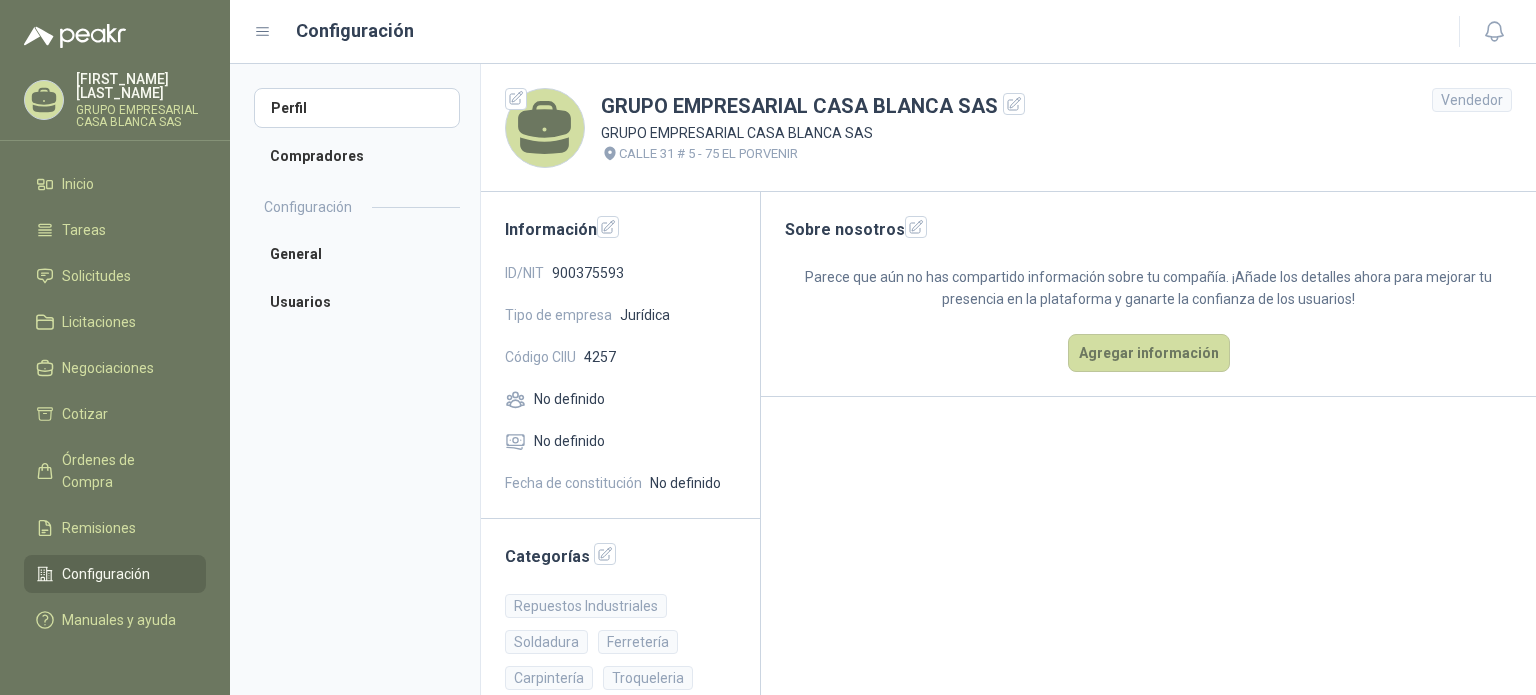 scroll, scrollTop: 31, scrollLeft: 0, axis: vertical 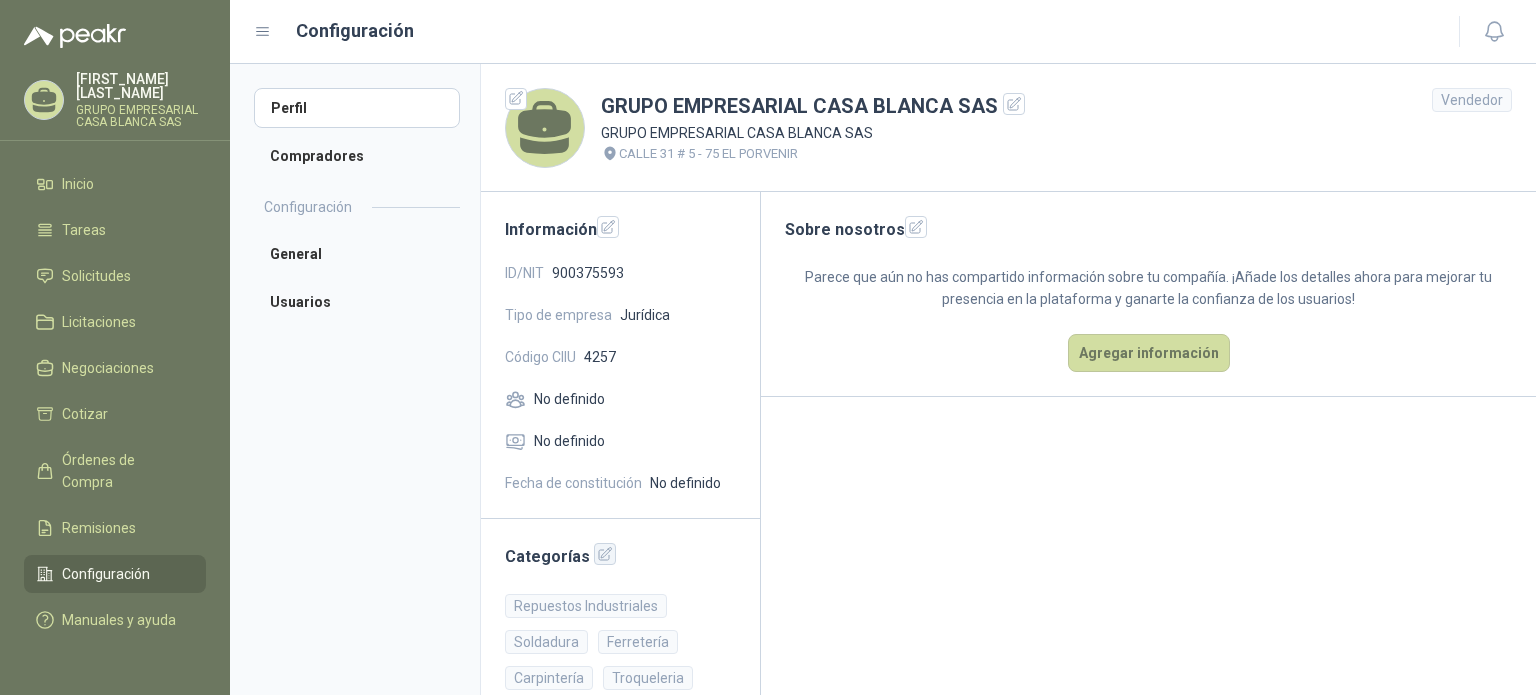 click 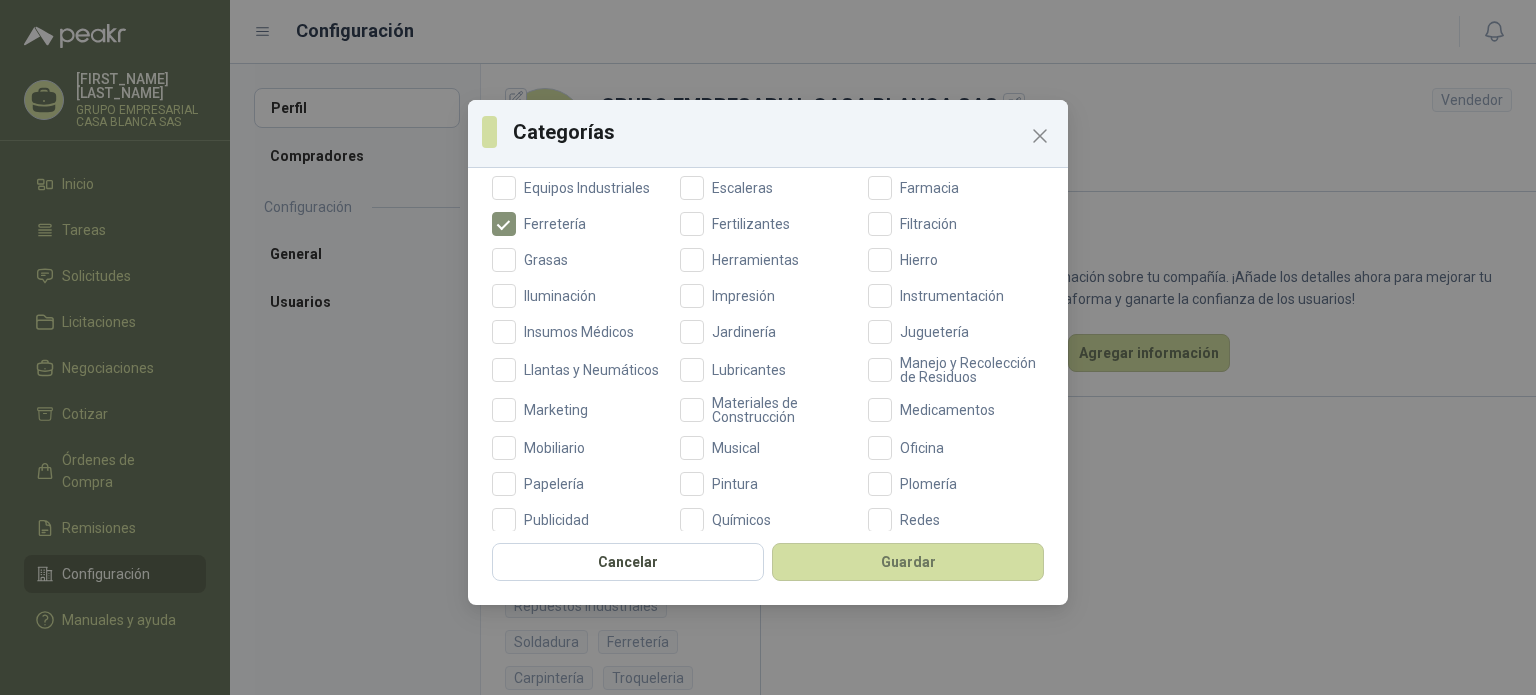 scroll, scrollTop: 789, scrollLeft: 0, axis: vertical 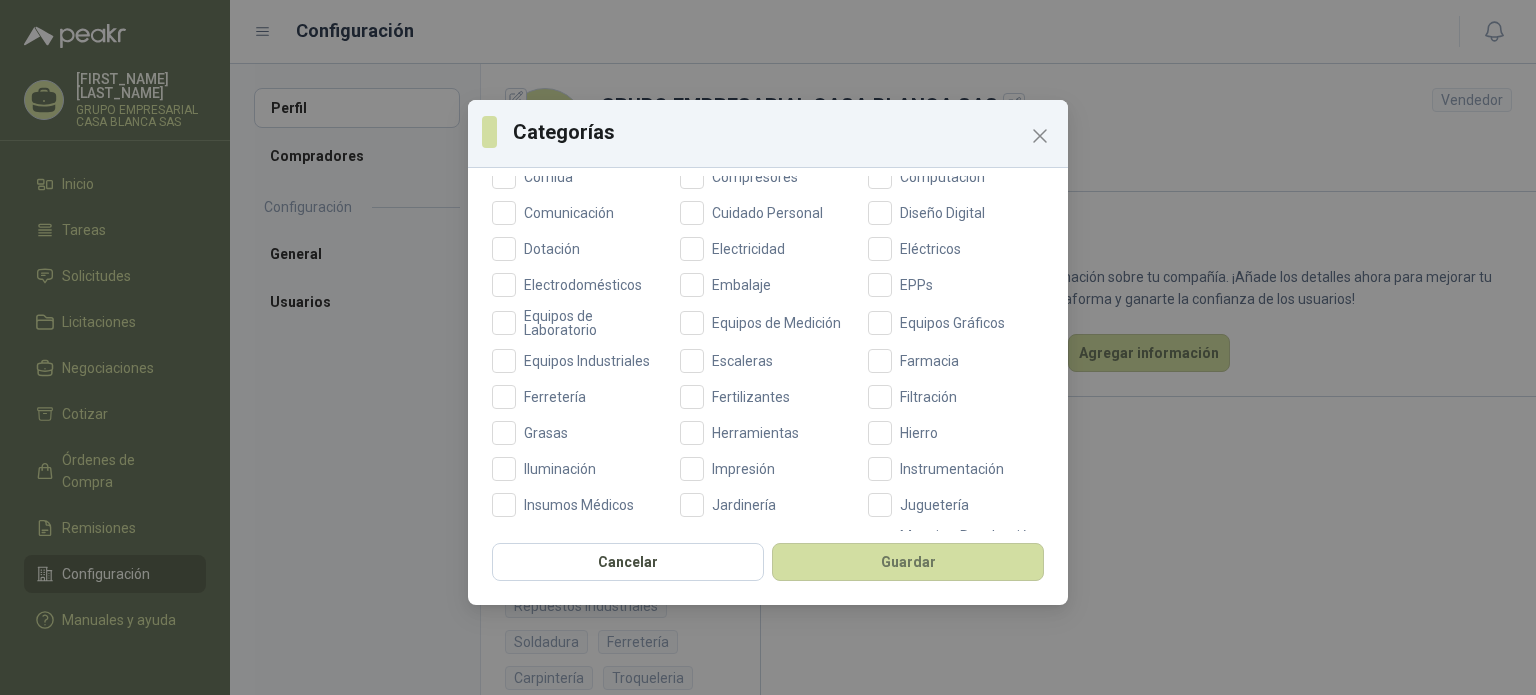 click on "Cancelar Guardar" at bounding box center (768, 568) 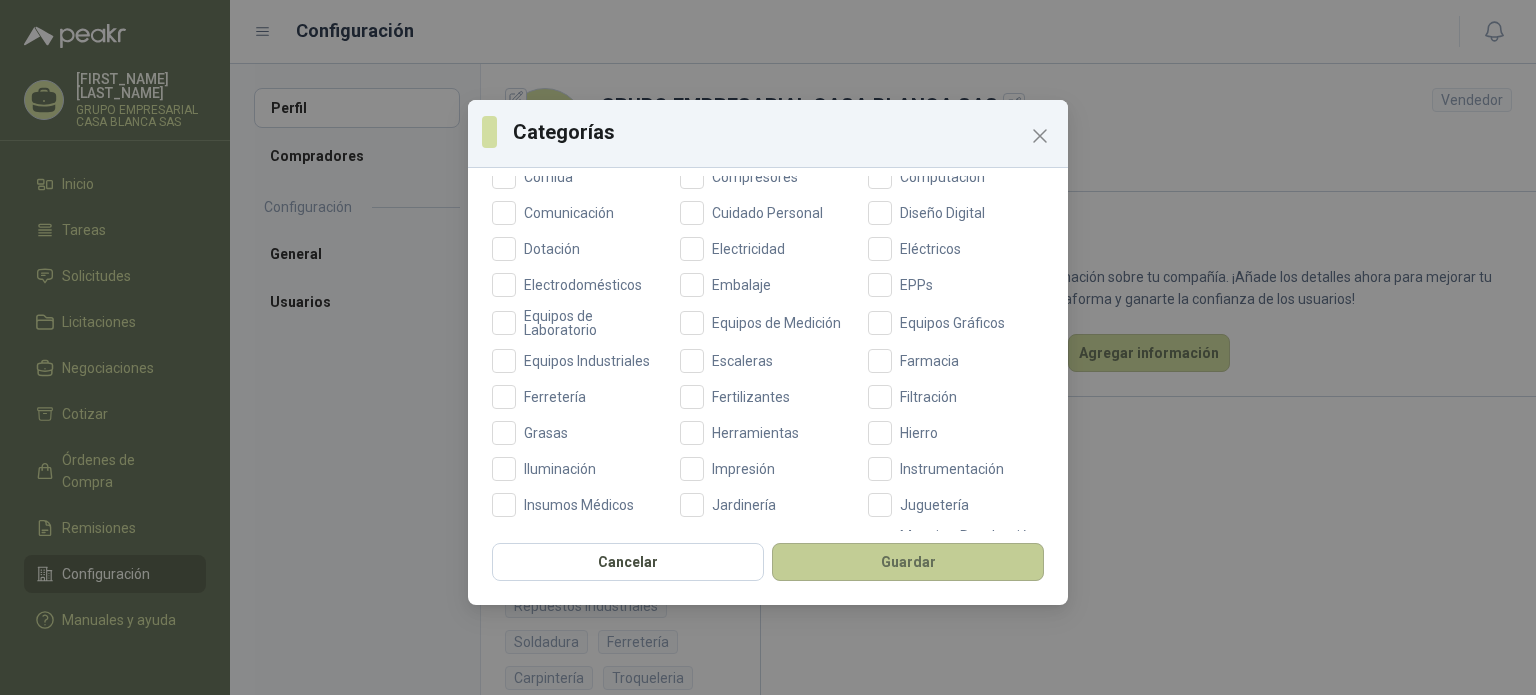 click on "Guardar" at bounding box center (908, 562) 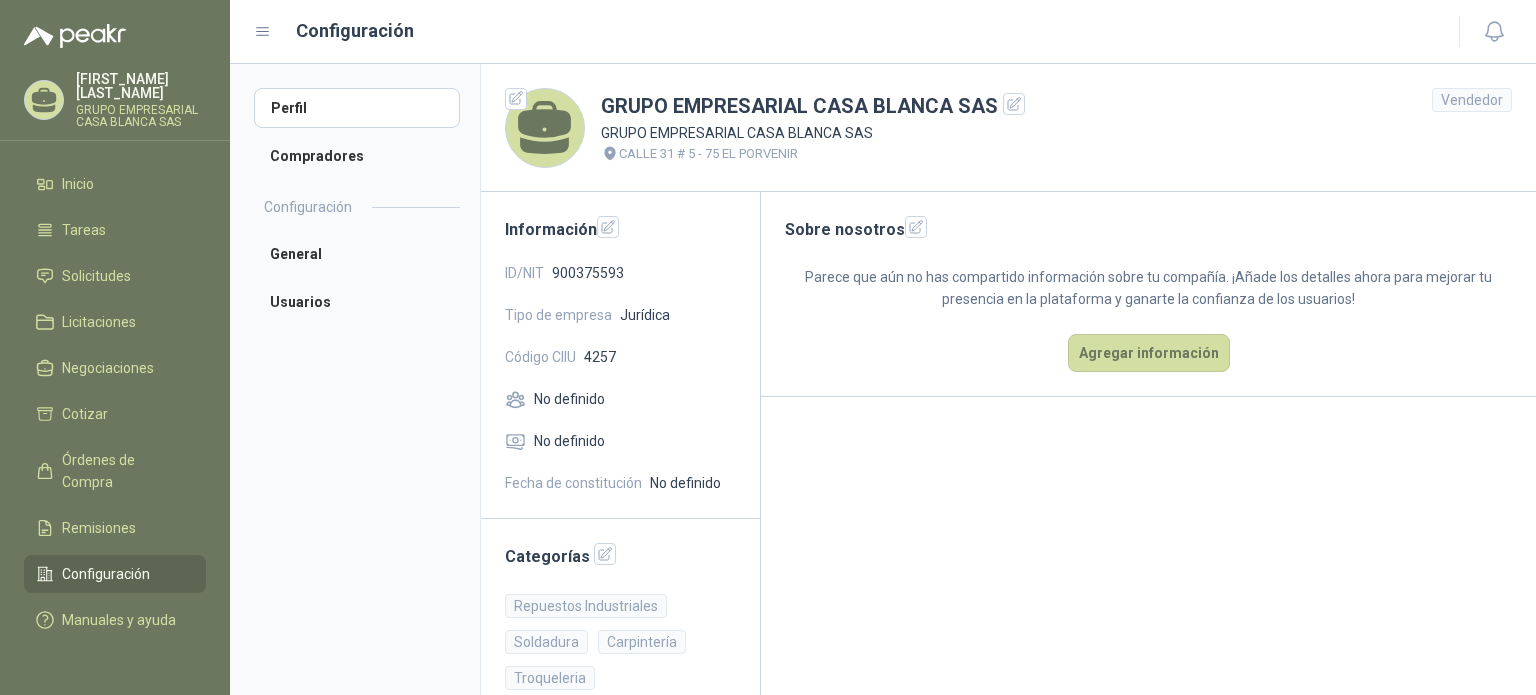 scroll, scrollTop: 31, scrollLeft: 0, axis: vertical 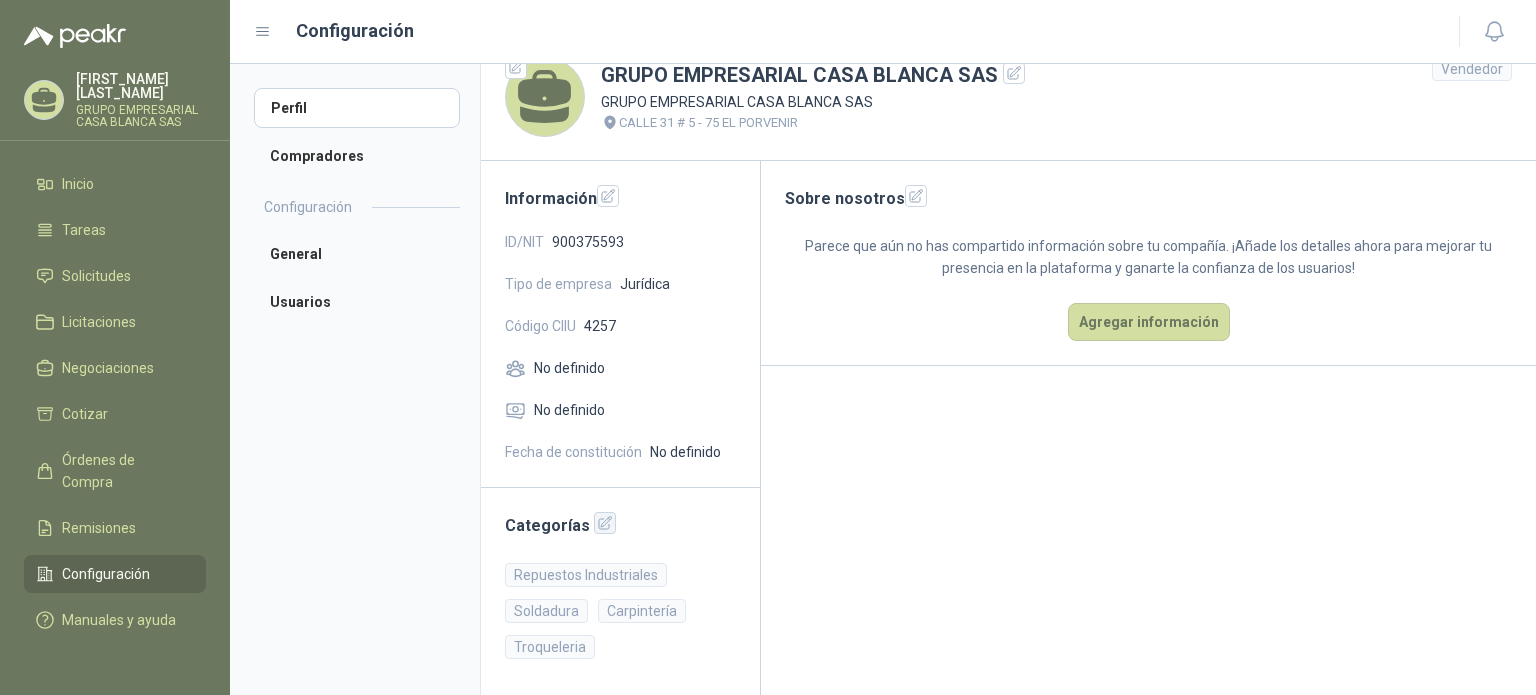 click 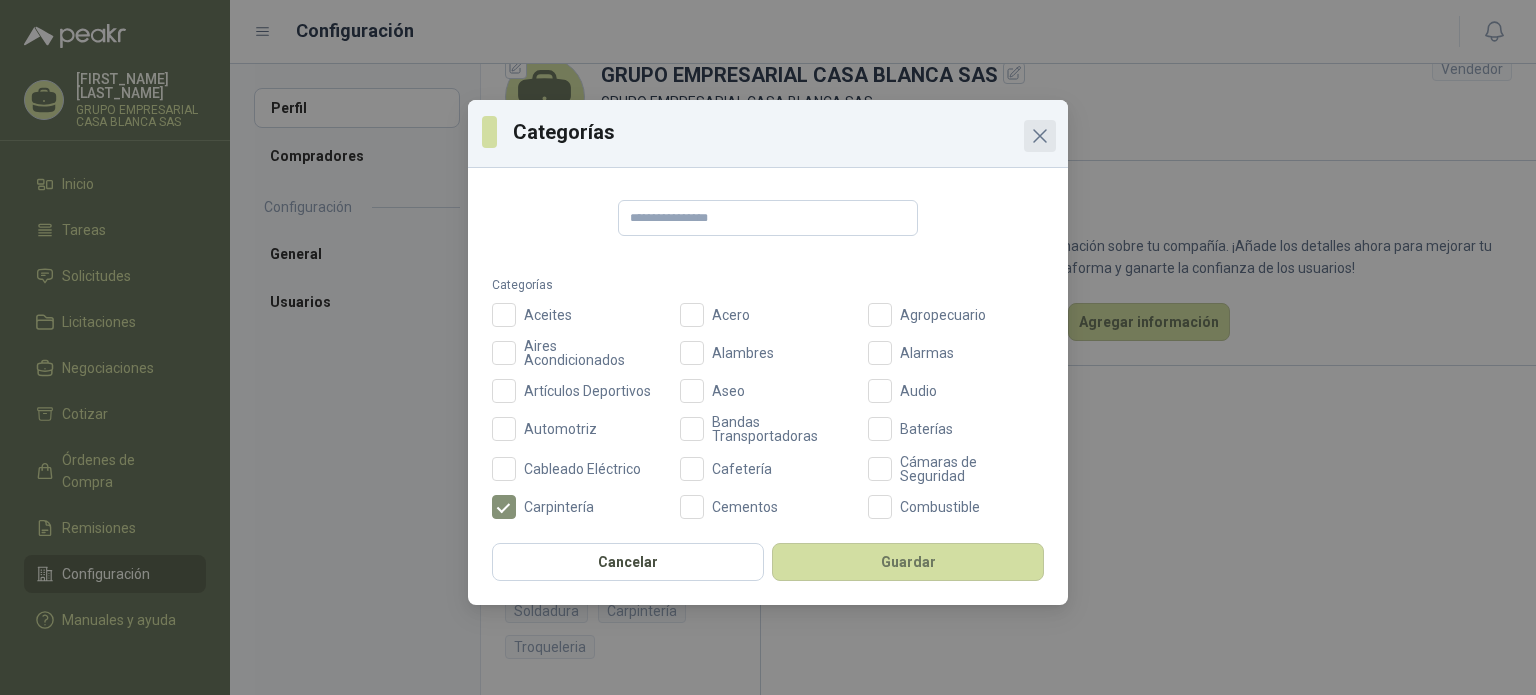click 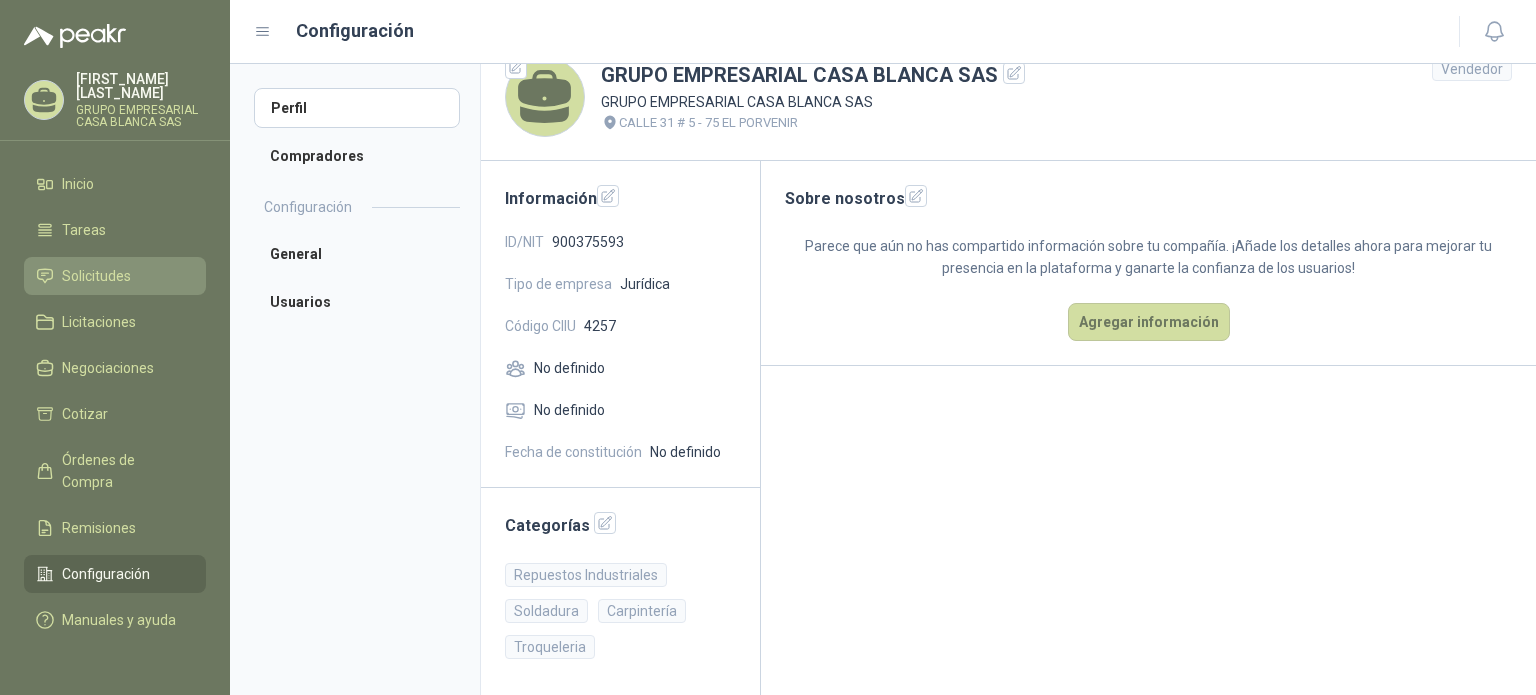 click on "Solicitudes" at bounding box center (115, 276) 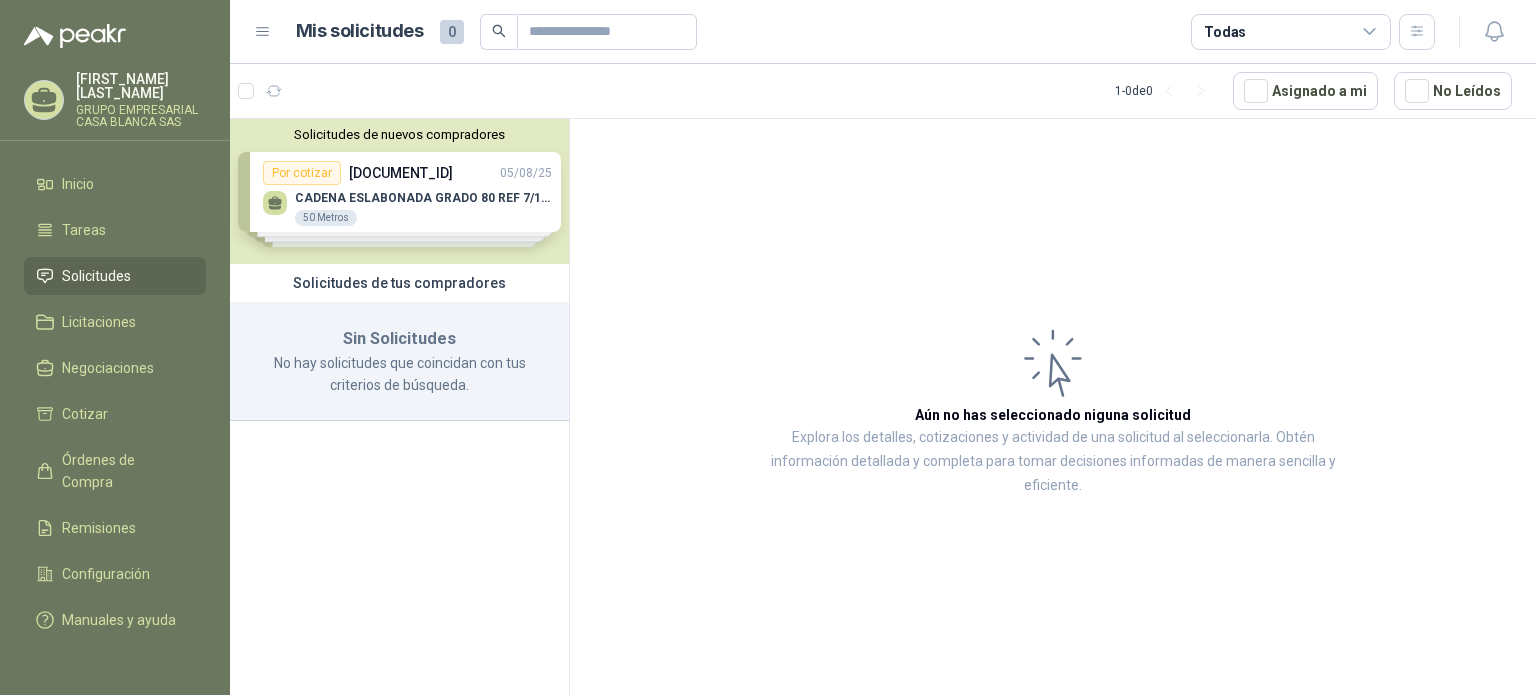 click on "Solicitudes de nuevos compradores Por cotizar [DOCUMENT_ID] [DATE]   CADENA ESLABONADA GRADO 80 REF 7/16" 50   Metros Por cotizar [DOCUMENT_ID] [DATE]   Impulsor S2000 electra alcance 65mk 1   Unidades Por cotizar [DOCUMENT_ID] [DATE]   Impulsor E7000 electra alcance 200km 1   Unidades Por cotizar [DOCUMENT_ID] [DATE]   CORREA 8PK2350 2   UND  ¿Quieres recibir  cientos de solicitudes de compra  como estas todos los días? Agenda una reunión" at bounding box center [399, 191] 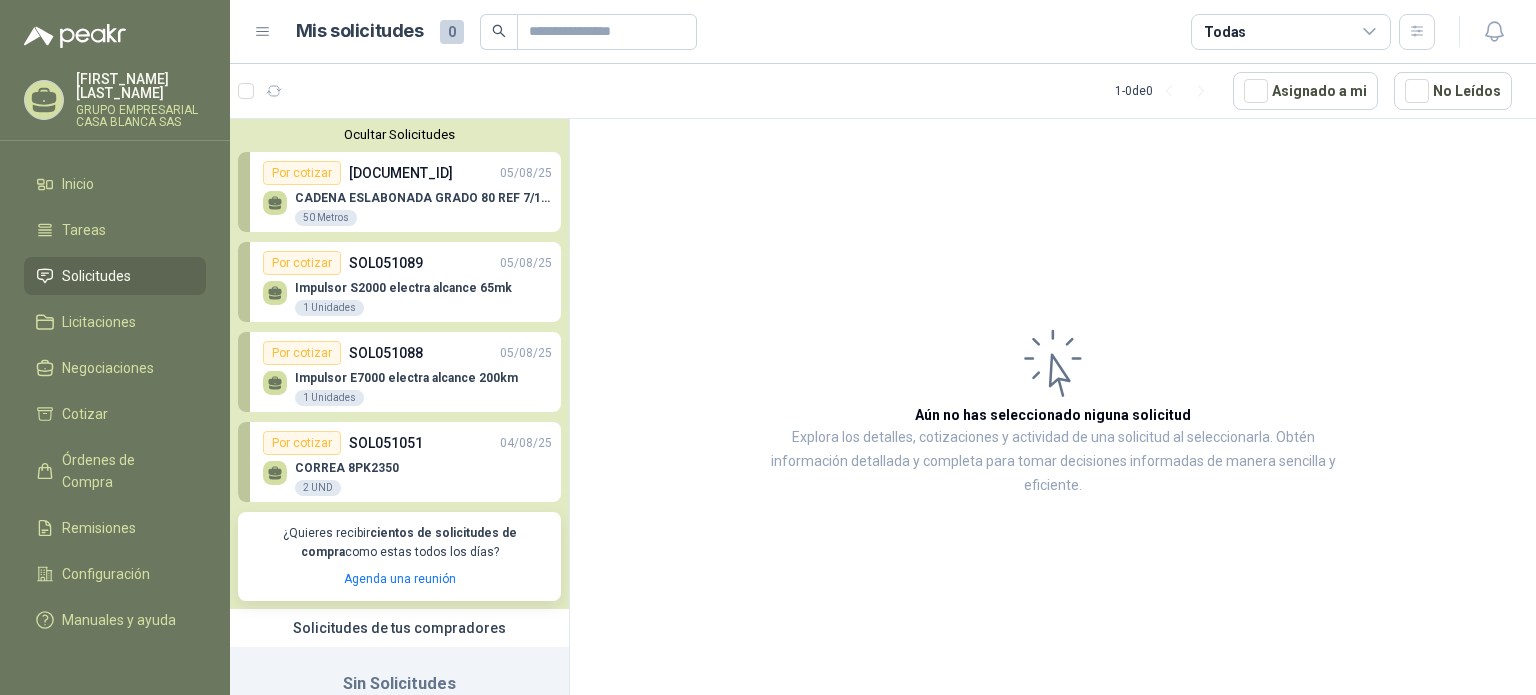 click on "CORREA 8PK2350 2   UND" at bounding box center (407, 476) 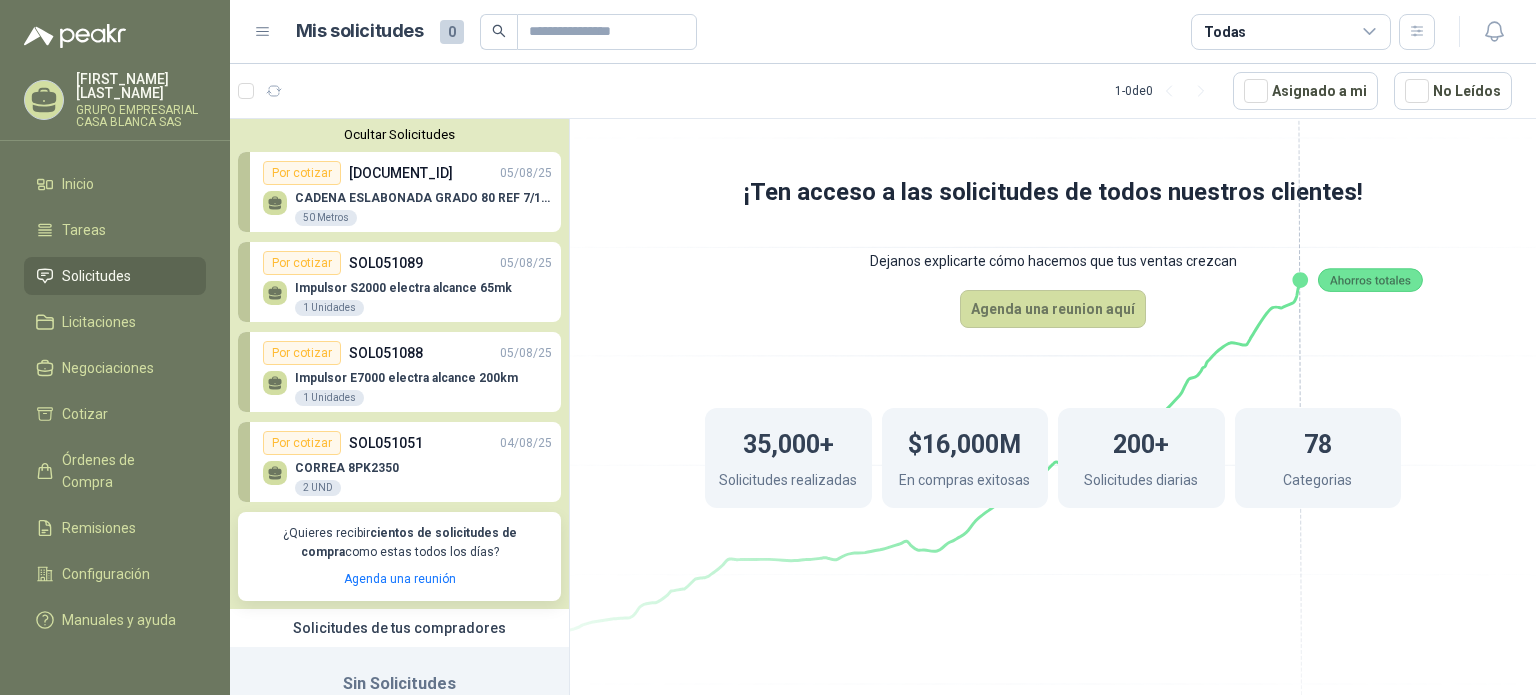 click on "Impulsor E7000 electra alcance 200km" at bounding box center (406, 378) 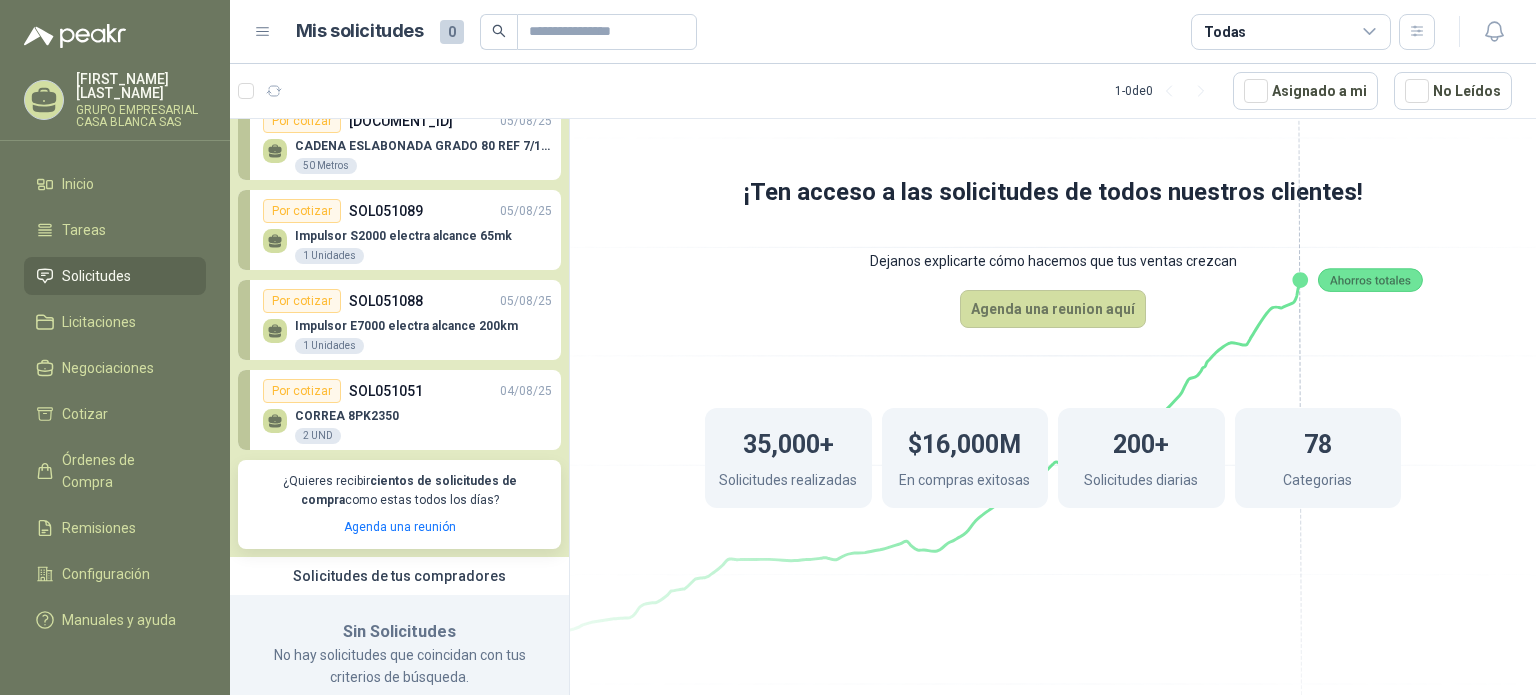 scroll, scrollTop: 92, scrollLeft: 0, axis: vertical 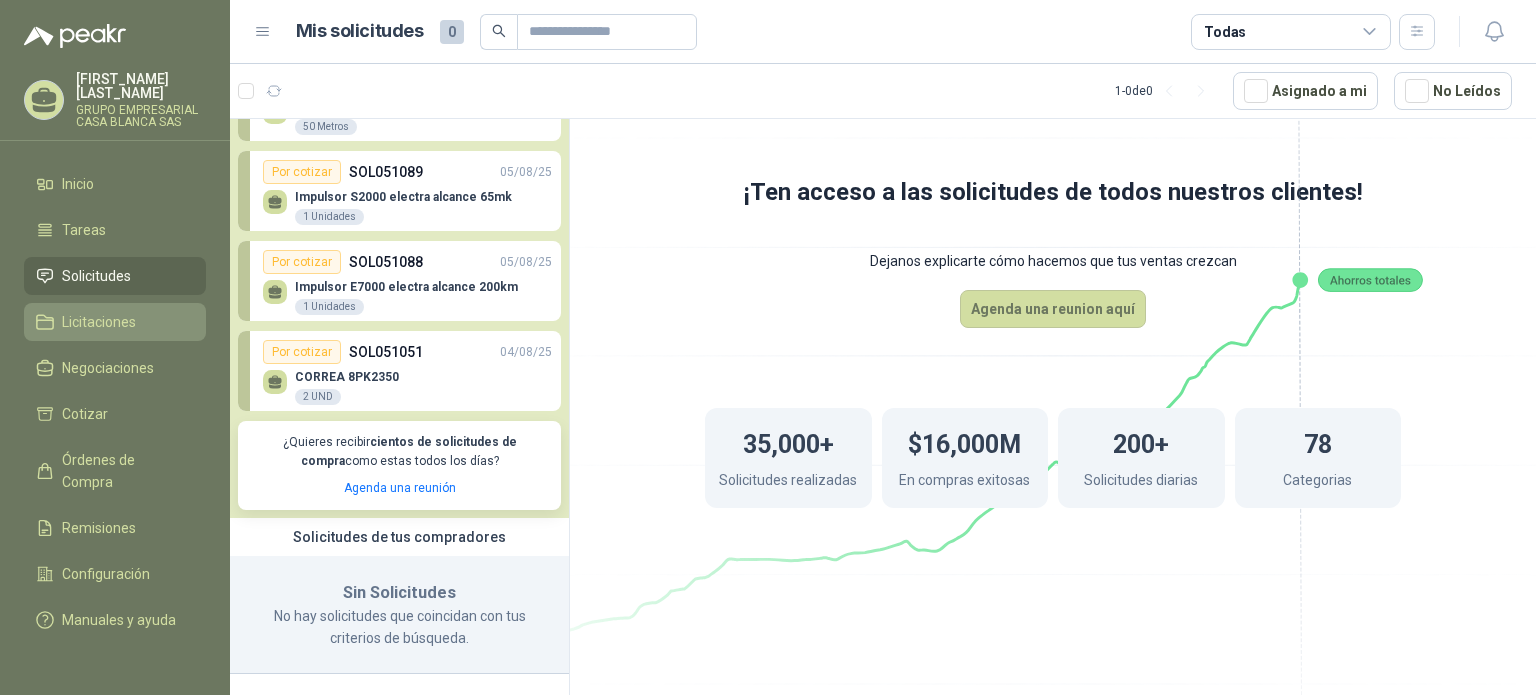 click on "Licitaciones" at bounding box center [115, 322] 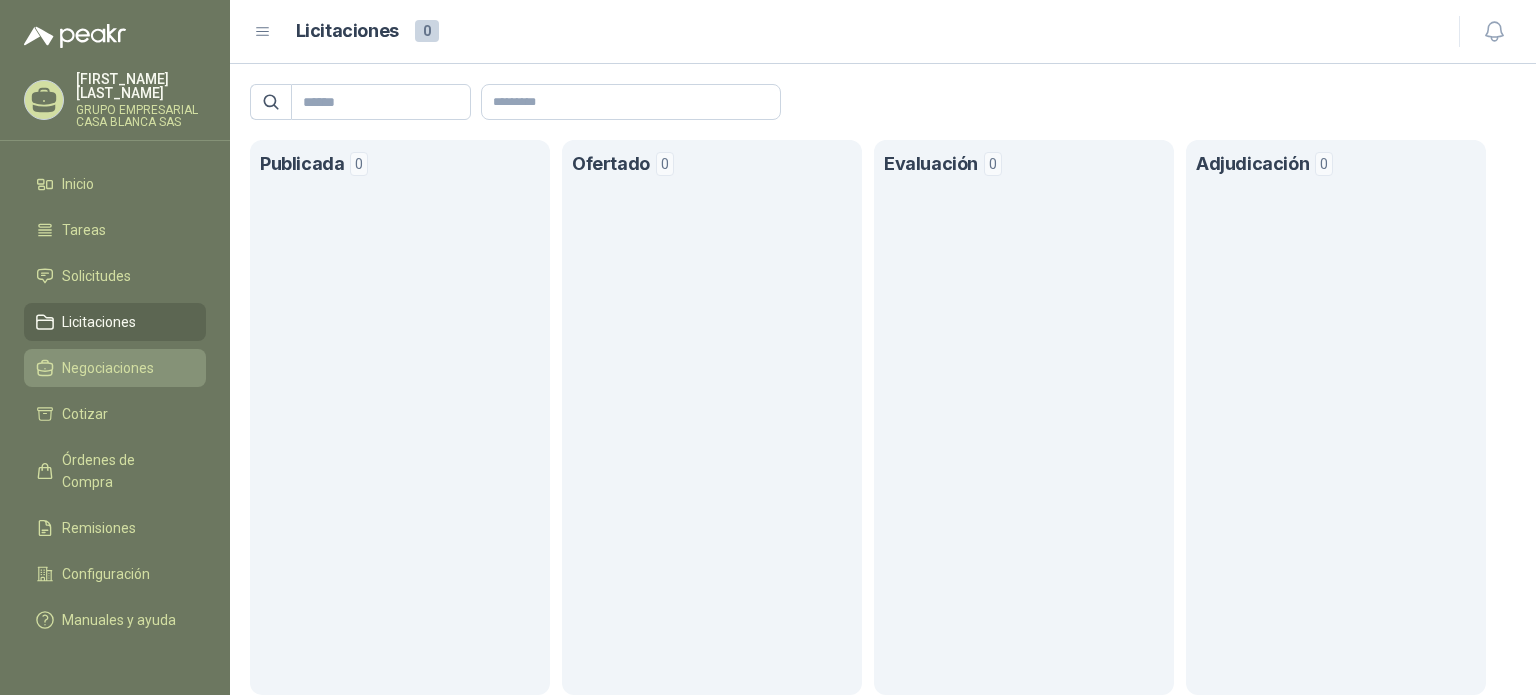 click on "Negociaciones" at bounding box center (108, 368) 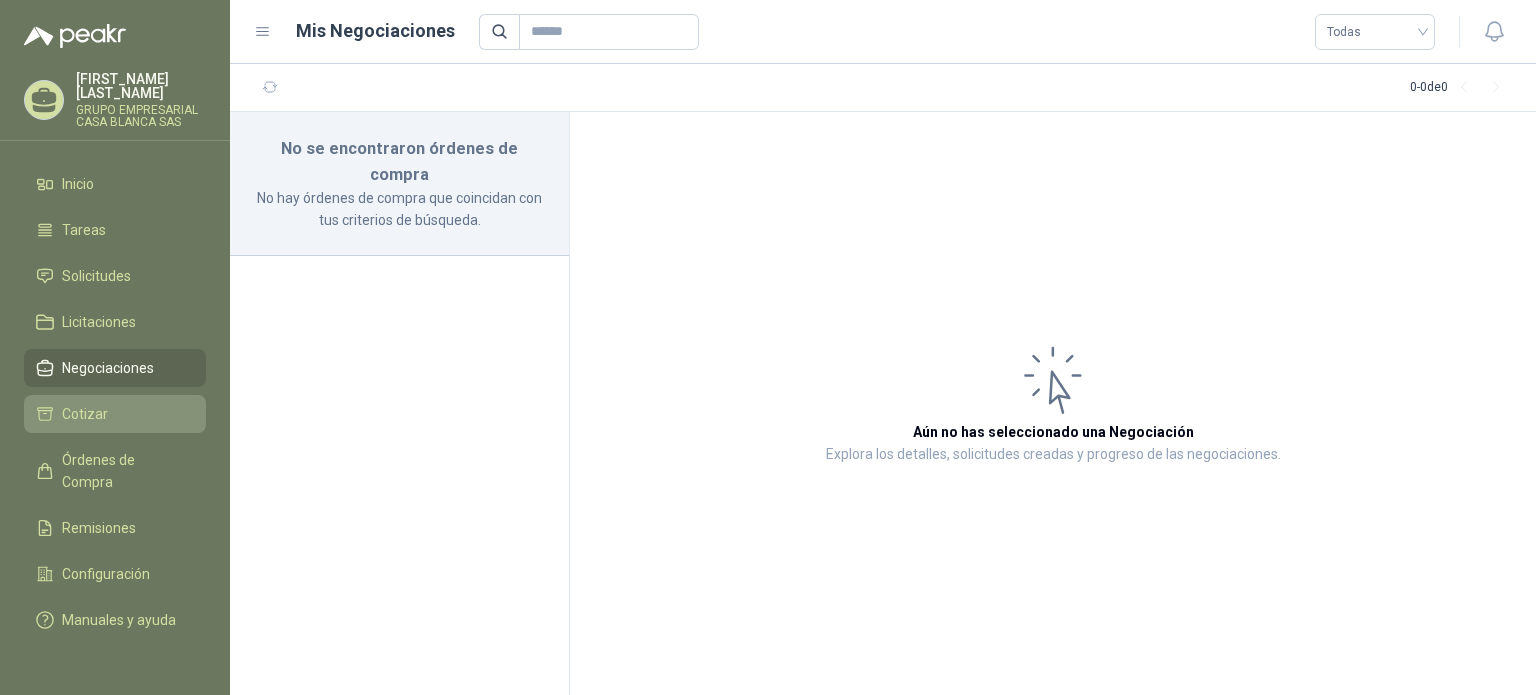 click on "Cotizar" at bounding box center (85, 414) 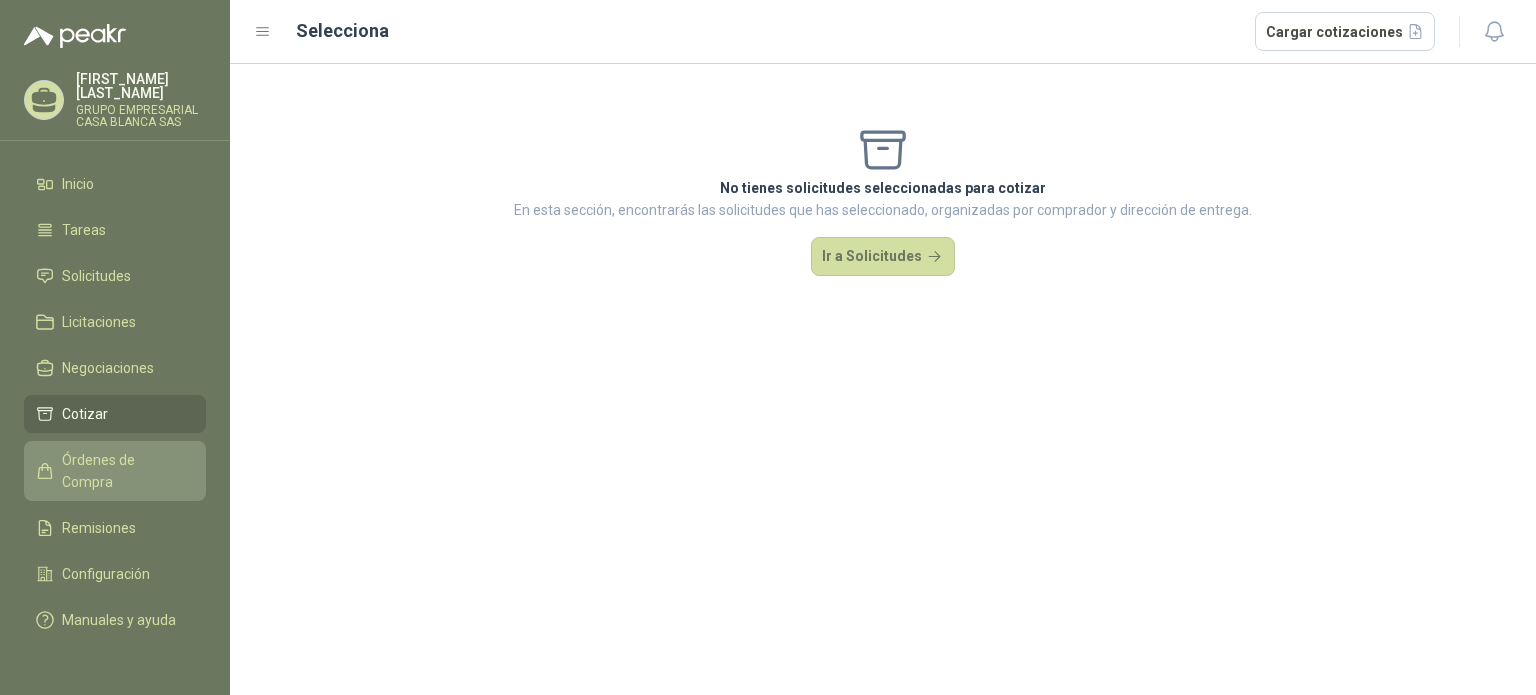 click on "Órdenes de Compra" at bounding box center (124, 471) 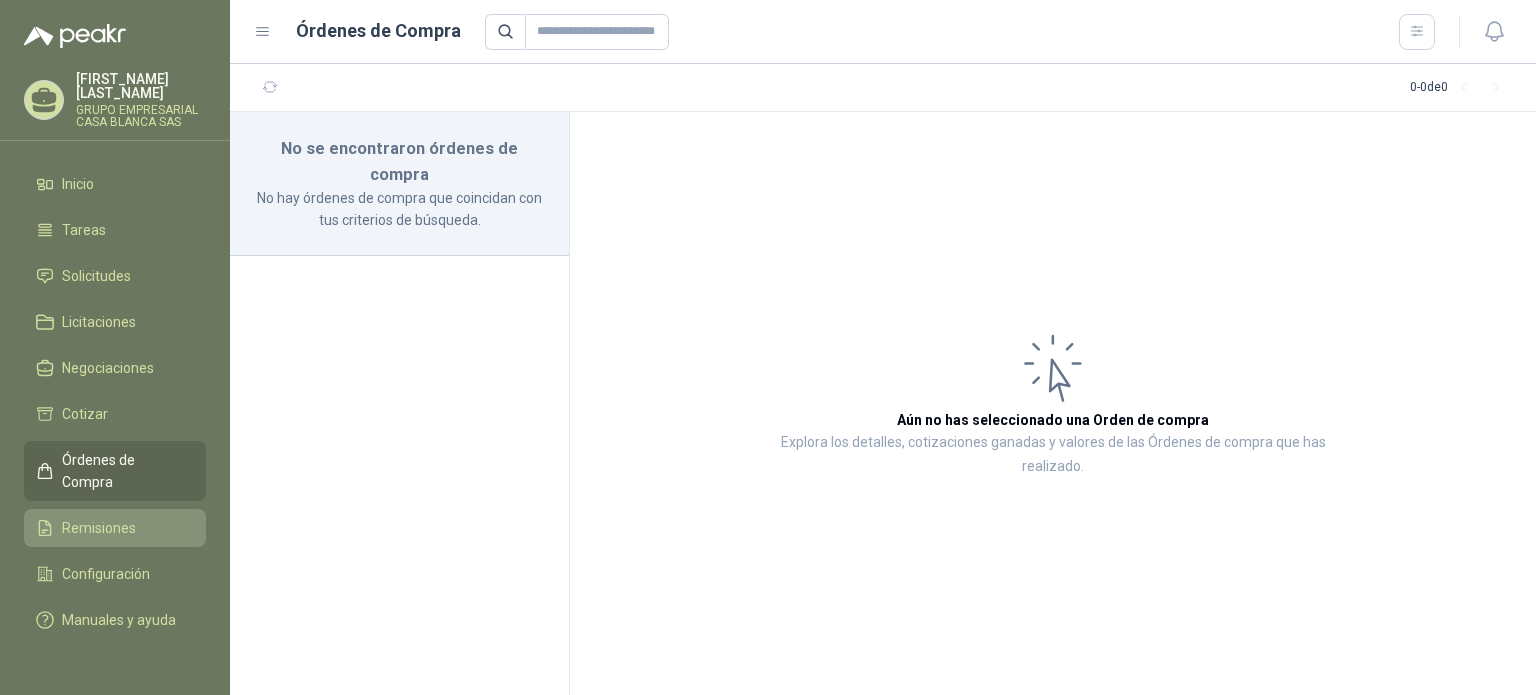 click on "Remisiones" at bounding box center (115, 528) 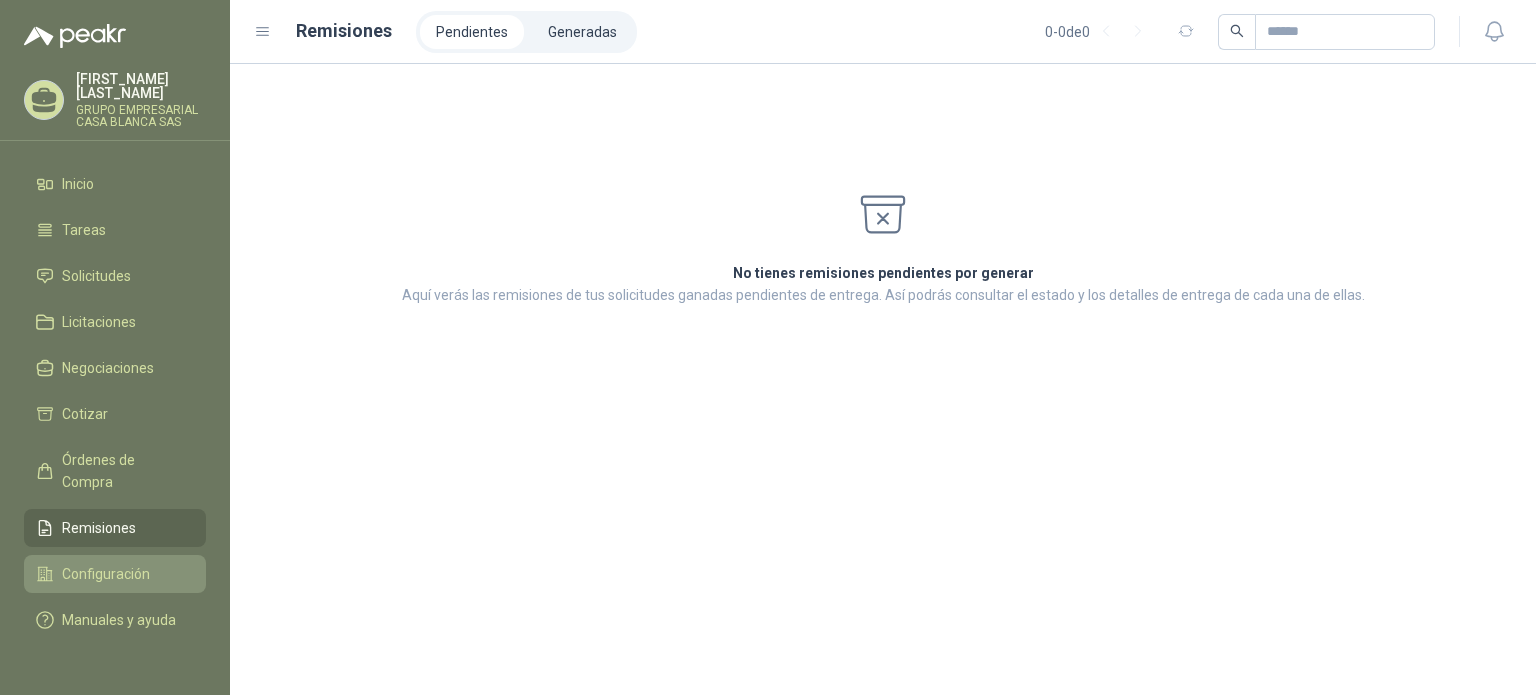 click on "Configuración" at bounding box center [115, 574] 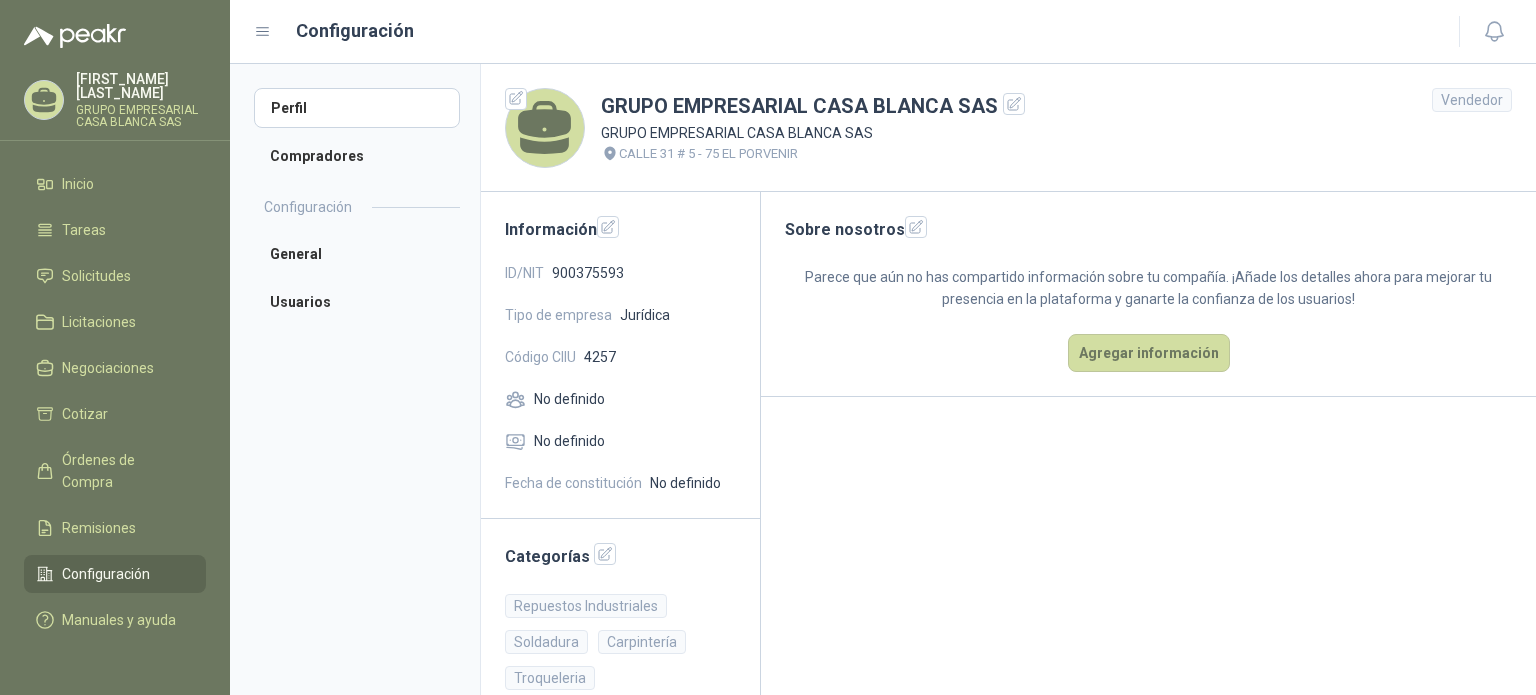 click on "[FIRST_NAME] [LAST_NAME] GRUPO EMPRESARIAL CASA BLANCA SAS   Inicio   Tareas   Solicitudes   Licitaciones   Negociaciones   Cotizar   Órdenes de Compra   Remisiones   Configuración   Manuales y ayuda" at bounding box center (115, 347) 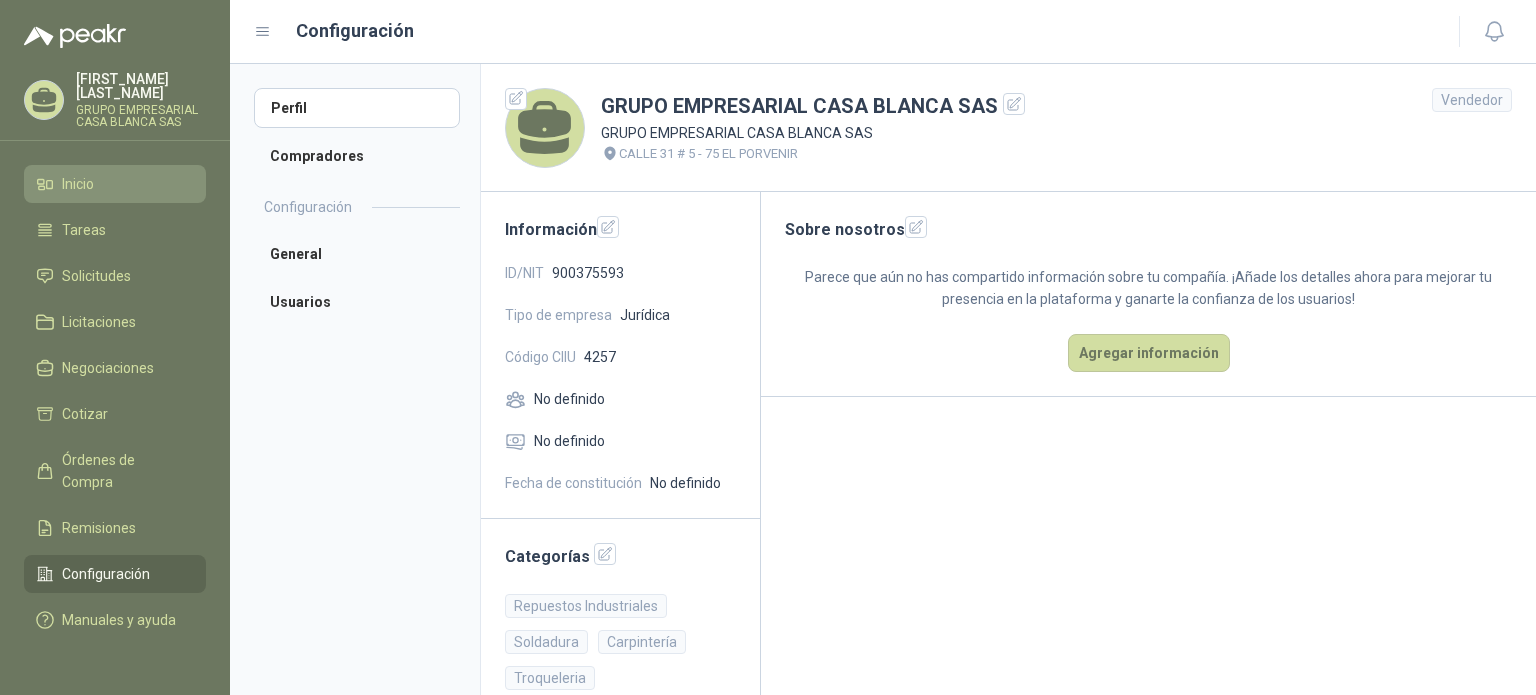 click on "Inicio" at bounding box center (115, 184) 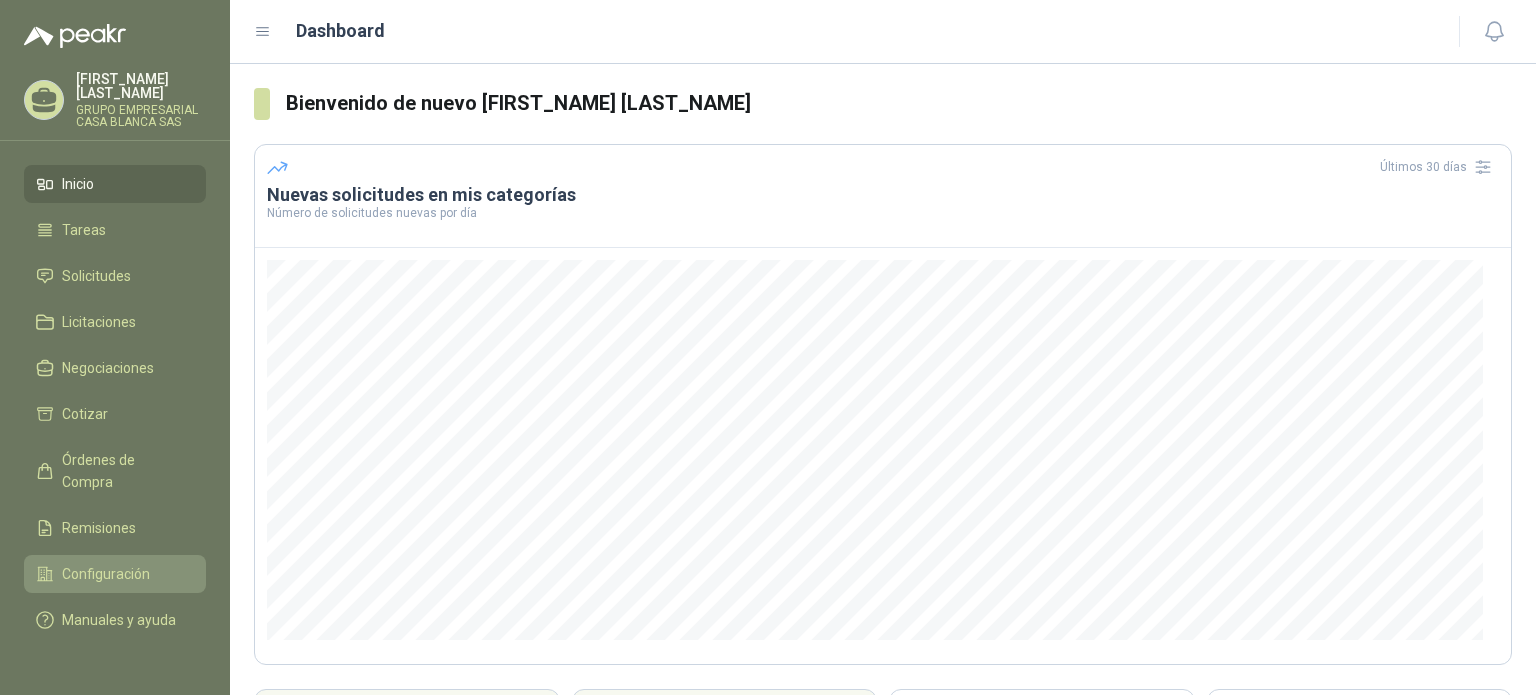 click on "Configuración" at bounding box center [106, 574] 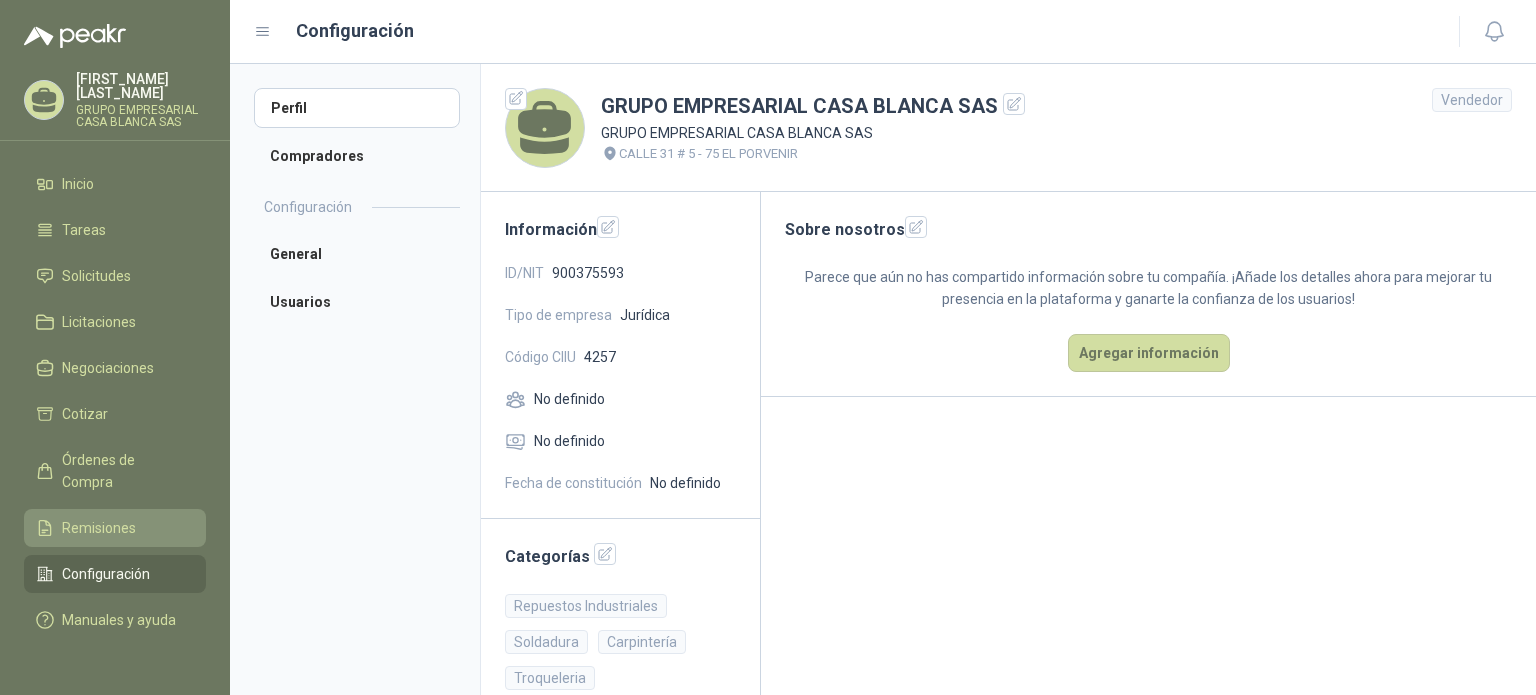 click on "Remisiones" at bounding box center [99, 528] 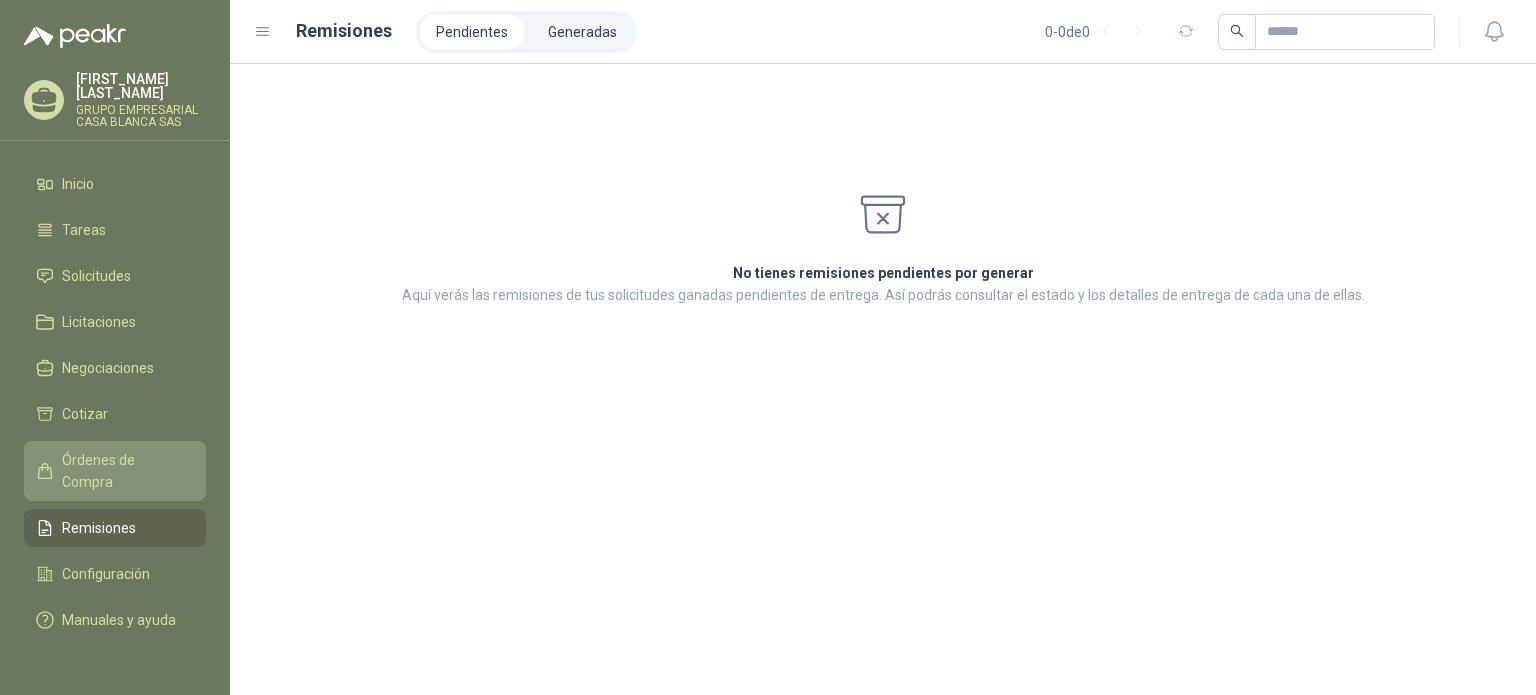 click on "Órdenes de Compra" at bounding box center [124, 471] 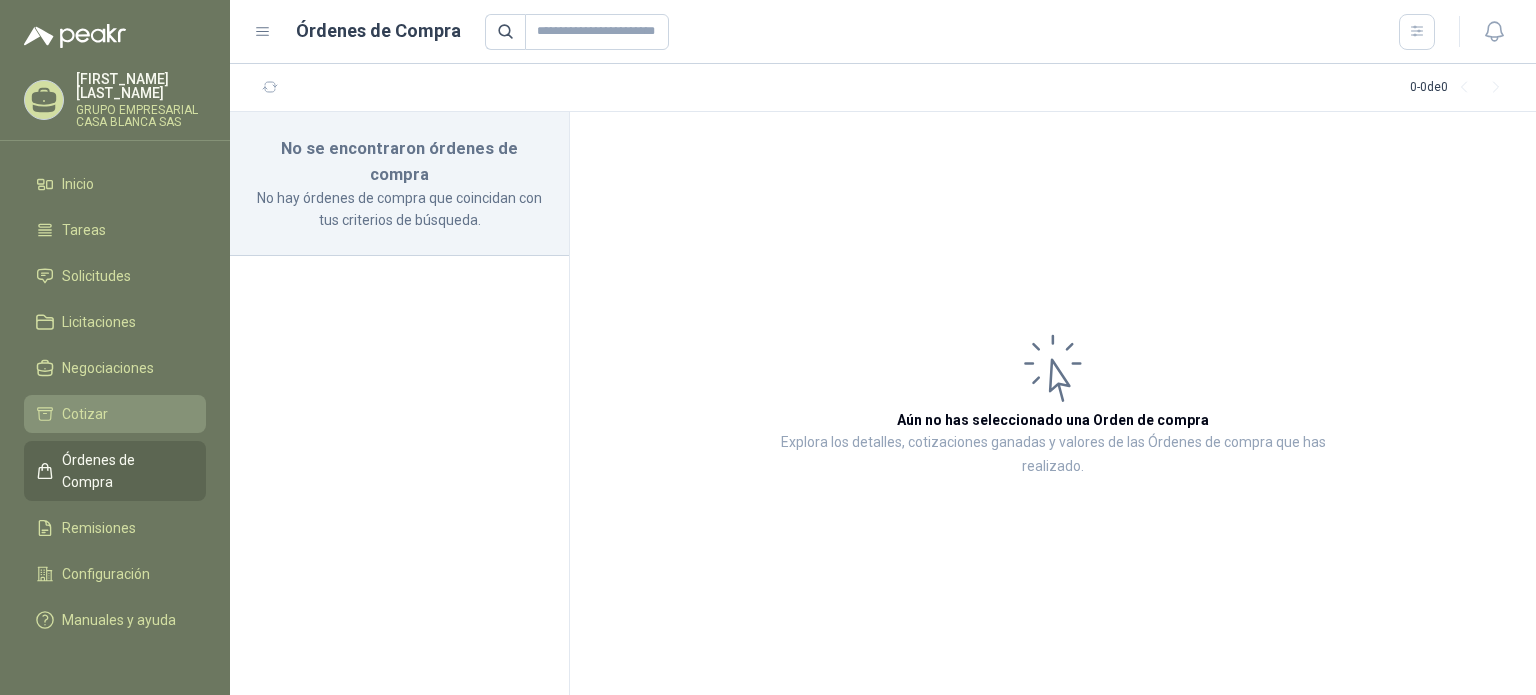 click on "Cotizar" at bounding box center (115, 414) 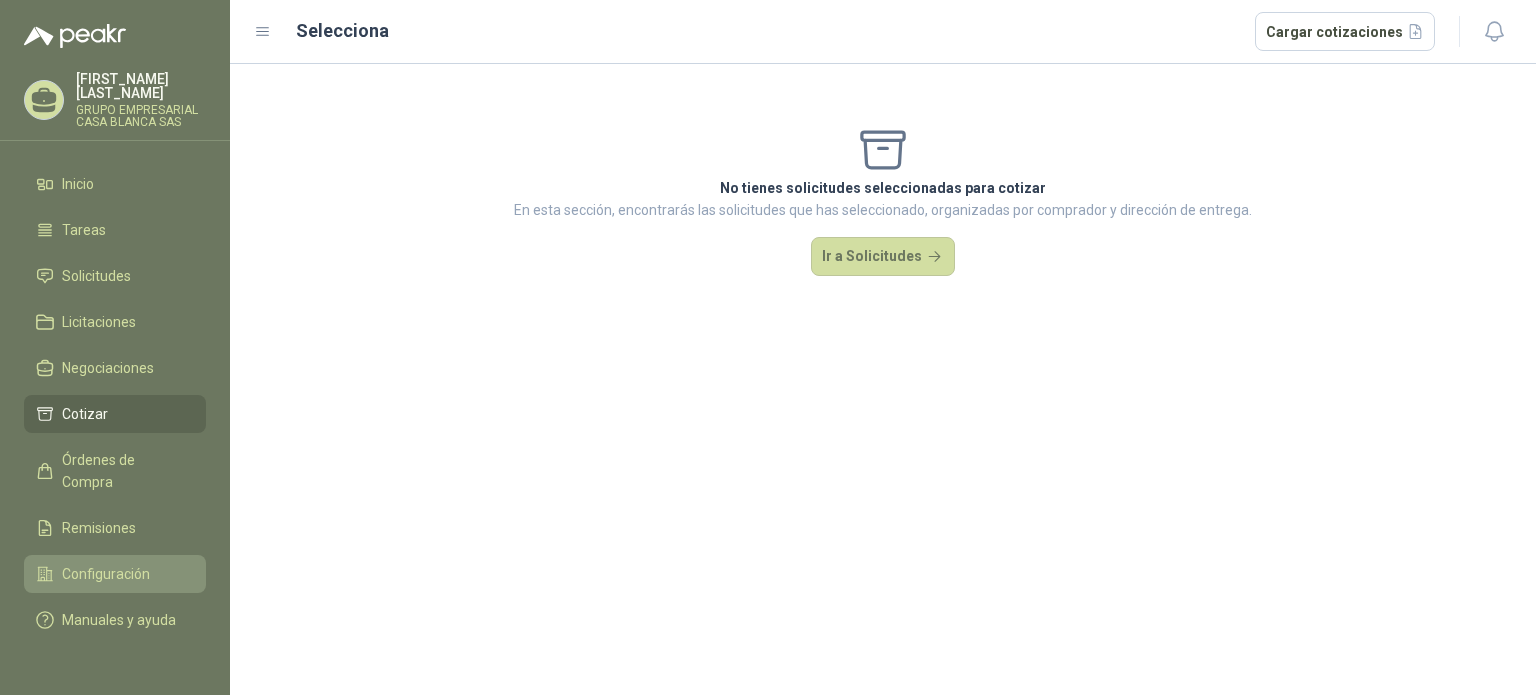 click on "Configuración" at bounding box center (115, 574) 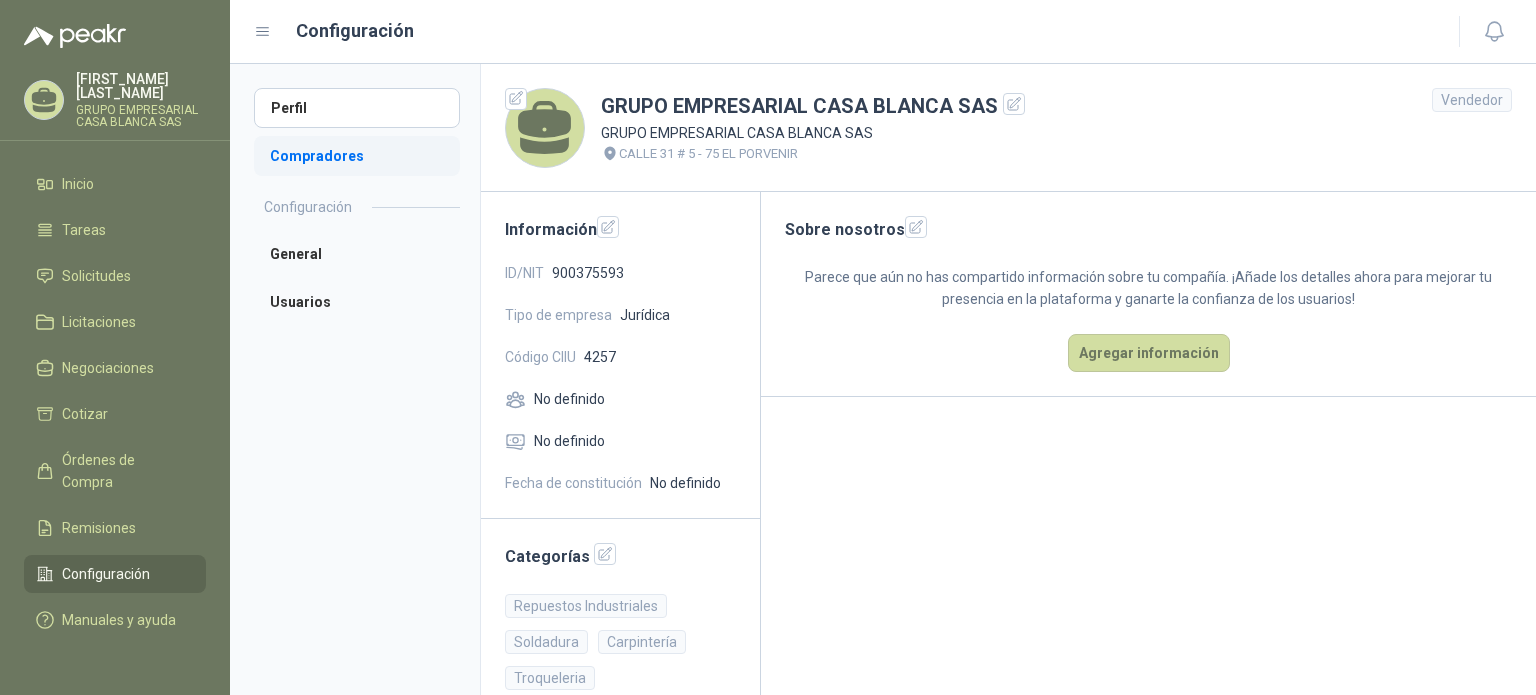 click on "Compradores" at bounding box center [357, 156] 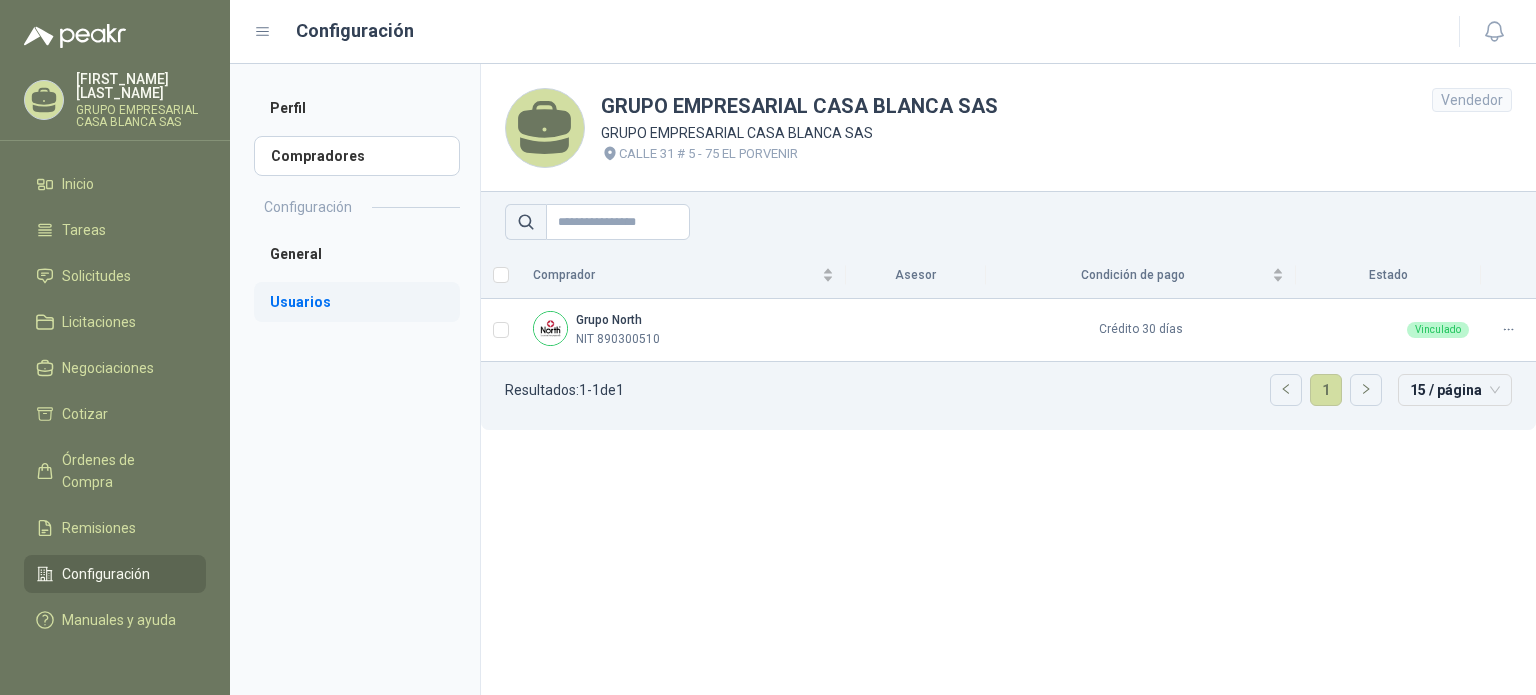 click on "Usuarios" at bounding box center [357, 302] 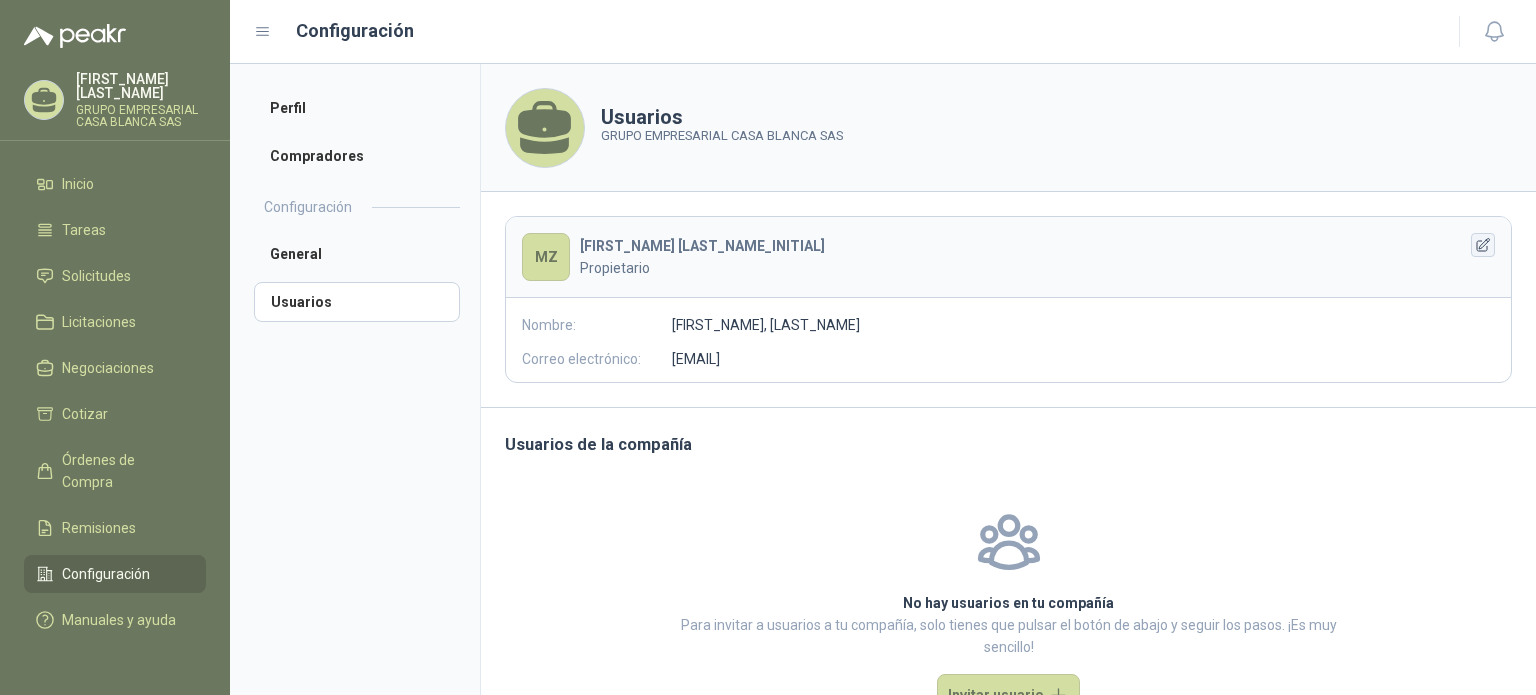 click 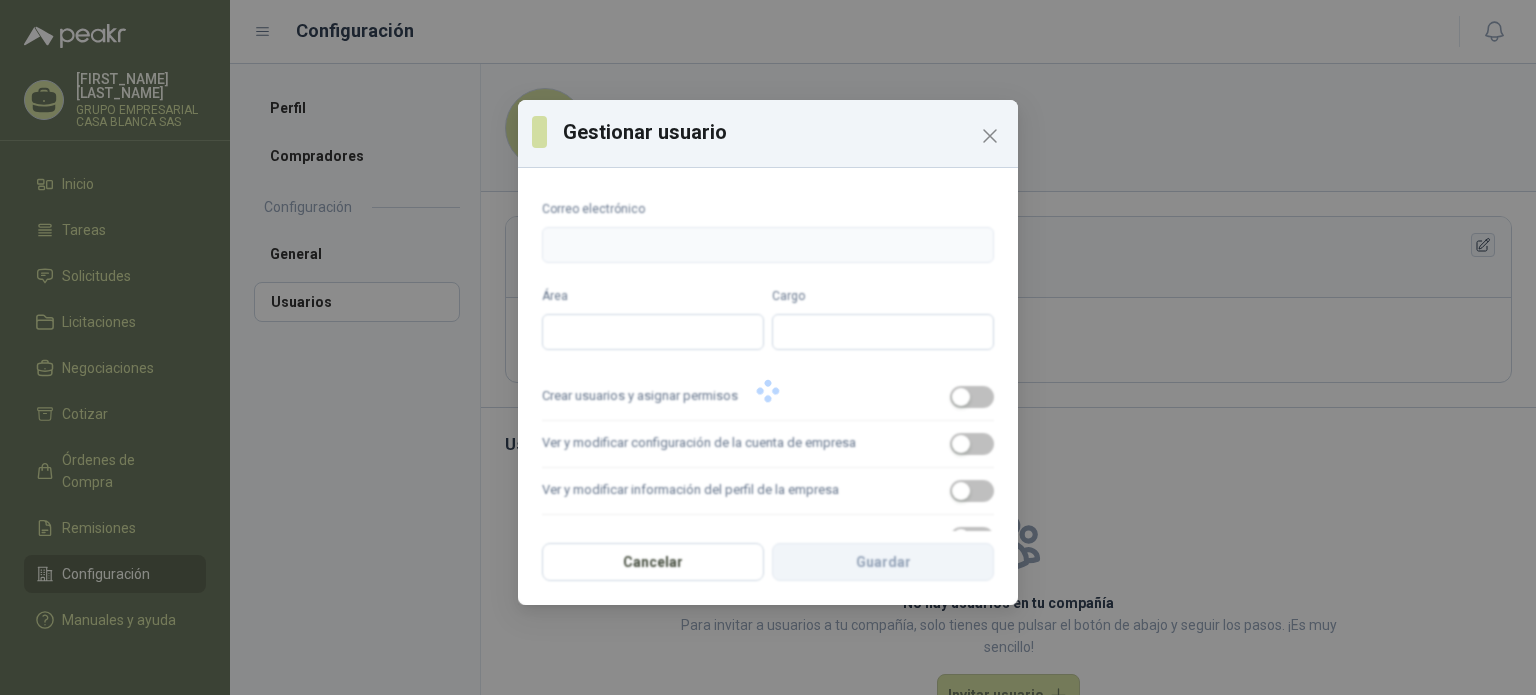 type on "**********" 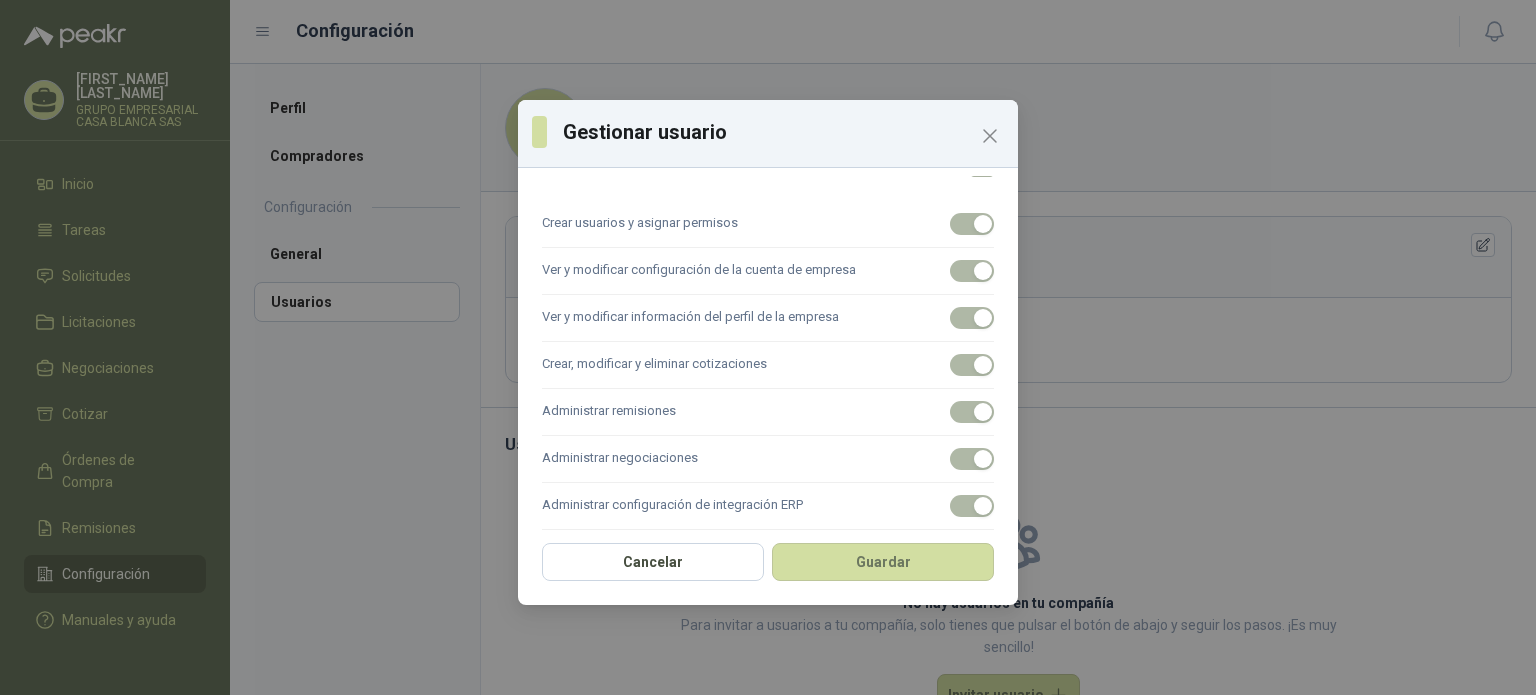 scroll, scrollTop: 225, scrollLeft: 0, axis: vertical 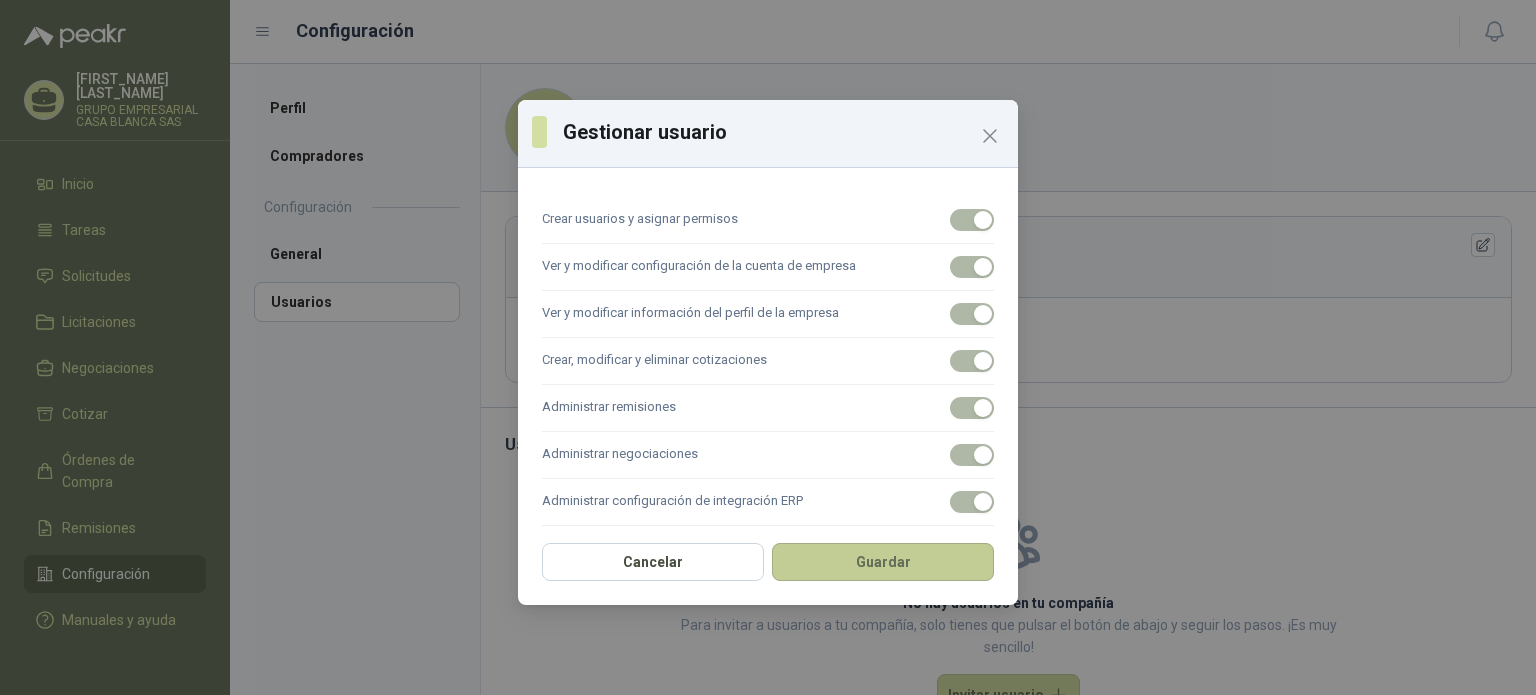 click on "Guardar" at bounding box center (883, 562) 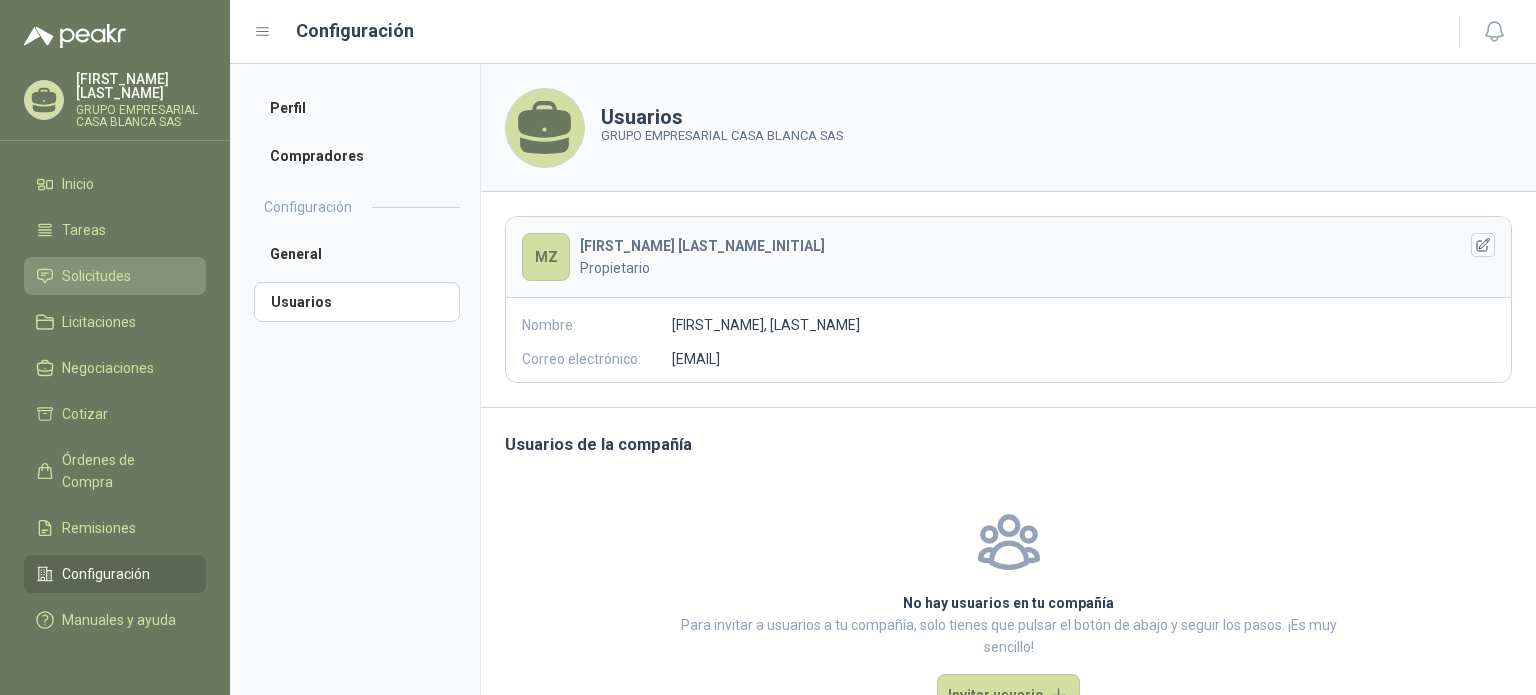 click on "Solicitudes" at bounding box center [96, 276] 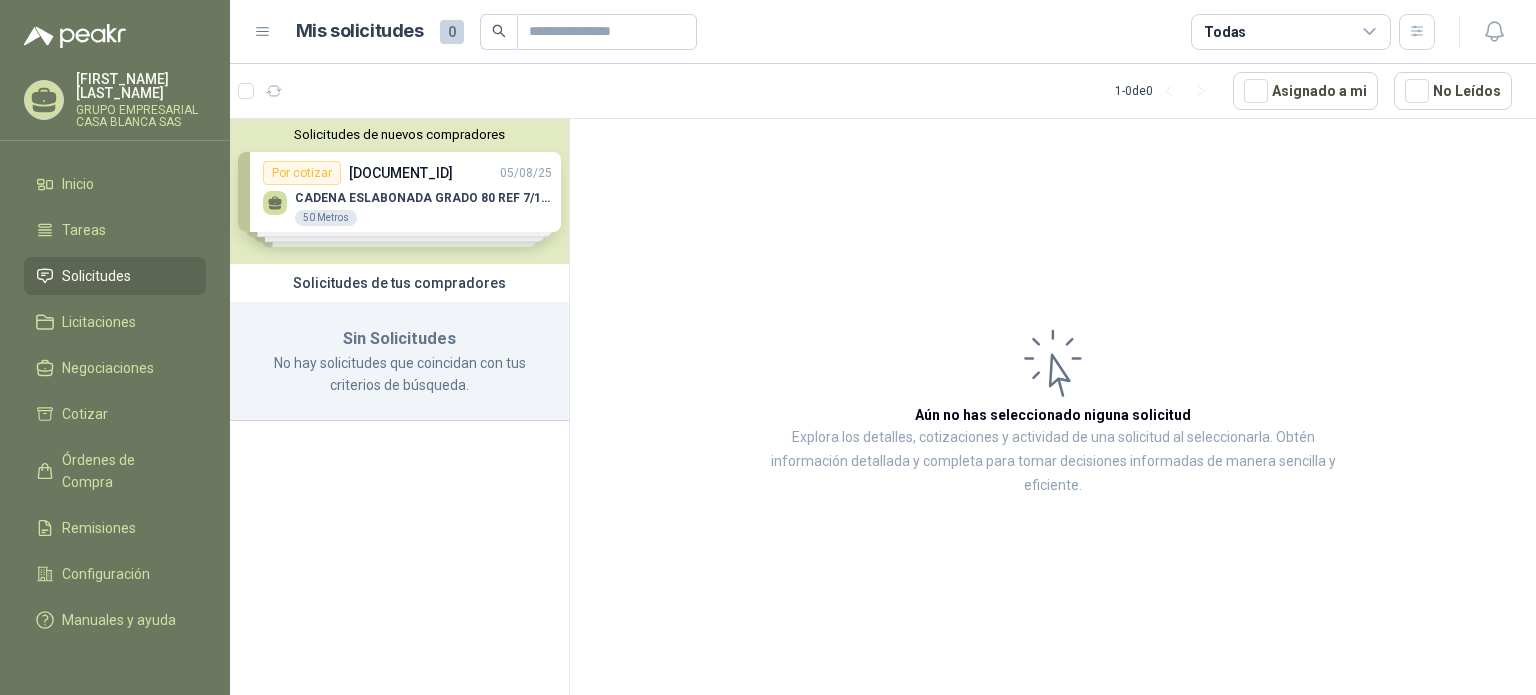 click on "Solicitudes de nuevos compradores Por cotizar [DOCUMENT_ID] [DATE]   CADENA ESLABONADA GRADO 80 REF 7/16" 50   Metros Por cotizar [DOCUMENT_ID] [DATE]   Impulsor S2000 electra alcance 65mk 1   Unidades Por cotizar [DOCUMENT_ID] [DATE]   Impulsor E7000 electra alcance 200km 1   Unidades Por cotizar [DOCUMENT_ID] [DATE]   CORREA 8PK2350 2   UND  ¿Quieres recibir  cientos de solicitudes de compra  como estas todos los días? Agenda una reunión" at bounding box center (399, 191) 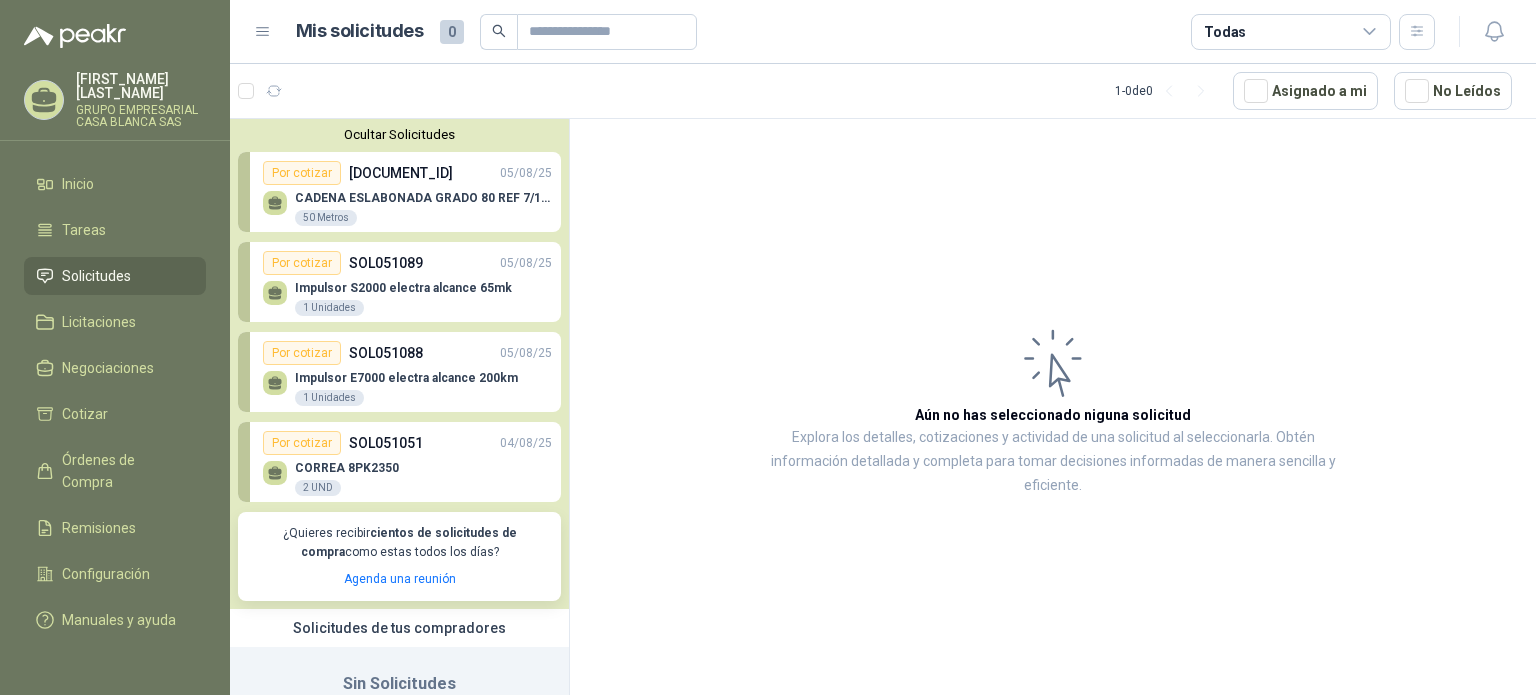 click on "CADENA ESLABONADA GRADO 80 REF 7/16" 50   Metros" at bounding box center (423, 209) 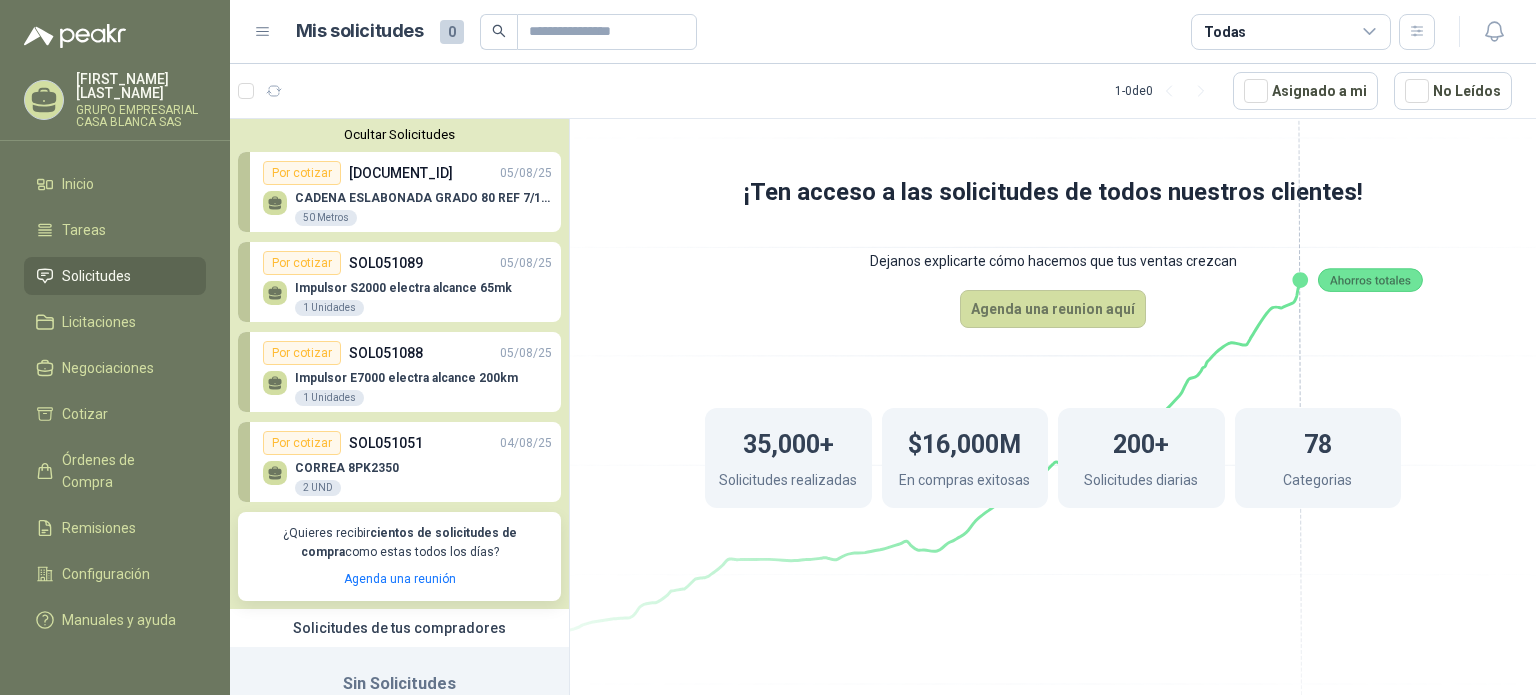 click on "Impulsor S2000 electra alcance 65mk 1   Unidades" at bounding box center (407, 296) 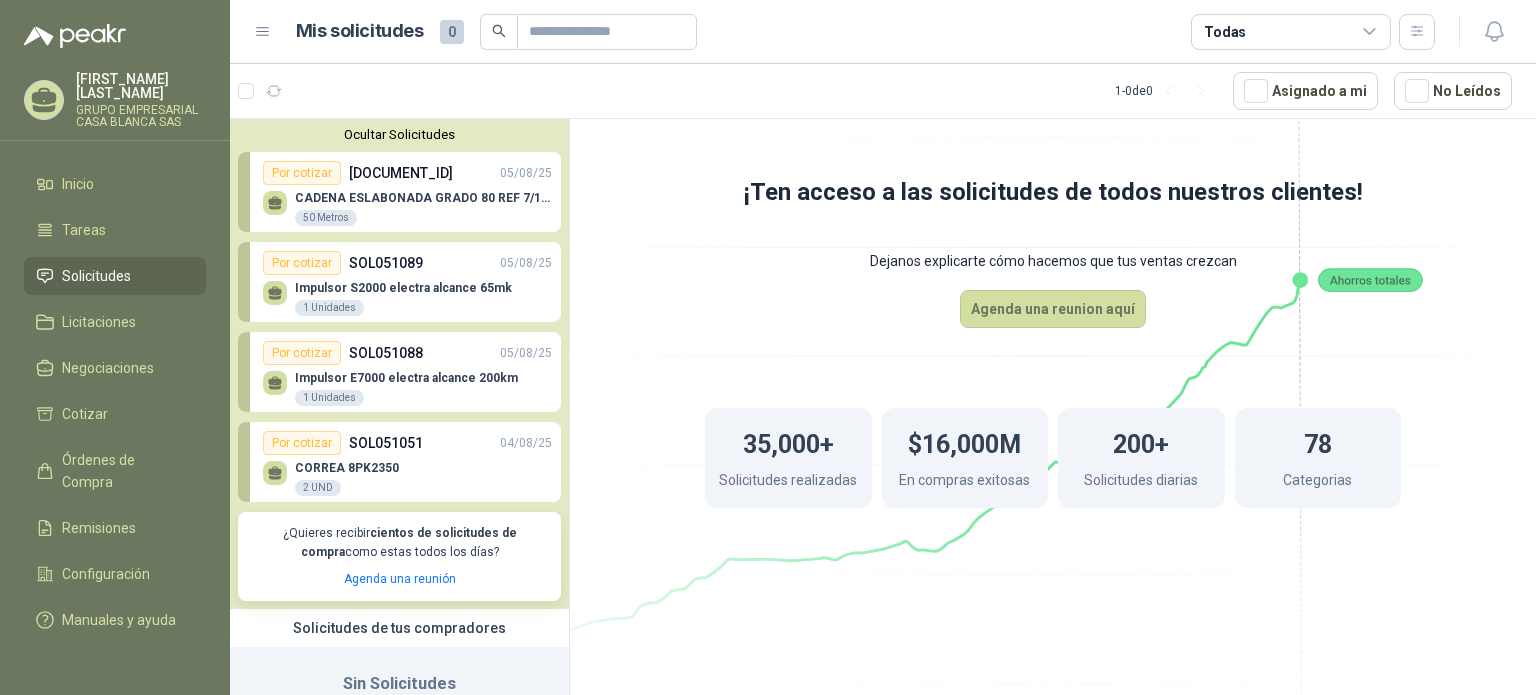 click on "Por cotizar" at bounding box center (302, 443) 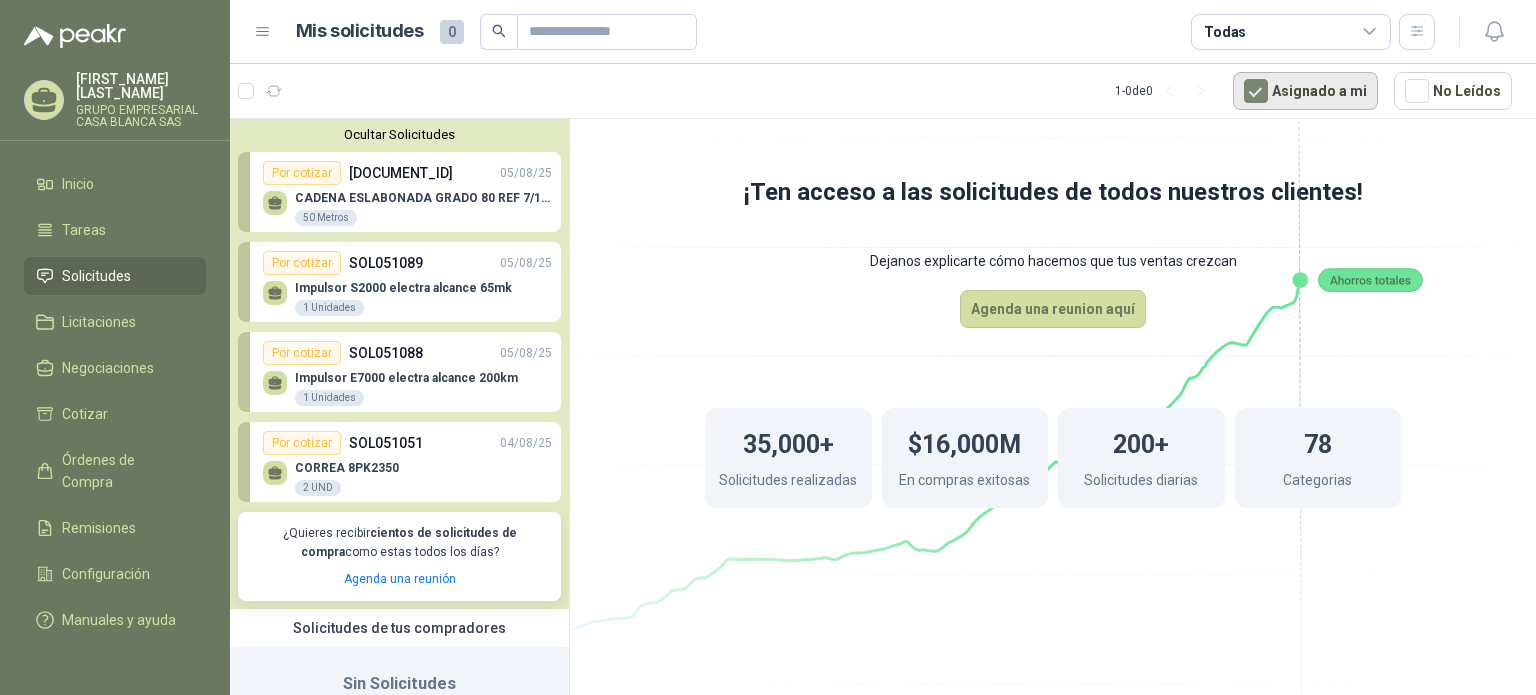 click on "Asignado a mi" at bounding box center [1305, 91] 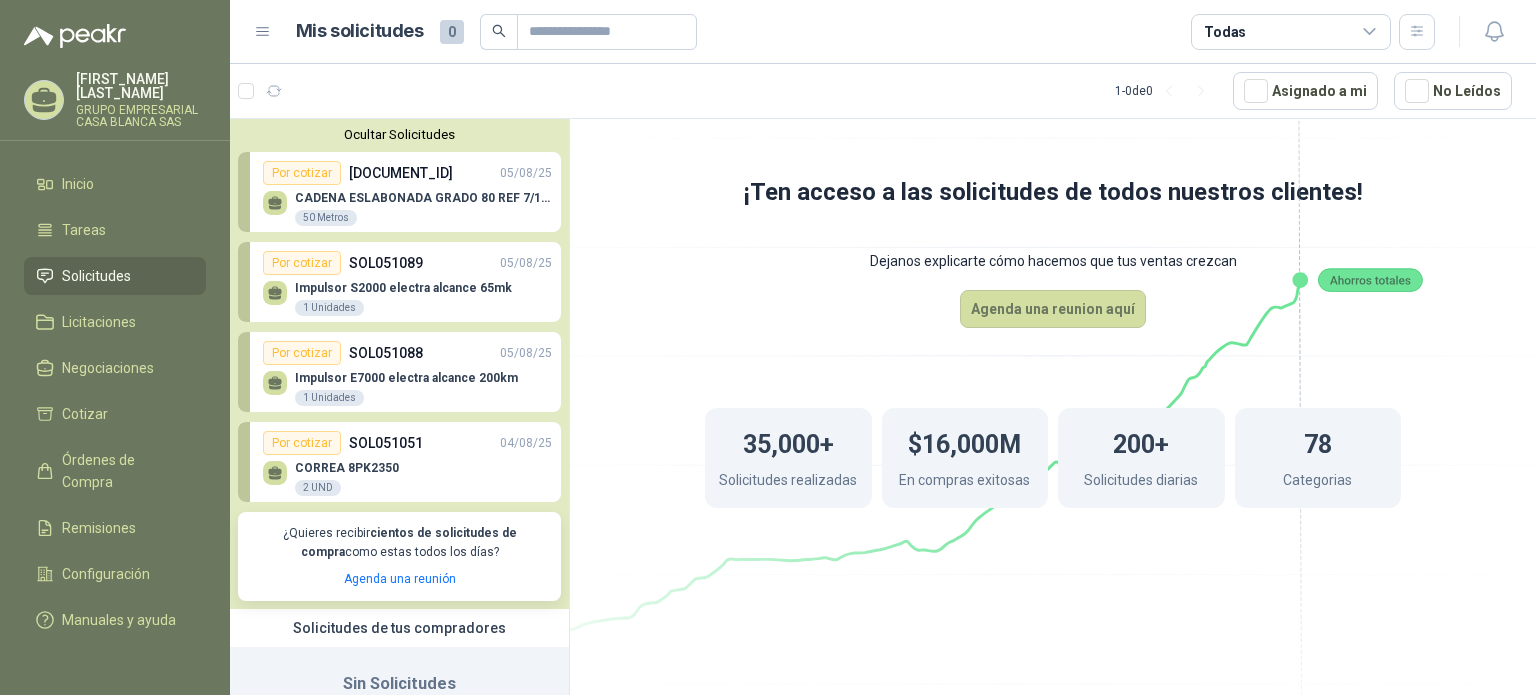 click on "Por cotizar [DOCUMENT_ID] [DATE]" at bounding box center (407, 173) 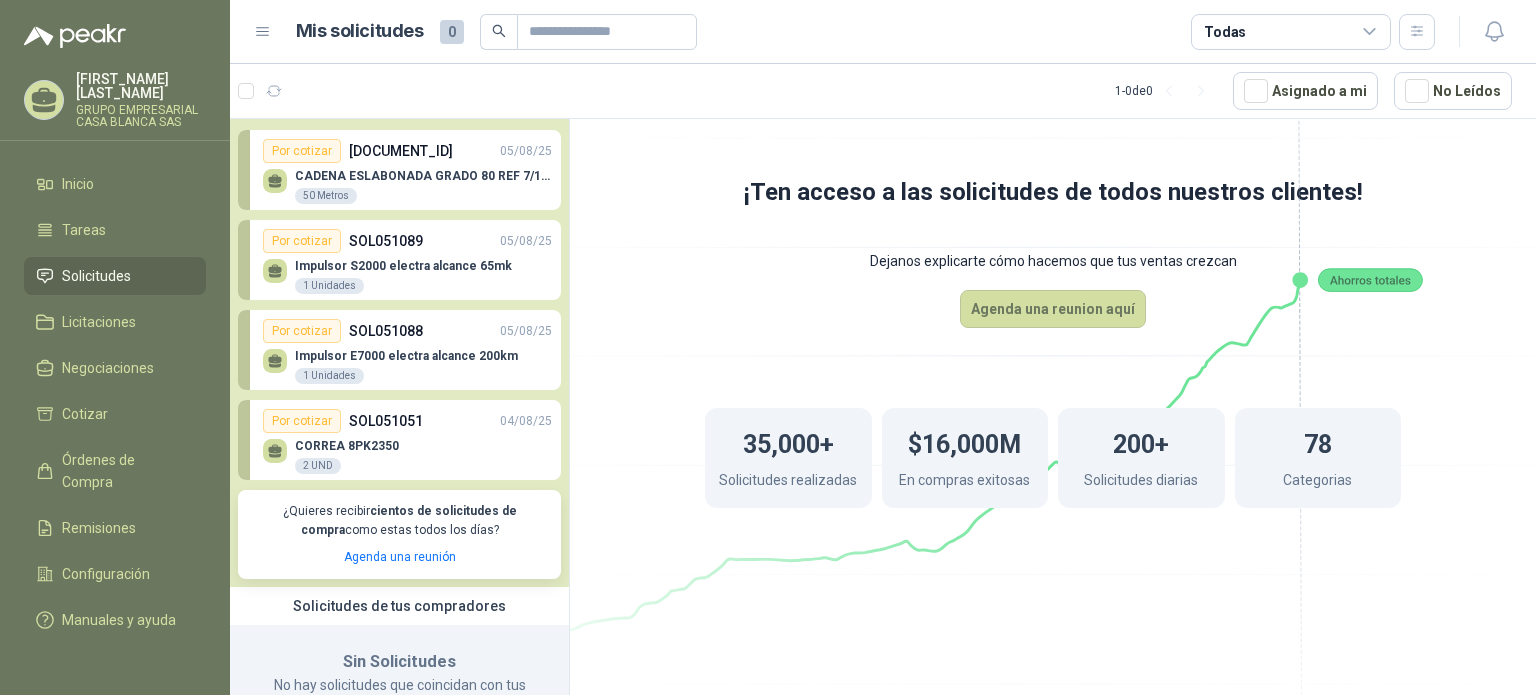 scroll, scrollTop: 0, scrollLeft: 0, axis: both 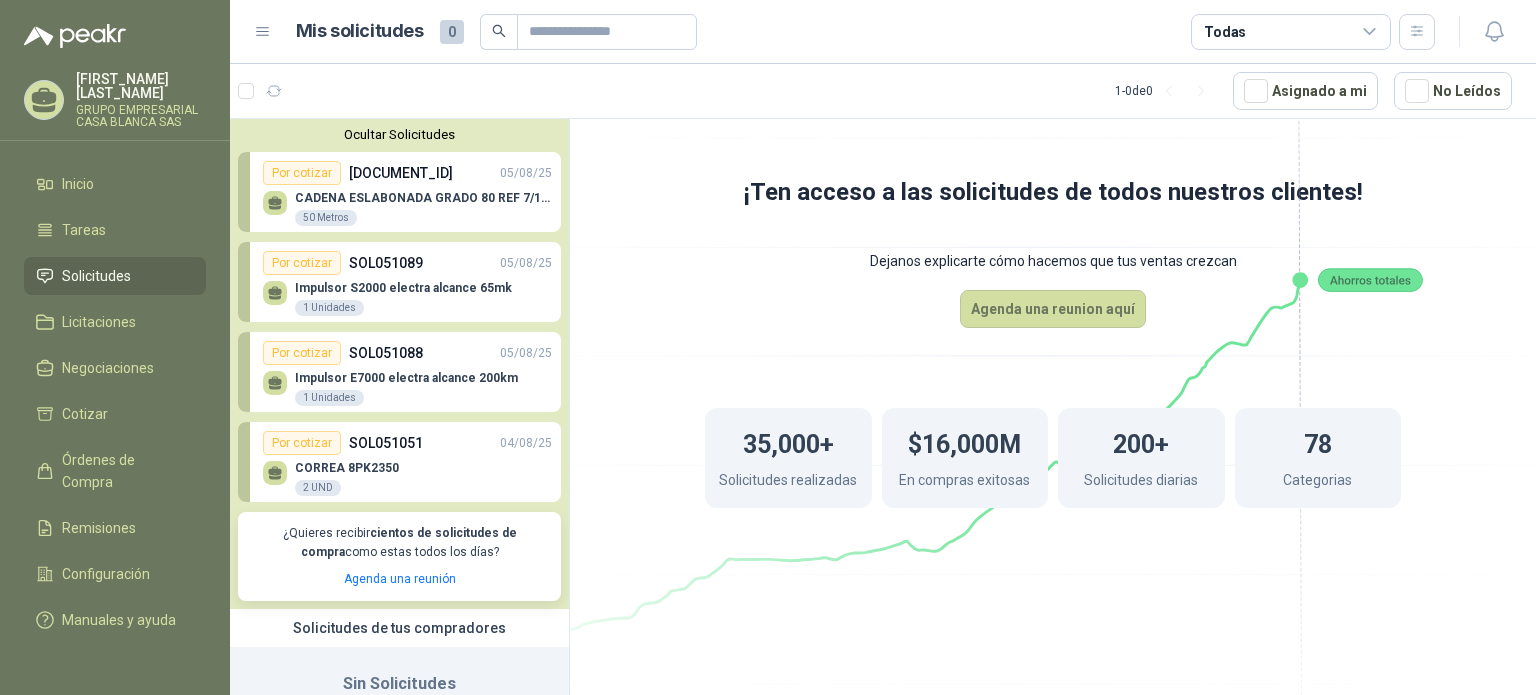 click on "CADENA ESLABONADA GRADO 80 REF 7/16" 50   Metros" at bounding box center (423, 209) 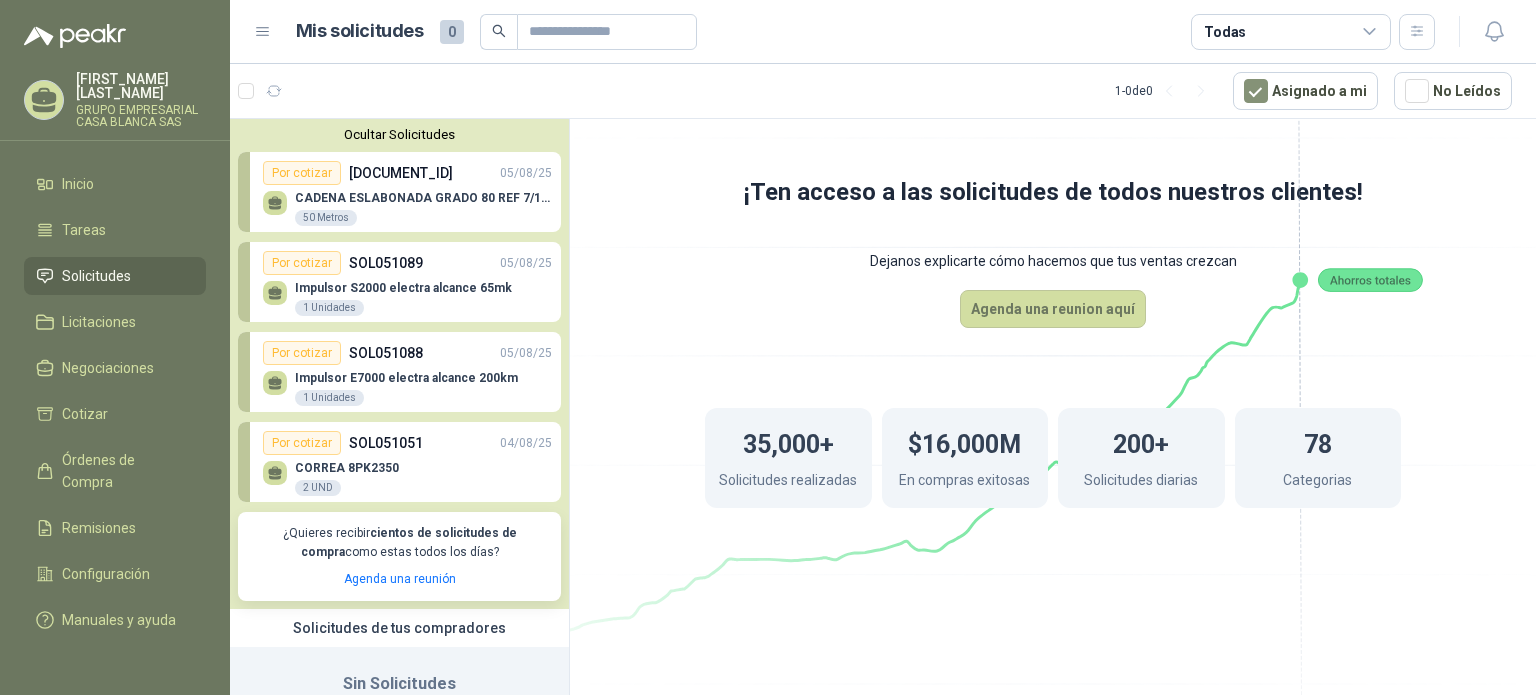 click on "CADENA ESLABONADA GRADO 80 REF 7/16"" at bounding box center (423, 198) 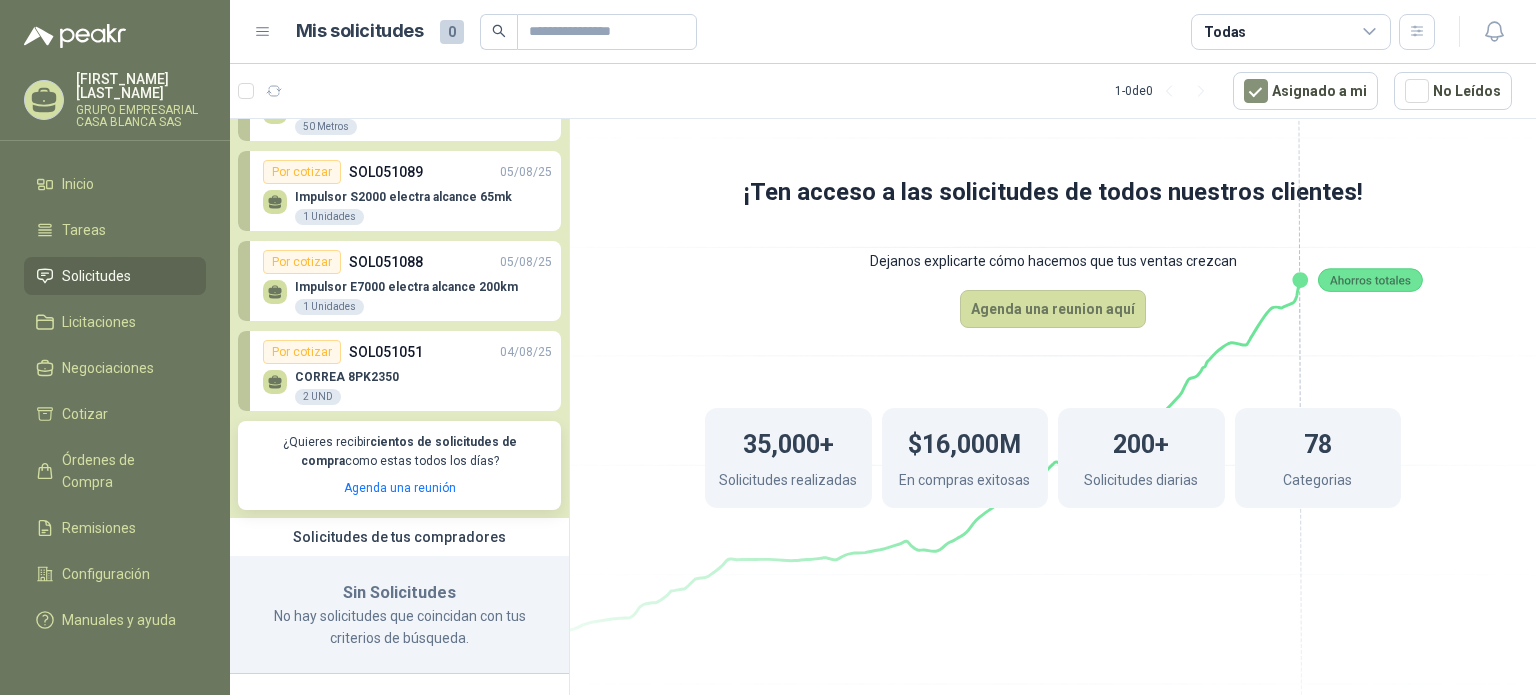 click on "No hay solicitudes que coincidan con tus criterios de búsqueda." at bounding box center (399, 627) 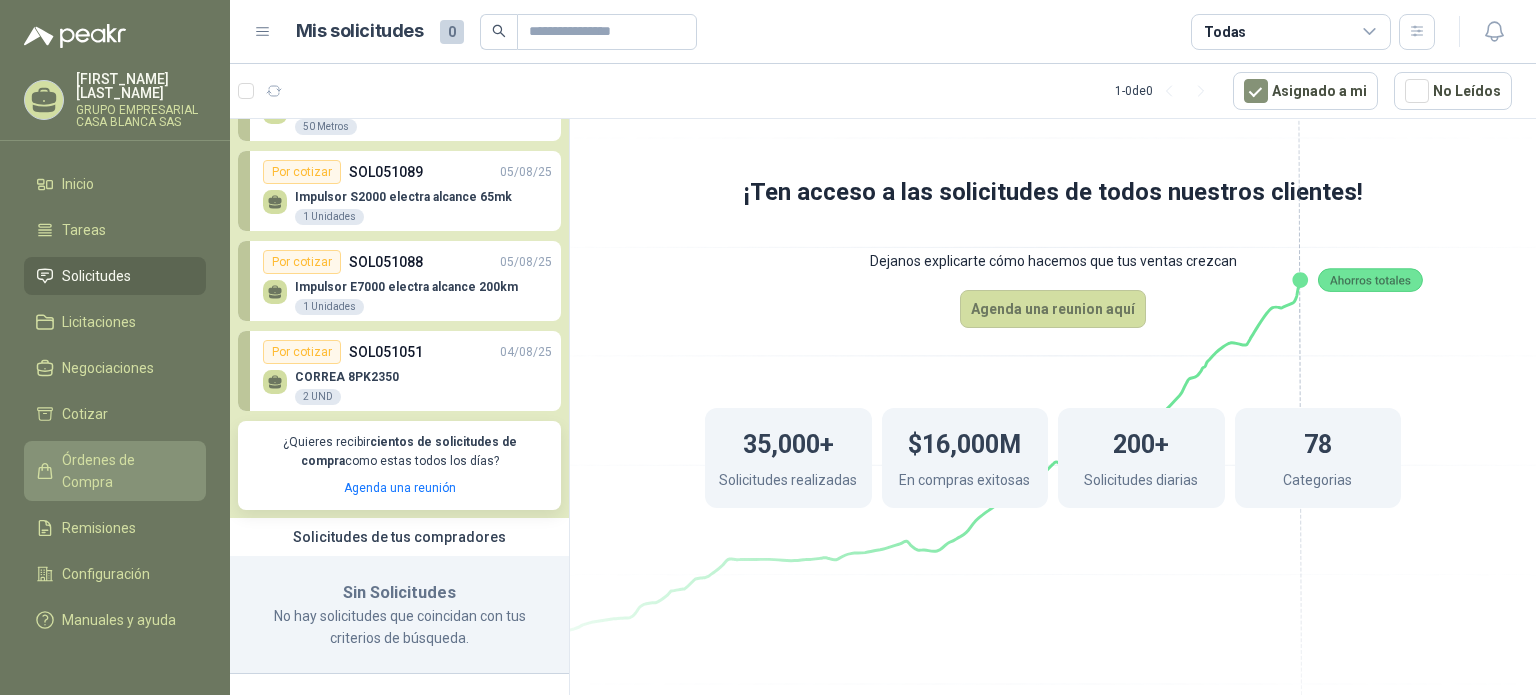 click on "Órdenes de Compra" at bounding box center [115, 471] 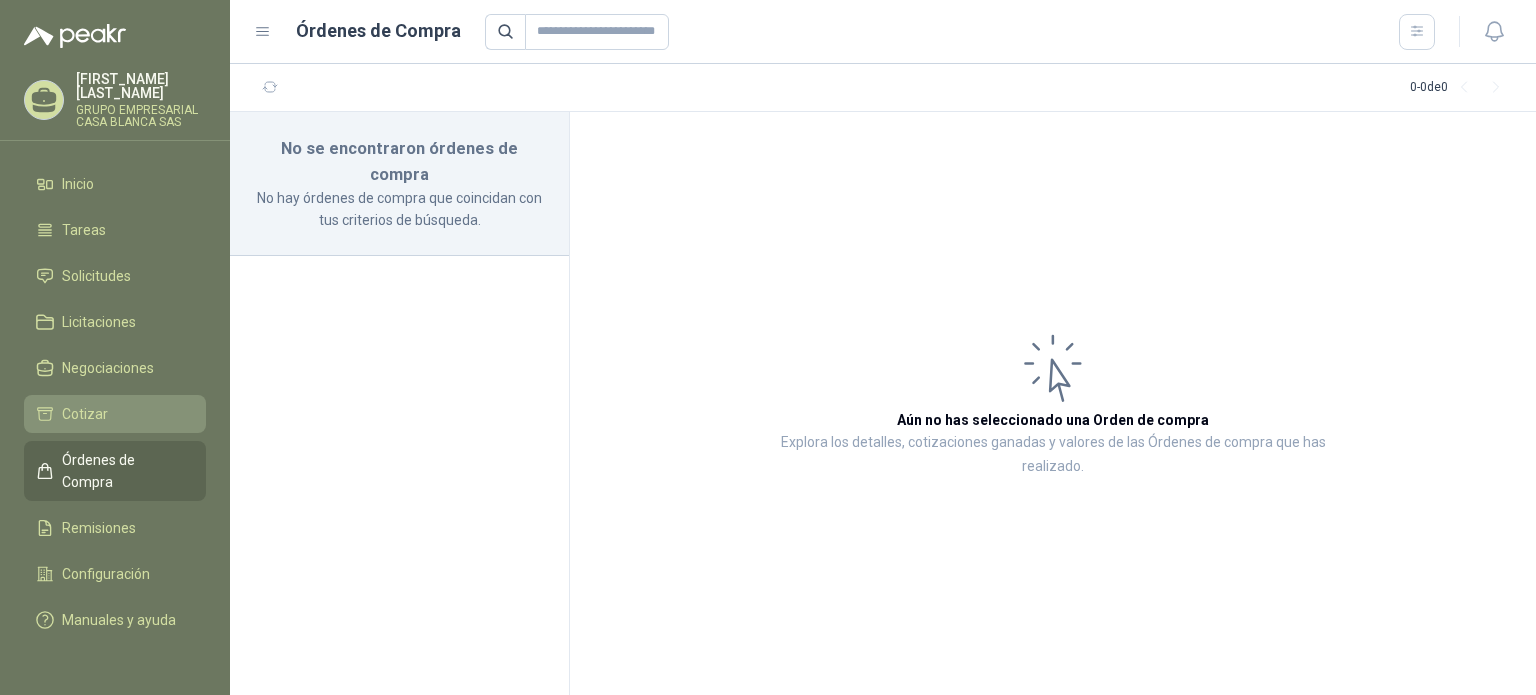 click on "Cotizar" at bounding box center [115, 414] 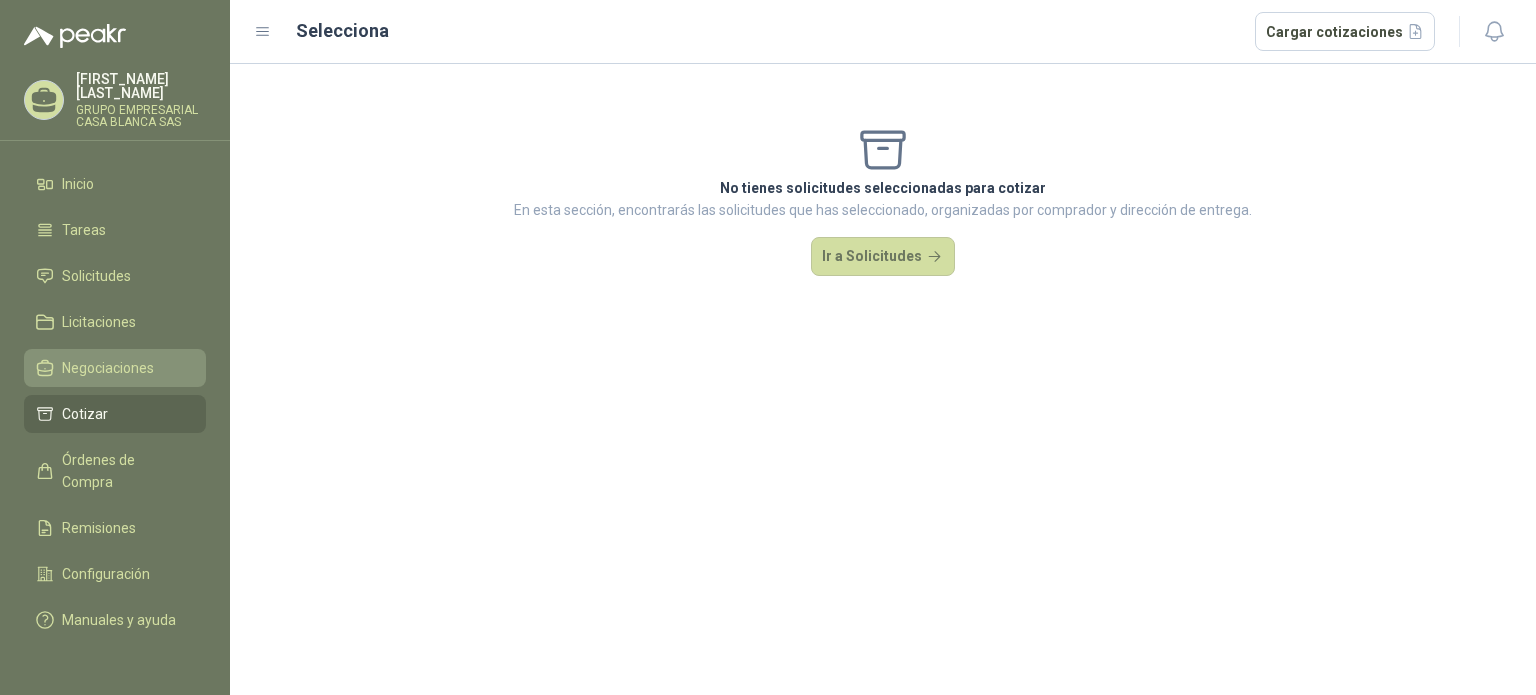 click on "Negociaciones" at bounding box center [108, 368] 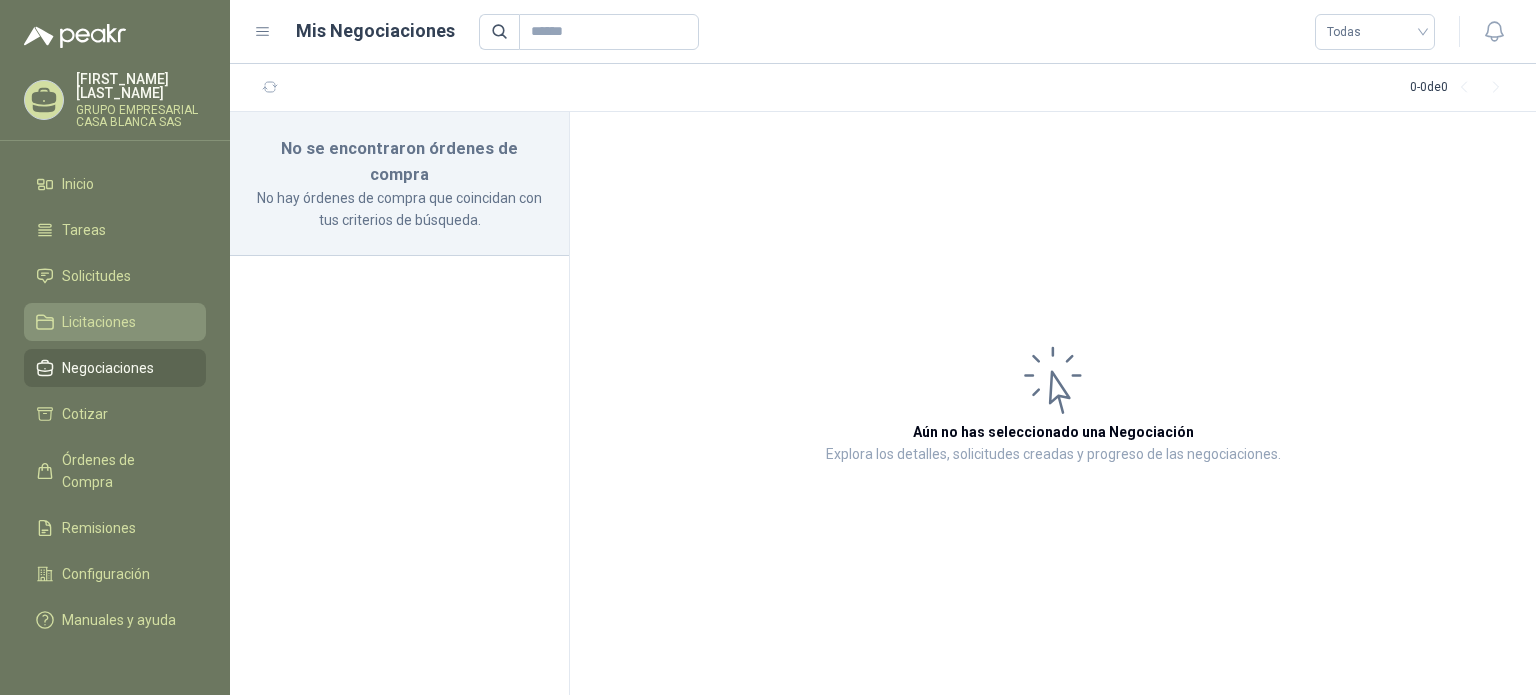 click on "Licitaciones" at bounding box center [99, 322] 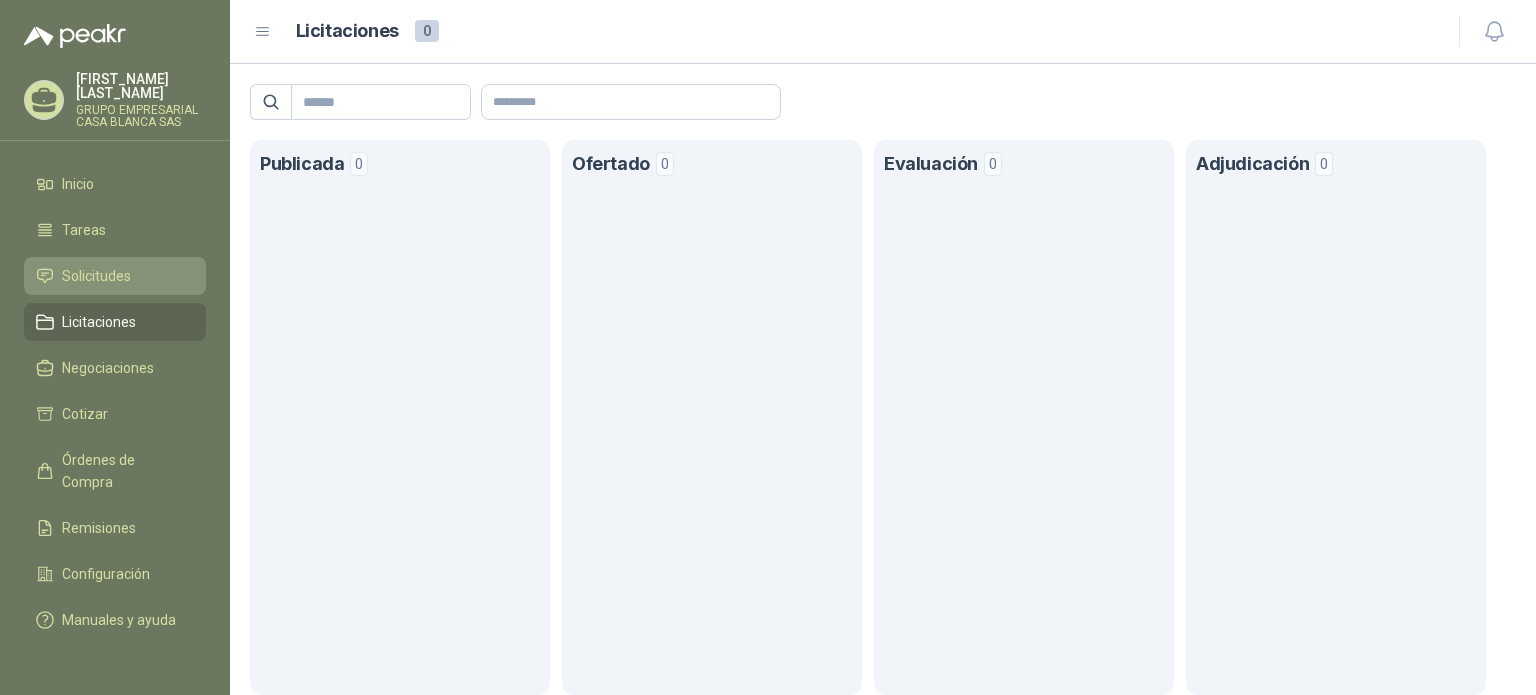 click on "Solicitudes" at bounding box center [96, 276] 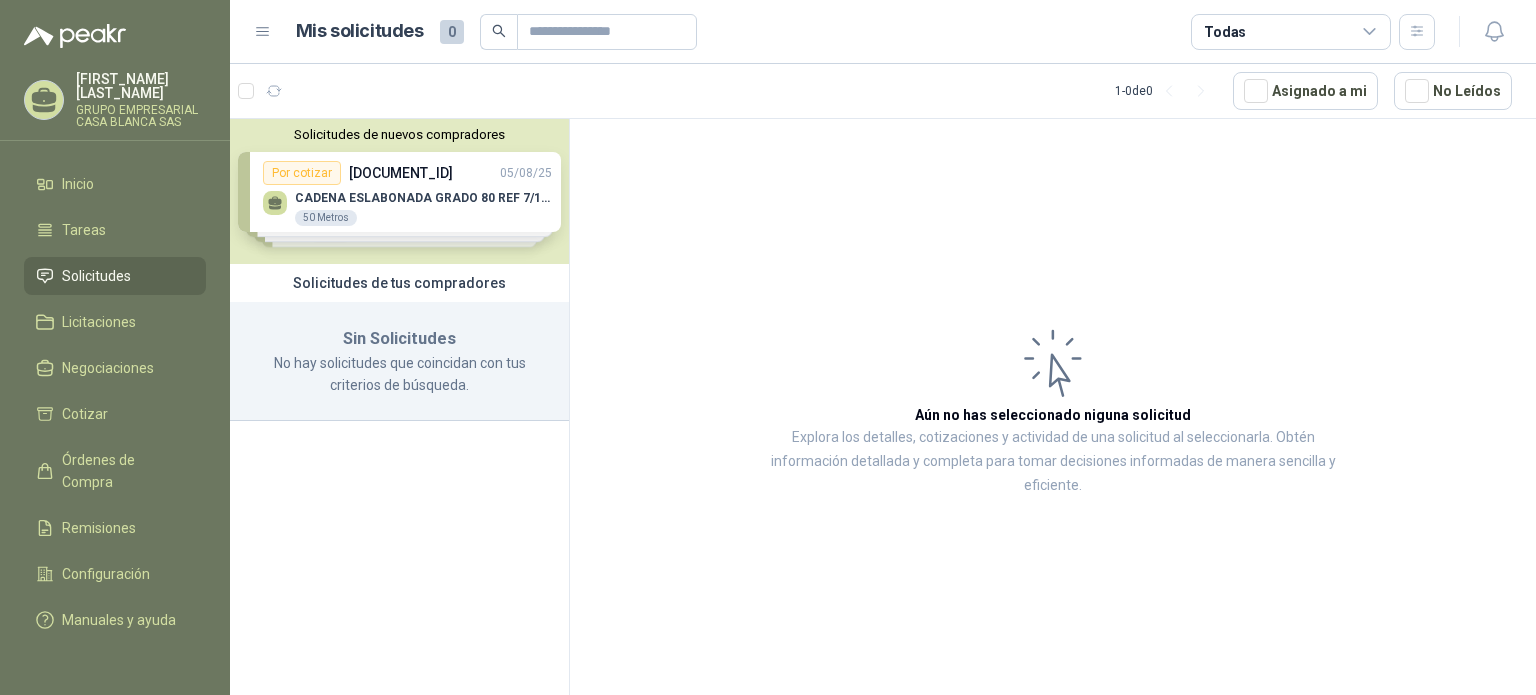 click on "Solicitudes de nuevos compradores Por cotizar [DOCUMENT_ID] [DATE]   CADENA ESLABONADA GRADO 80 REF 7/16" 50   Metros Por cotizar [DOCUMENT_ID] [DATE]   Impulsor S2000 electra alcance 65mk 1   Unidades Por cotizar [DOCUMENT_ID] [DATE]   Impulsor E7000 electra alcance 200km 1   Unidades Por cotizar [DOCUMENT_ID] [DATE]   CORREA 8PK2350 2   UND  ¿Quieres recibir  cientos de solicitudes de compra  como estas todos los días? Agenda una reunión" at bounding box center (399, 191) 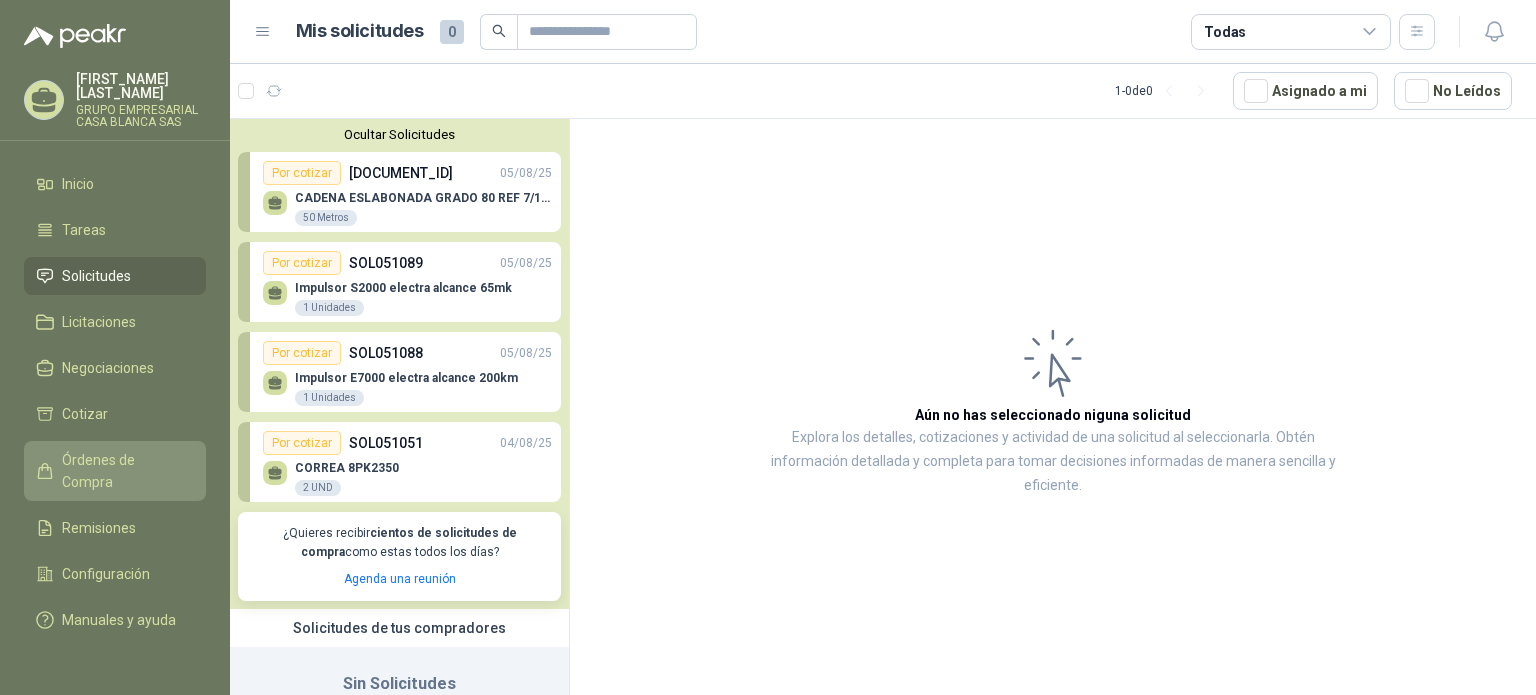 click on "Órdenes de Compra" at bounding box center (124, 471) 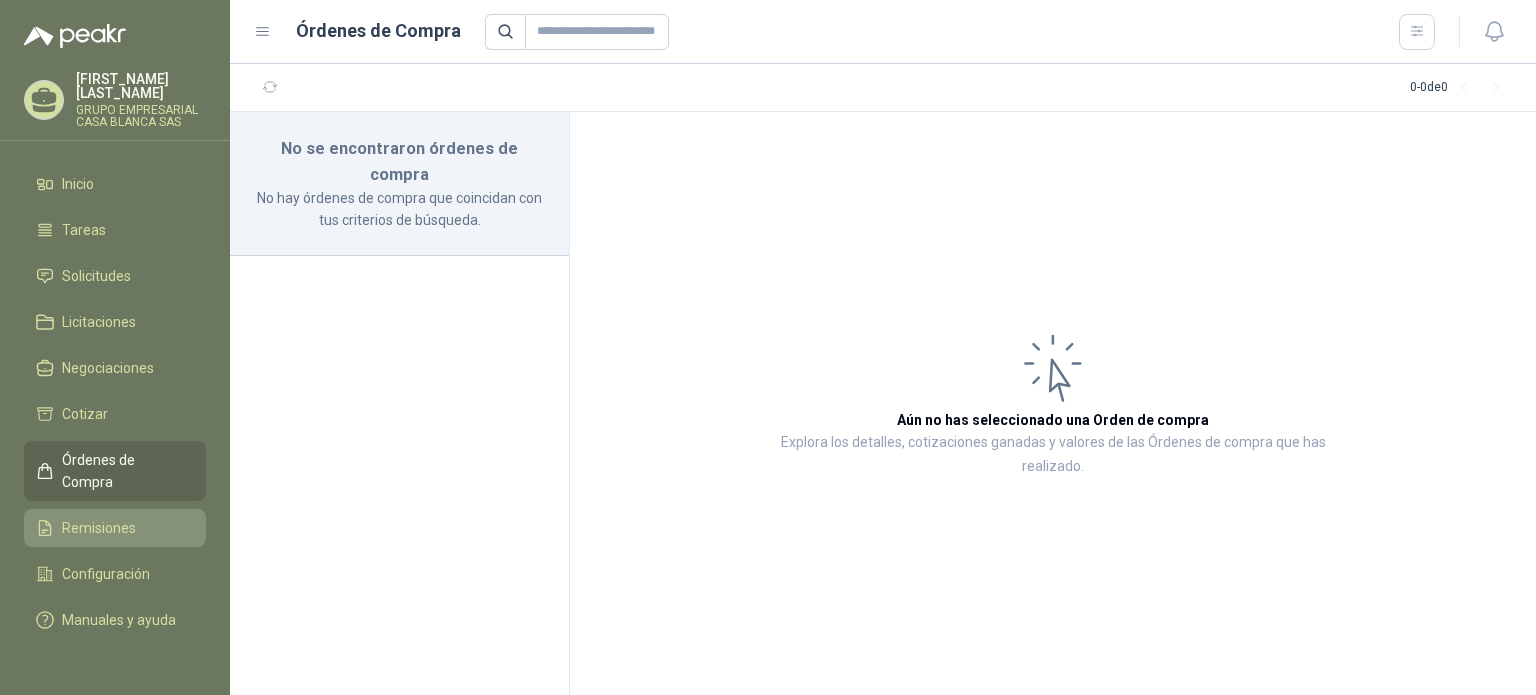 click on "Remisiones" at bounding box center (99, 528) 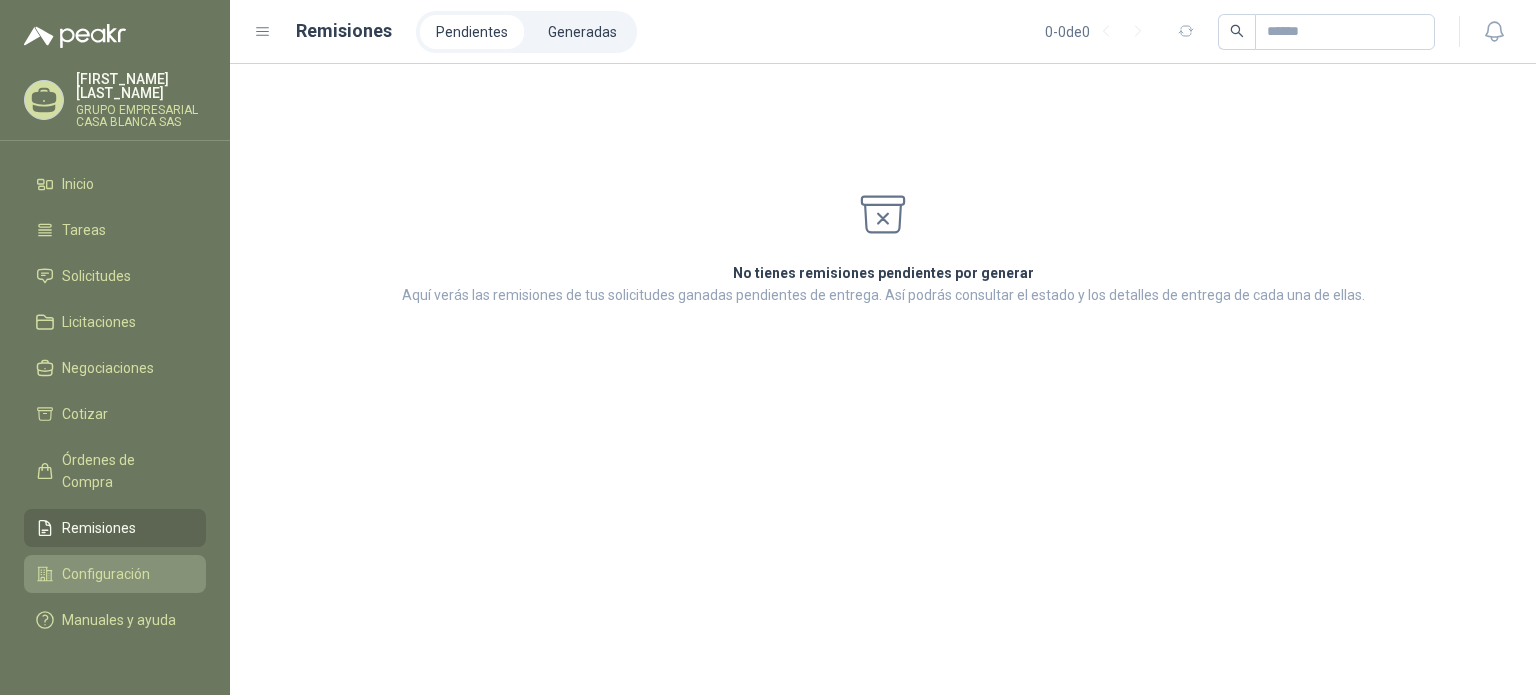 click on "Configuración" at bounding box center (106, 574) 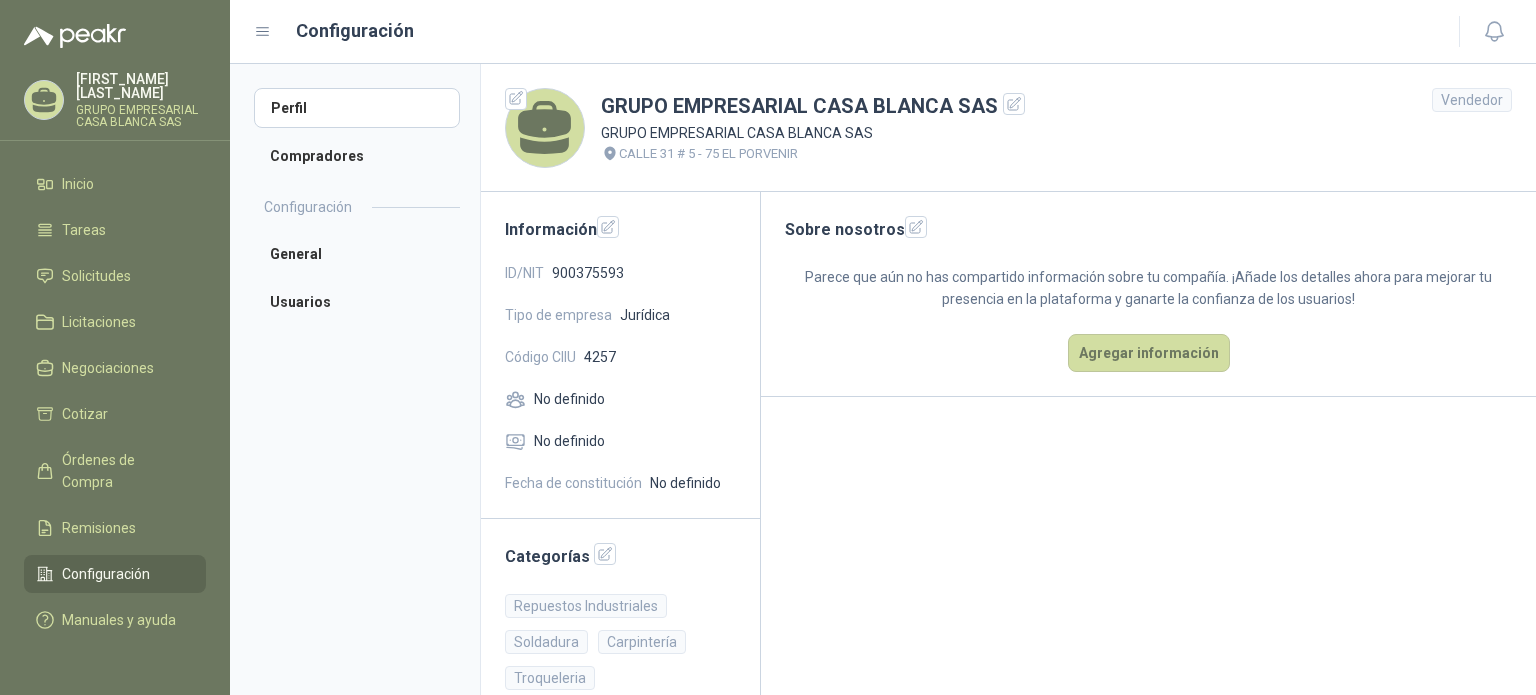click on "Perfil Compradores Configuración General Usuarios" at bounding box center [355, 379] 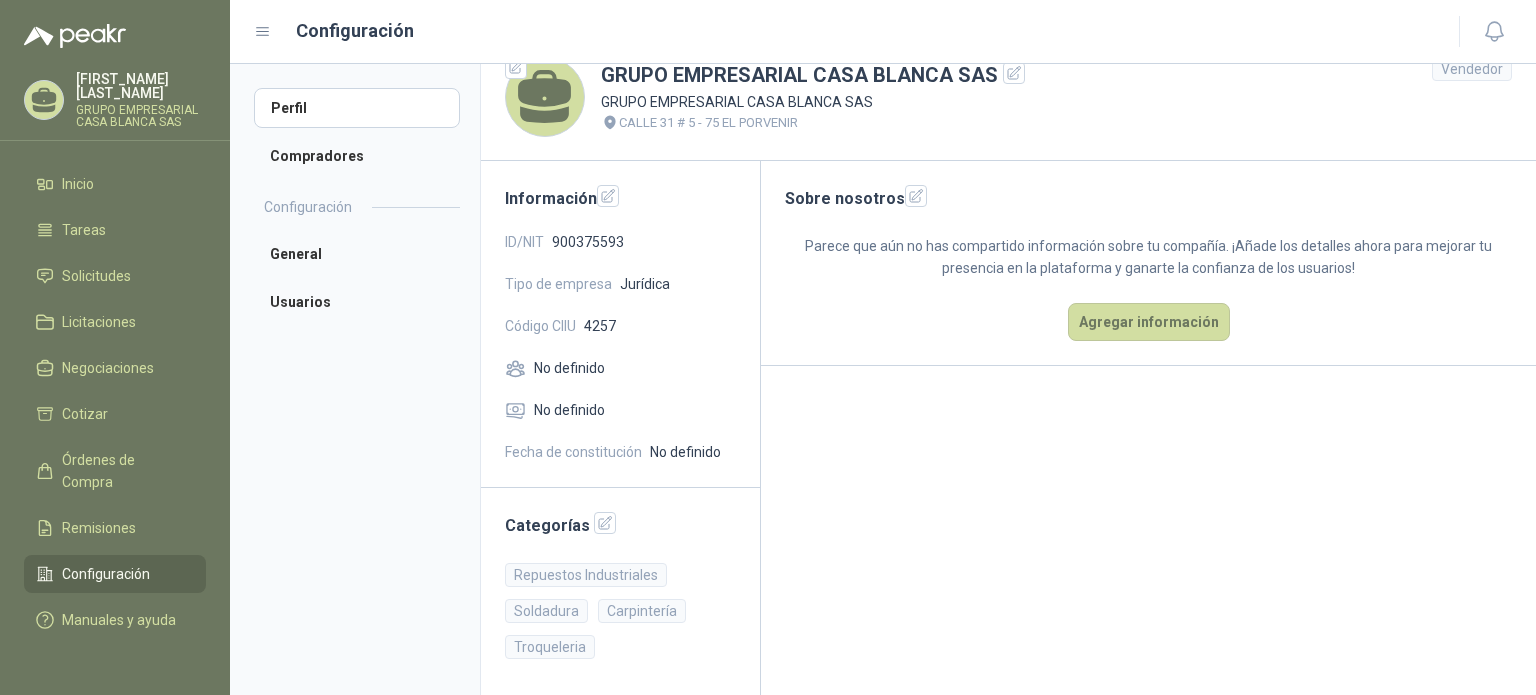 scroll, scrollTop: 0, scrollLeft: 0, axis: both 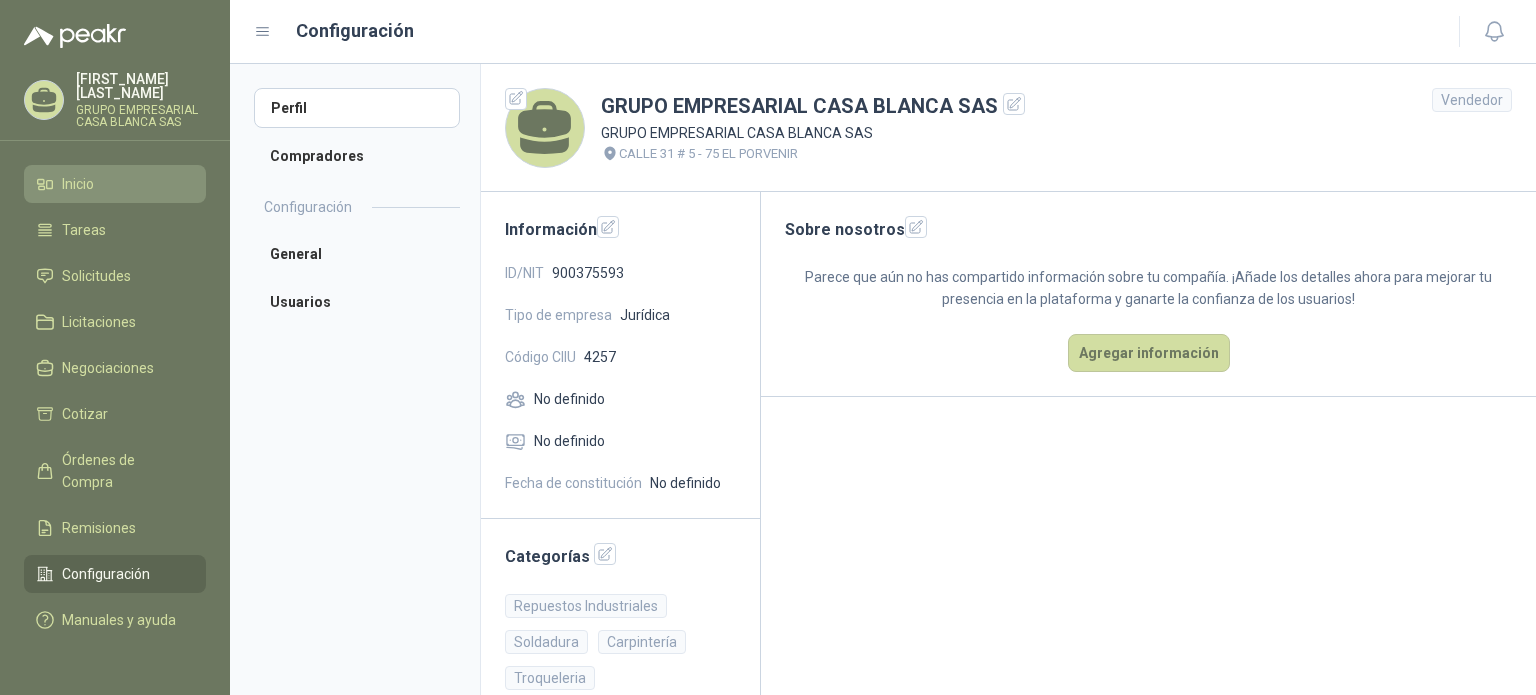 click on "Inicio" at bounding box center [115, 184] 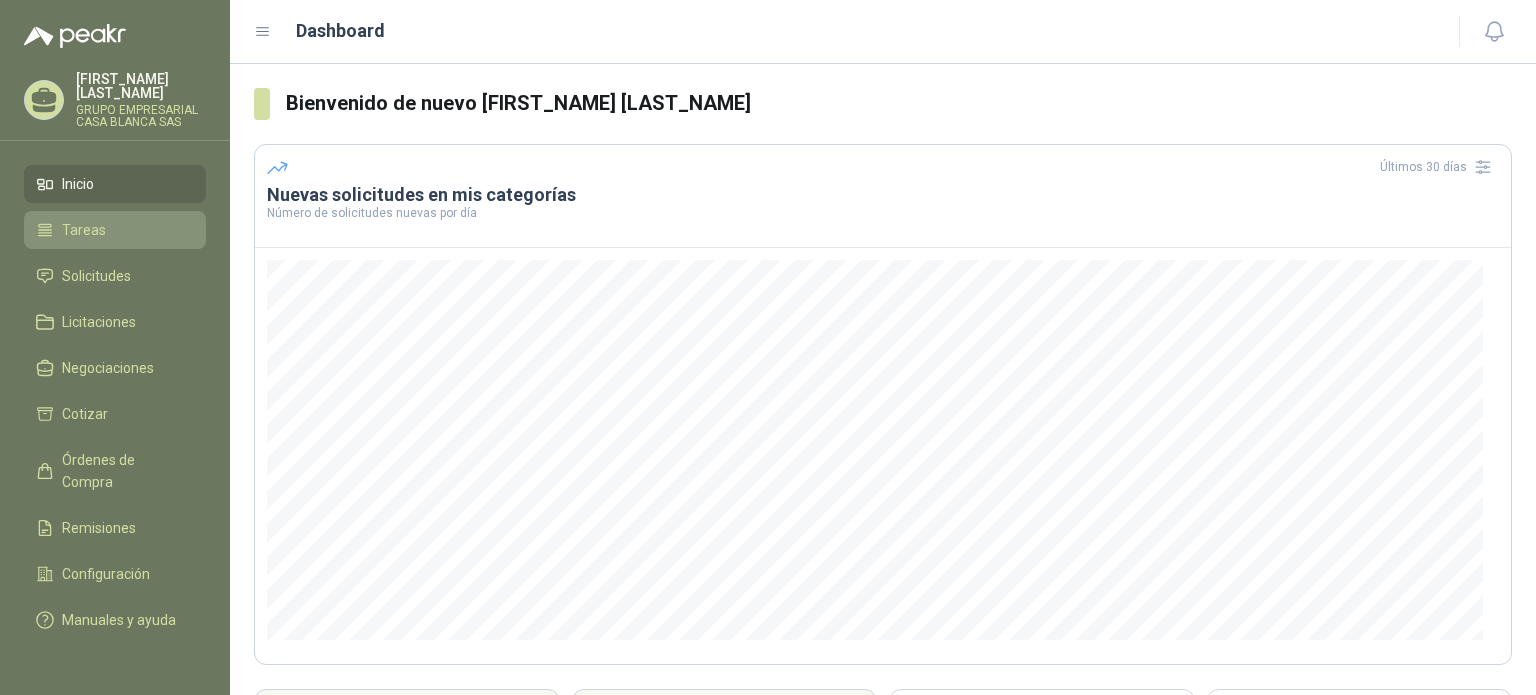 click on "Tareas" at bounding box center [115, 230] 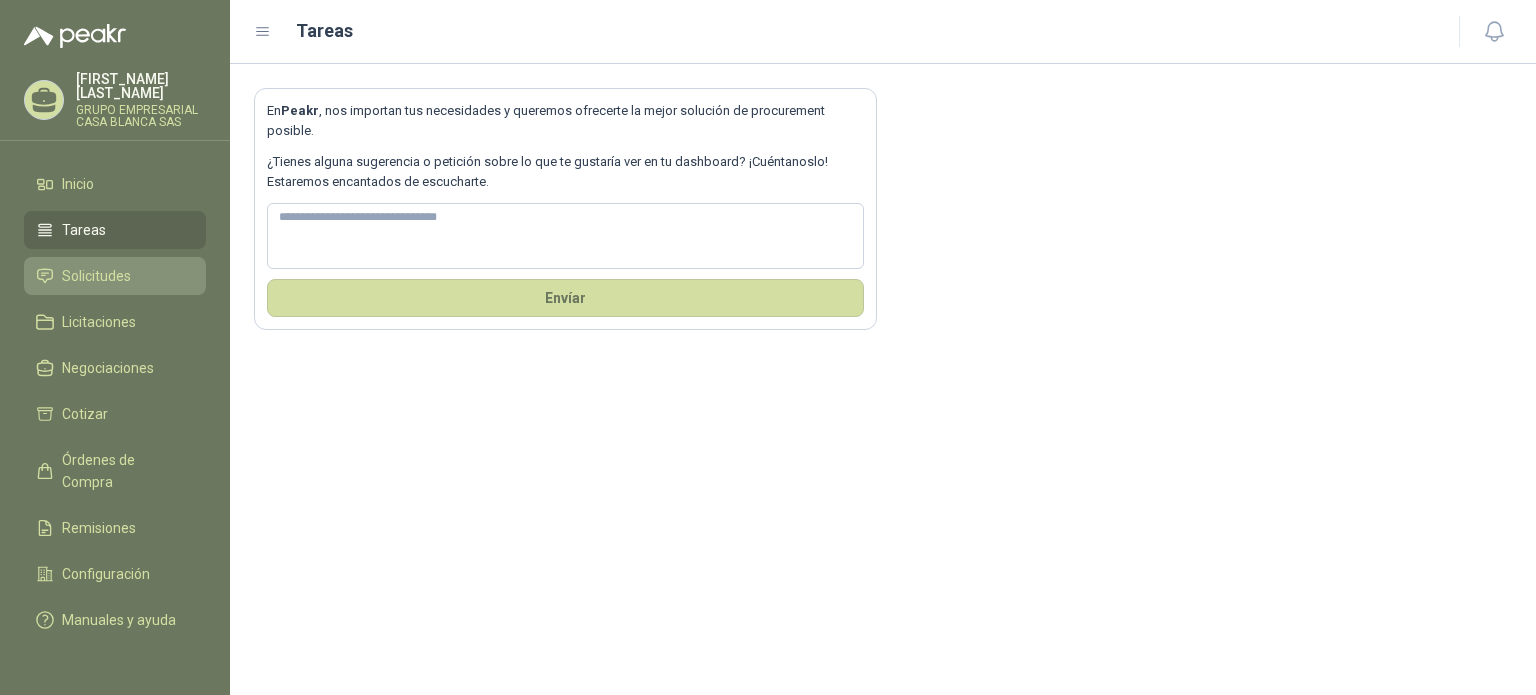 click on "Solicitudes" at bounding box center [96, 276] 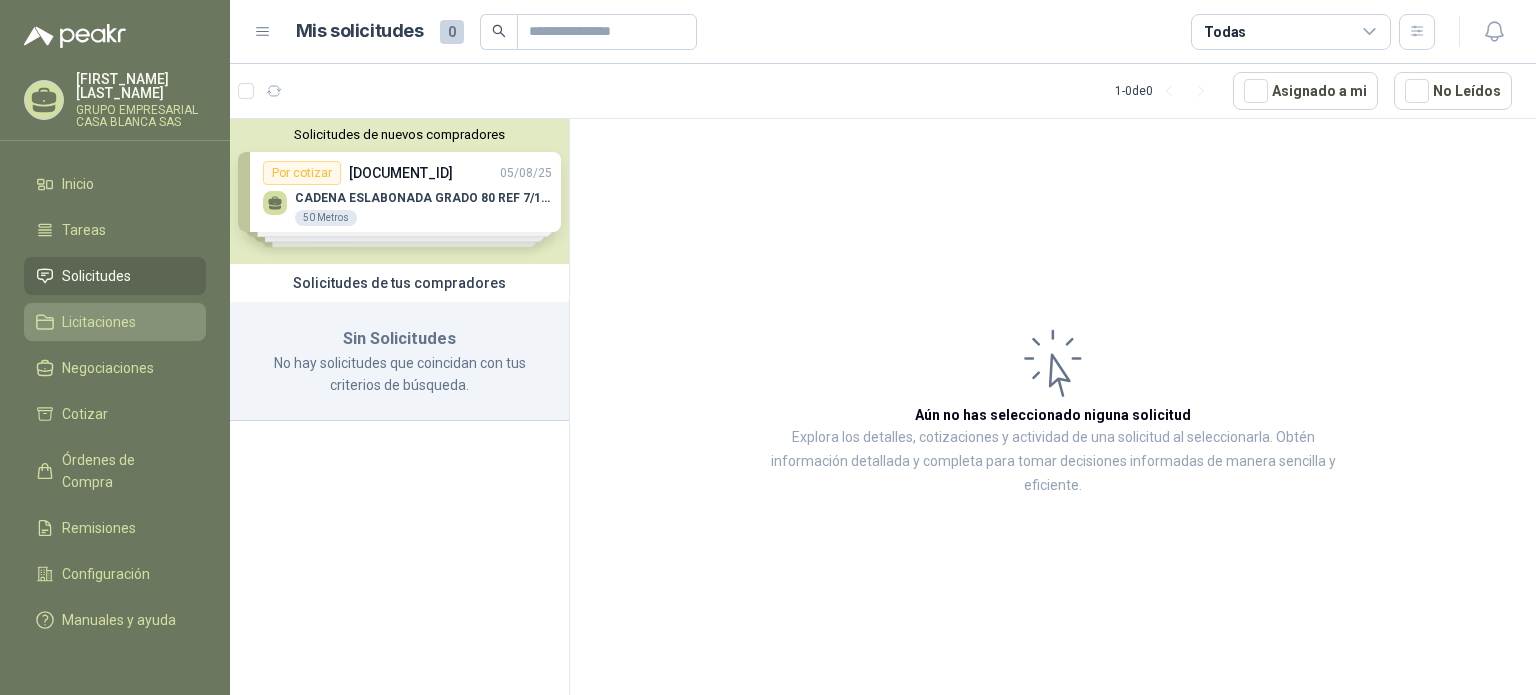 click on "Licitaciones" at bounding box center [99, 322] 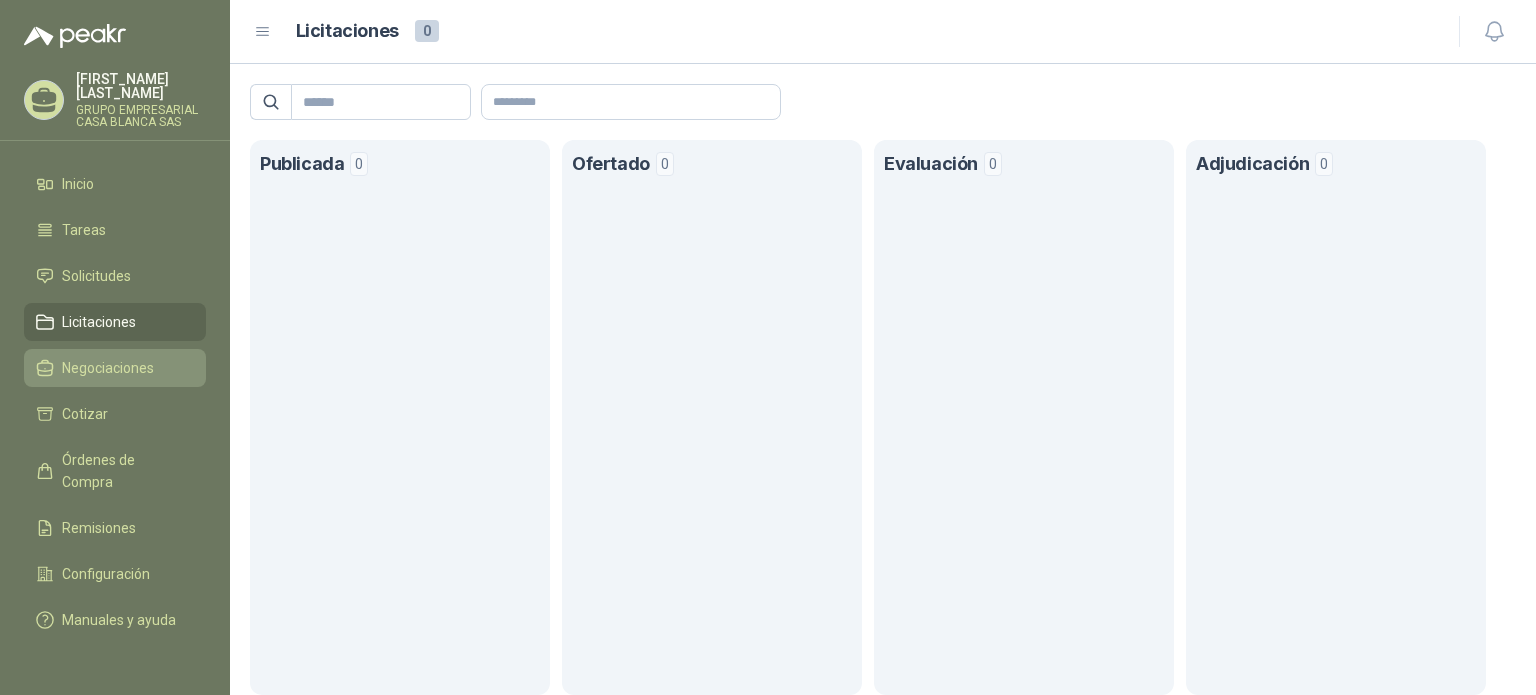 click on "Negociaciones" at bounding box center [115, 368] 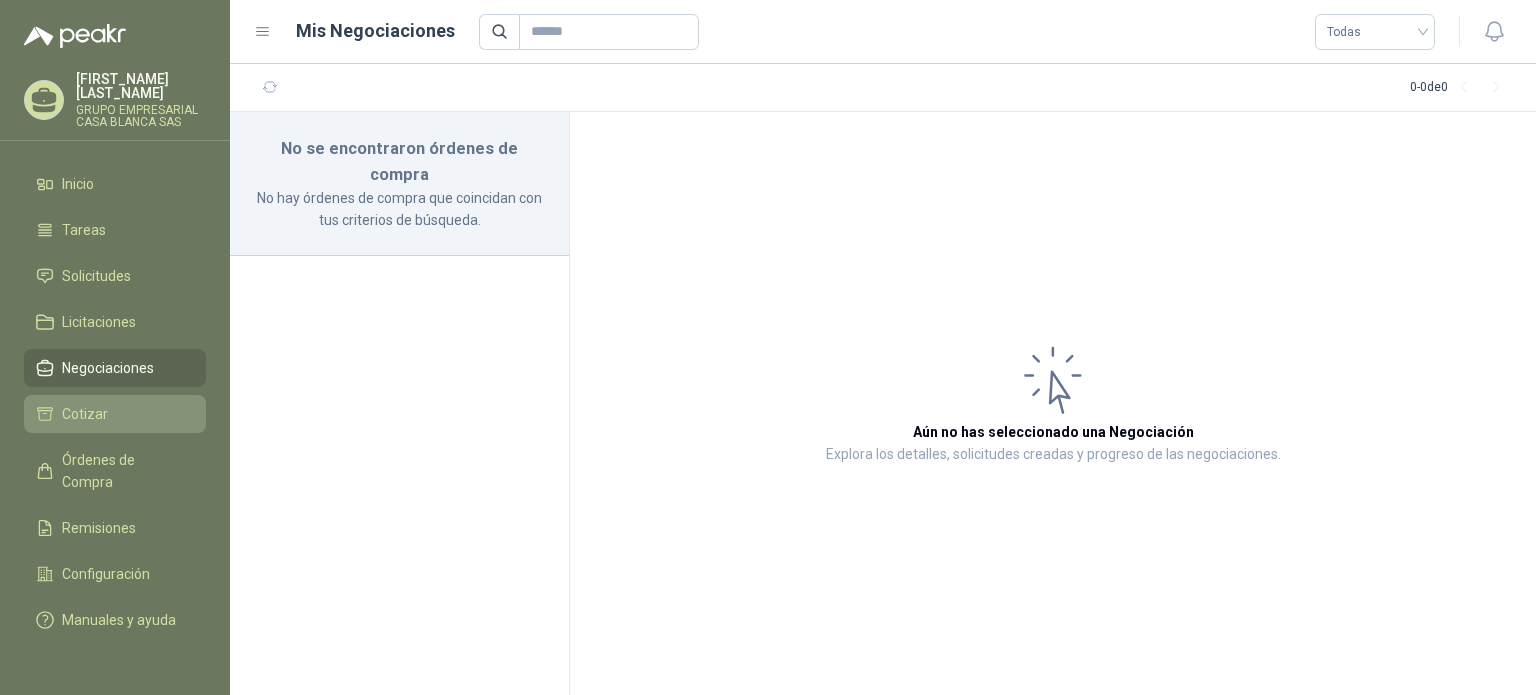 click on "Cotizar" at bounding box center (85, 414) 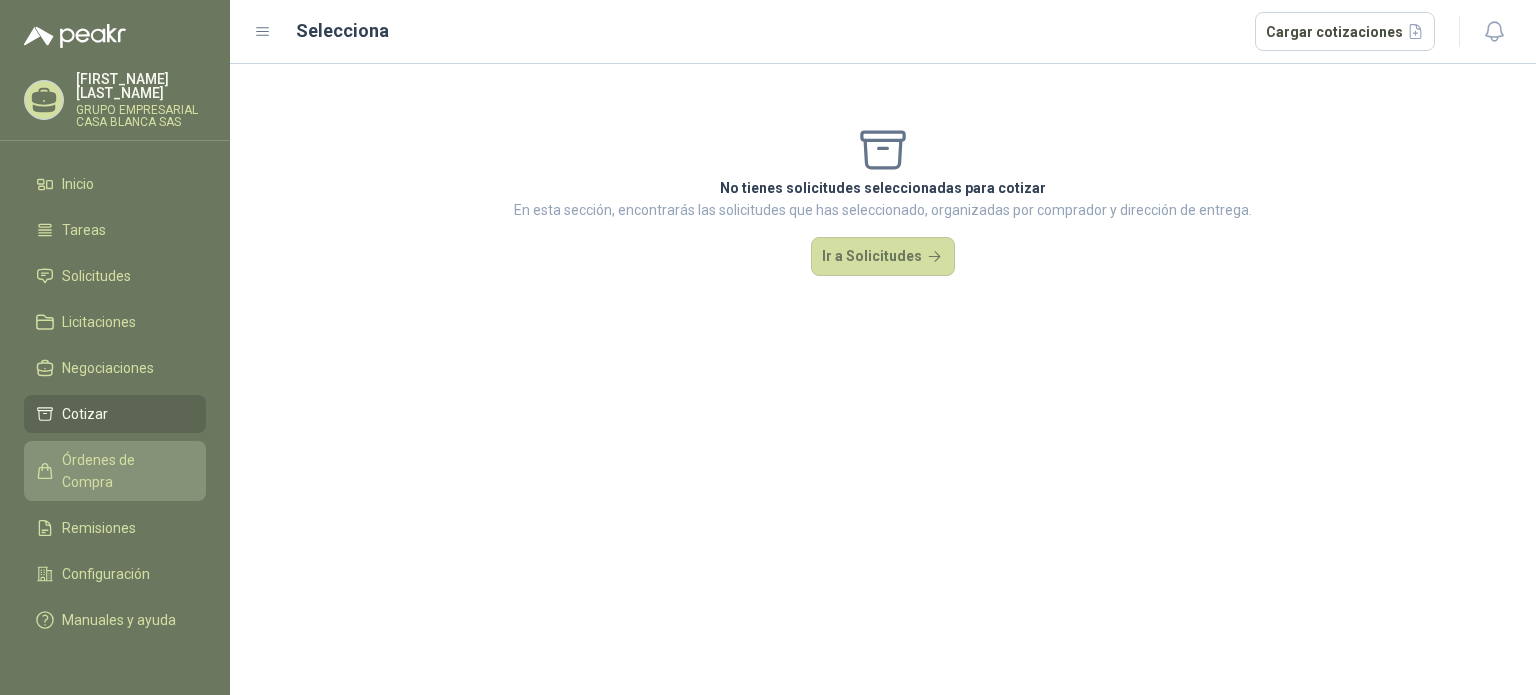 click on "Órdenes de Compra" at bounding box center (124, 471) 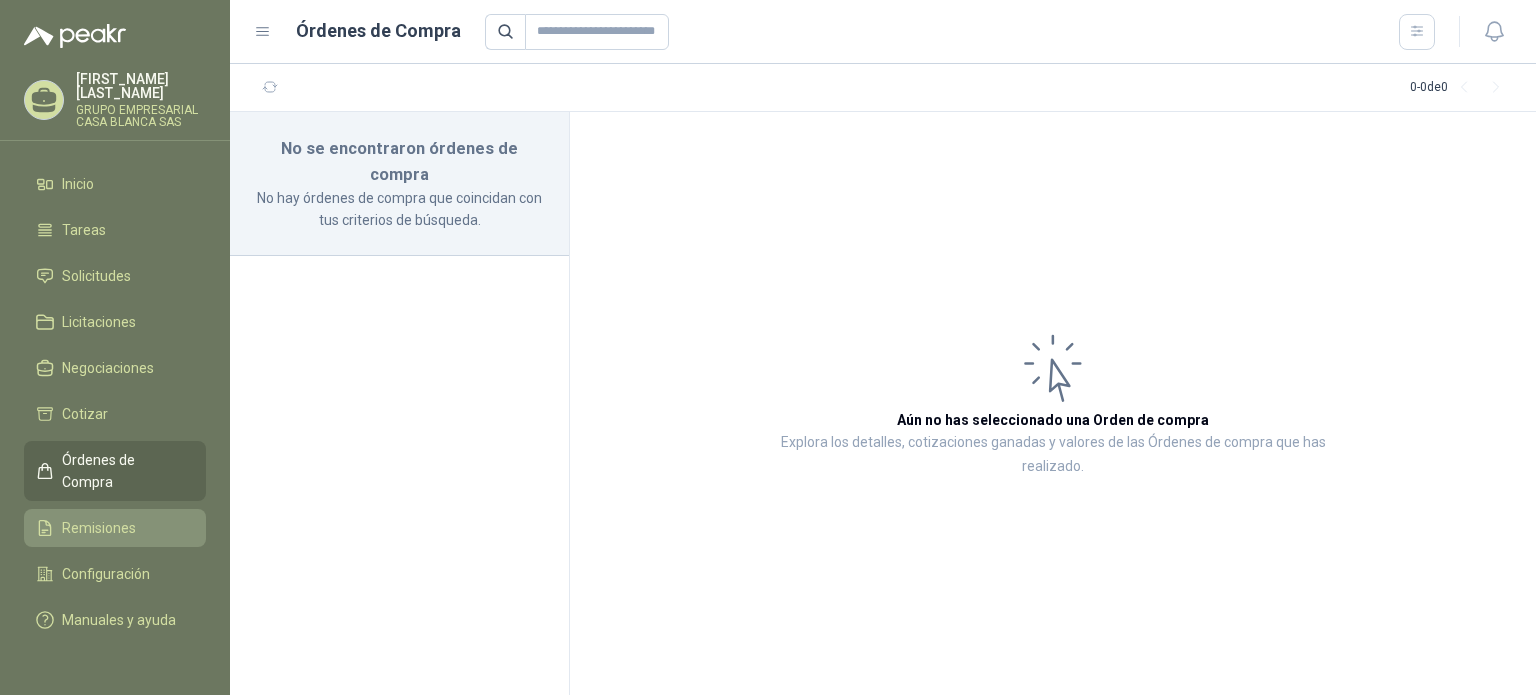 click on "Remisiones" at bounding box center (99, 528) 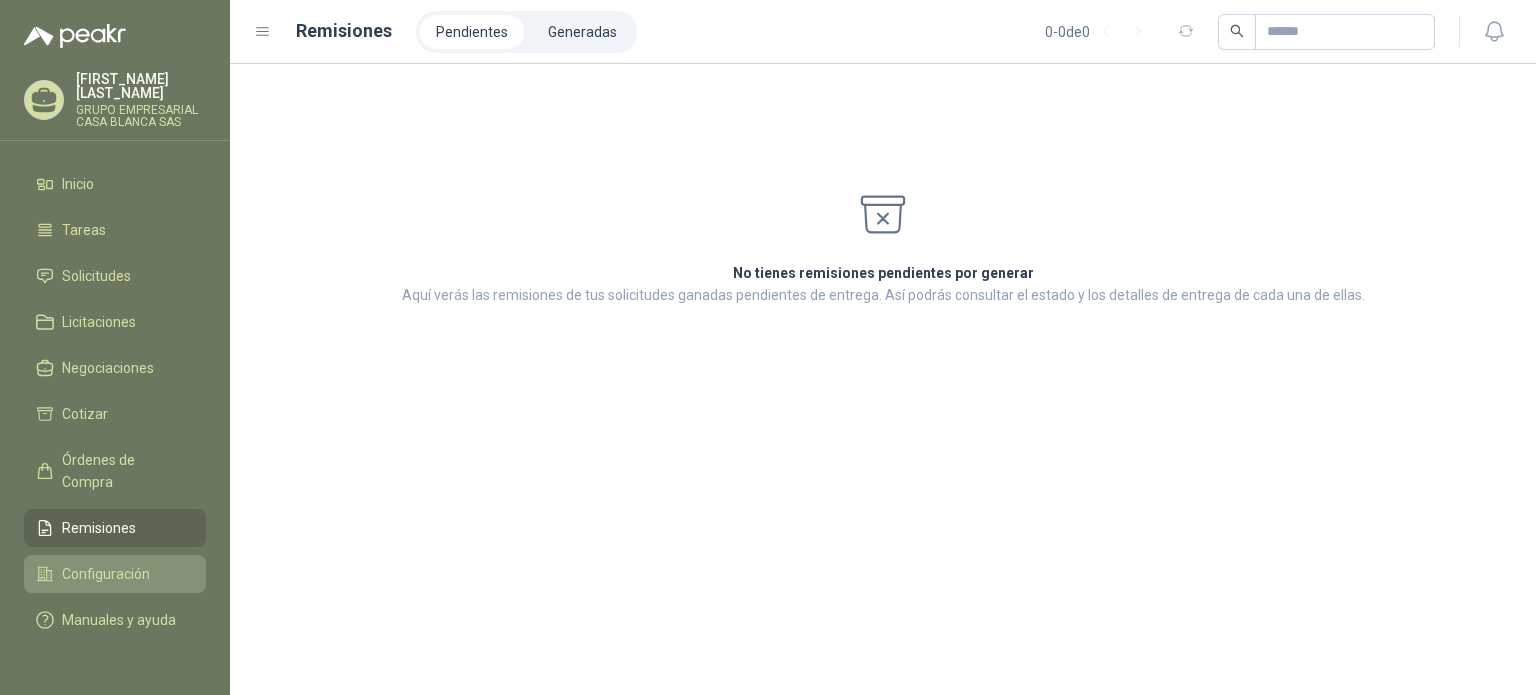 click on "Configuración" at bounding box center (115, 574) 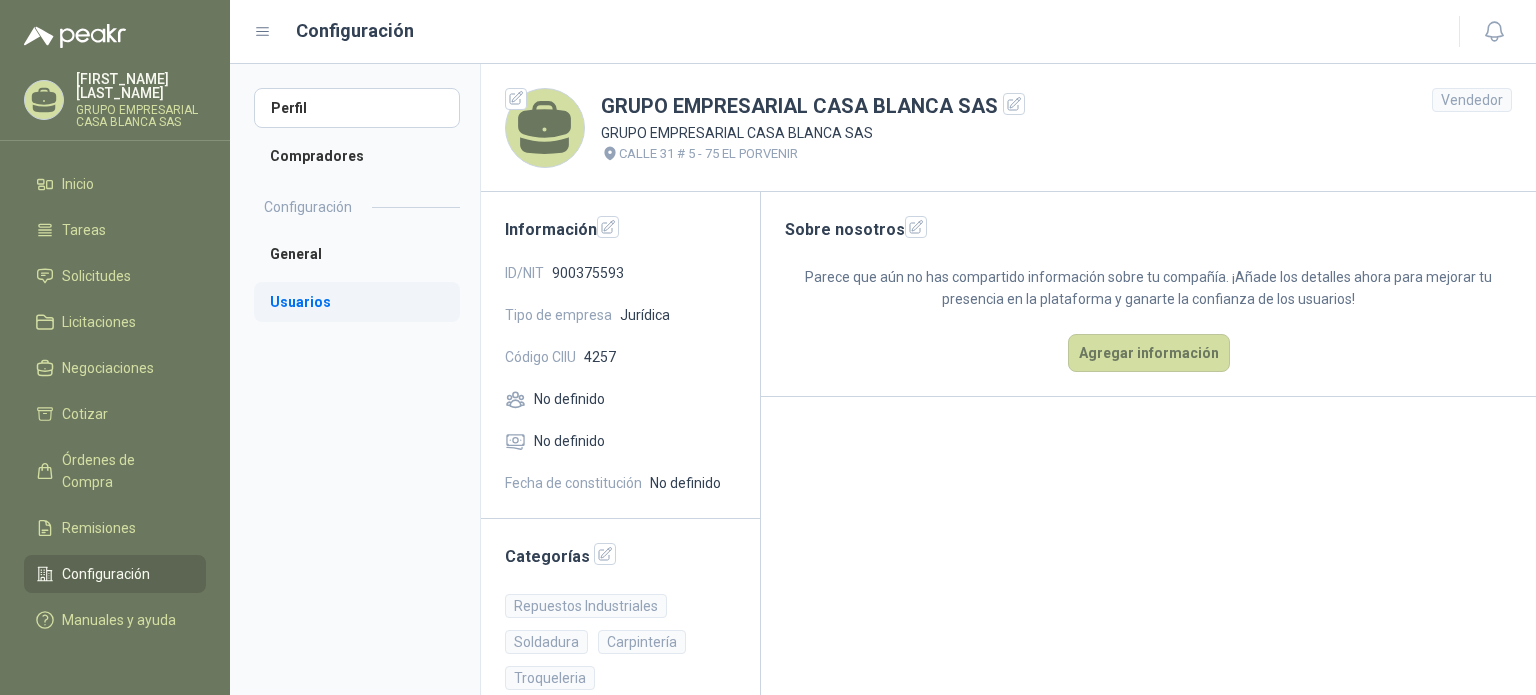 click on "Usuarios" at bounding box center [357, 302] 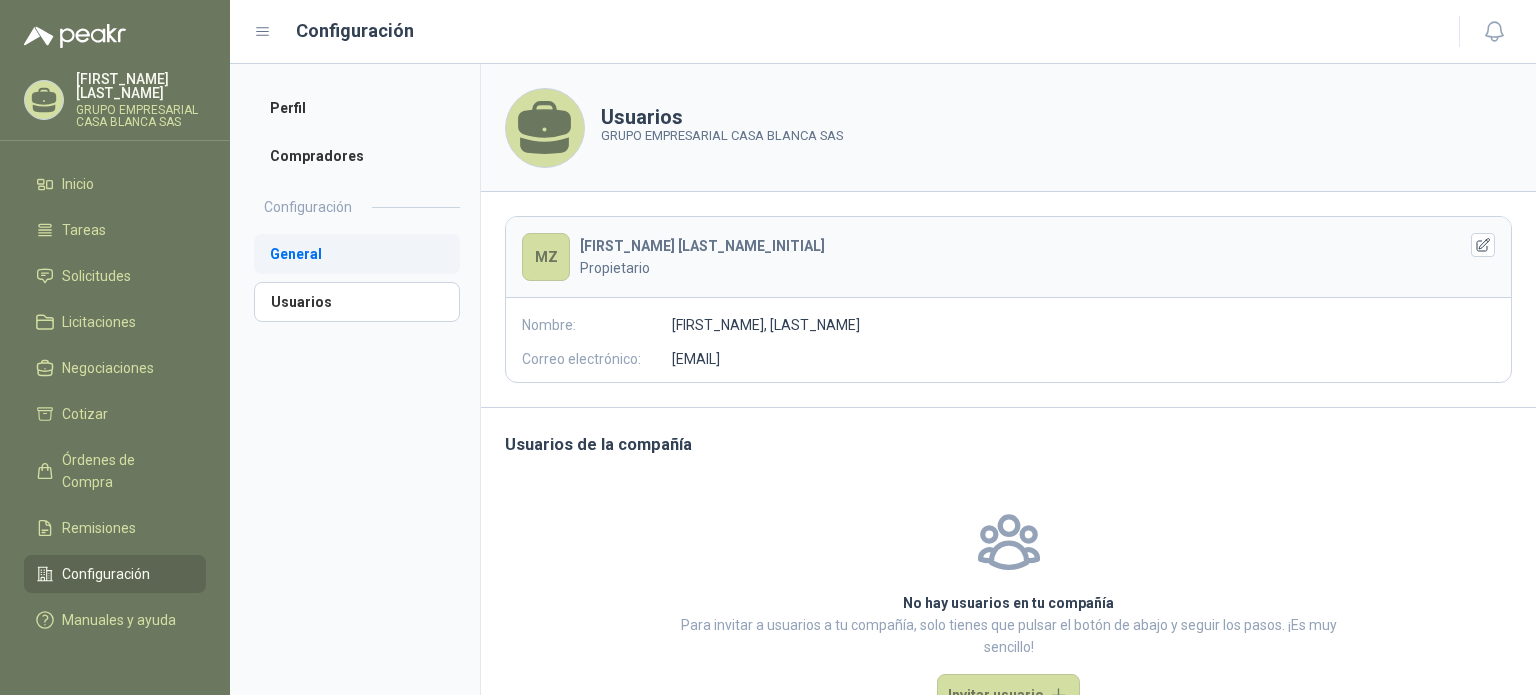 click on "General" at bounding box center (357, 254) 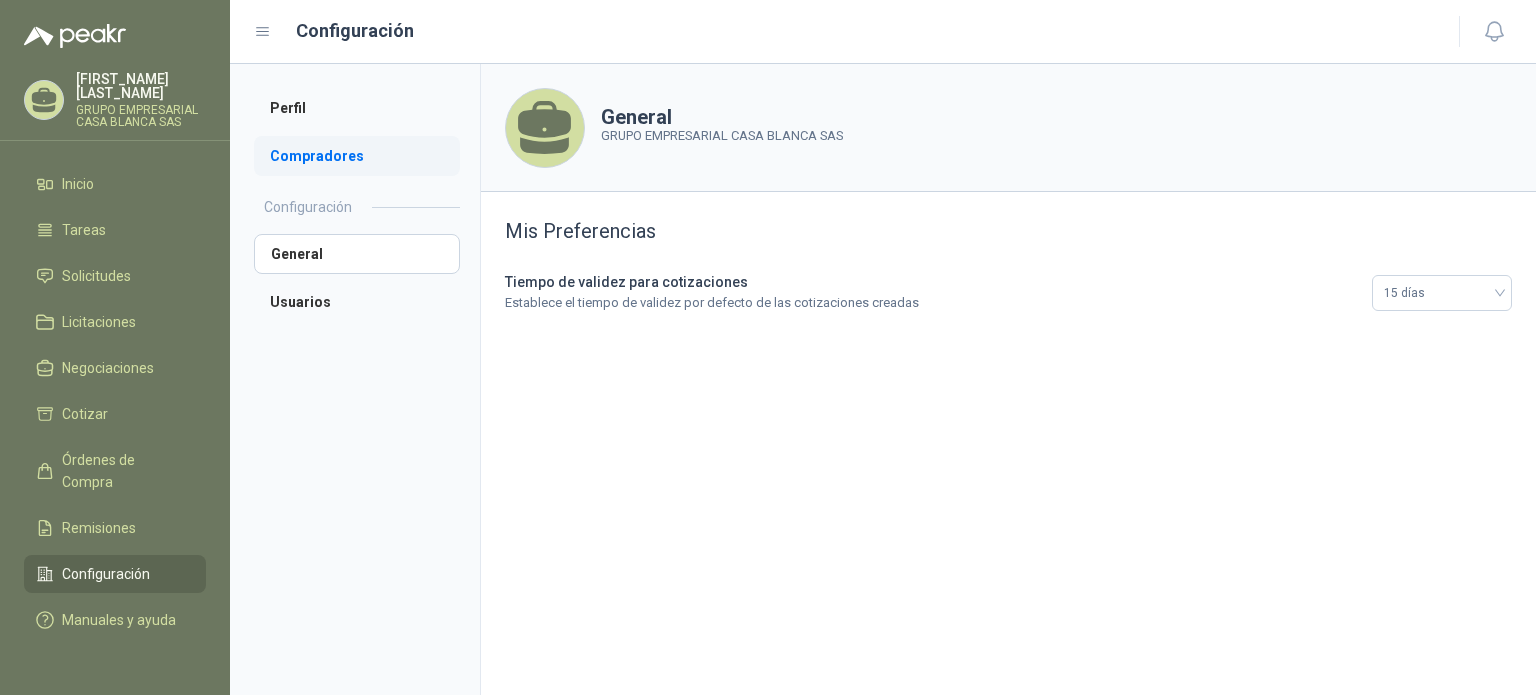 click on "Compradores" at bounding box center (357, 156) 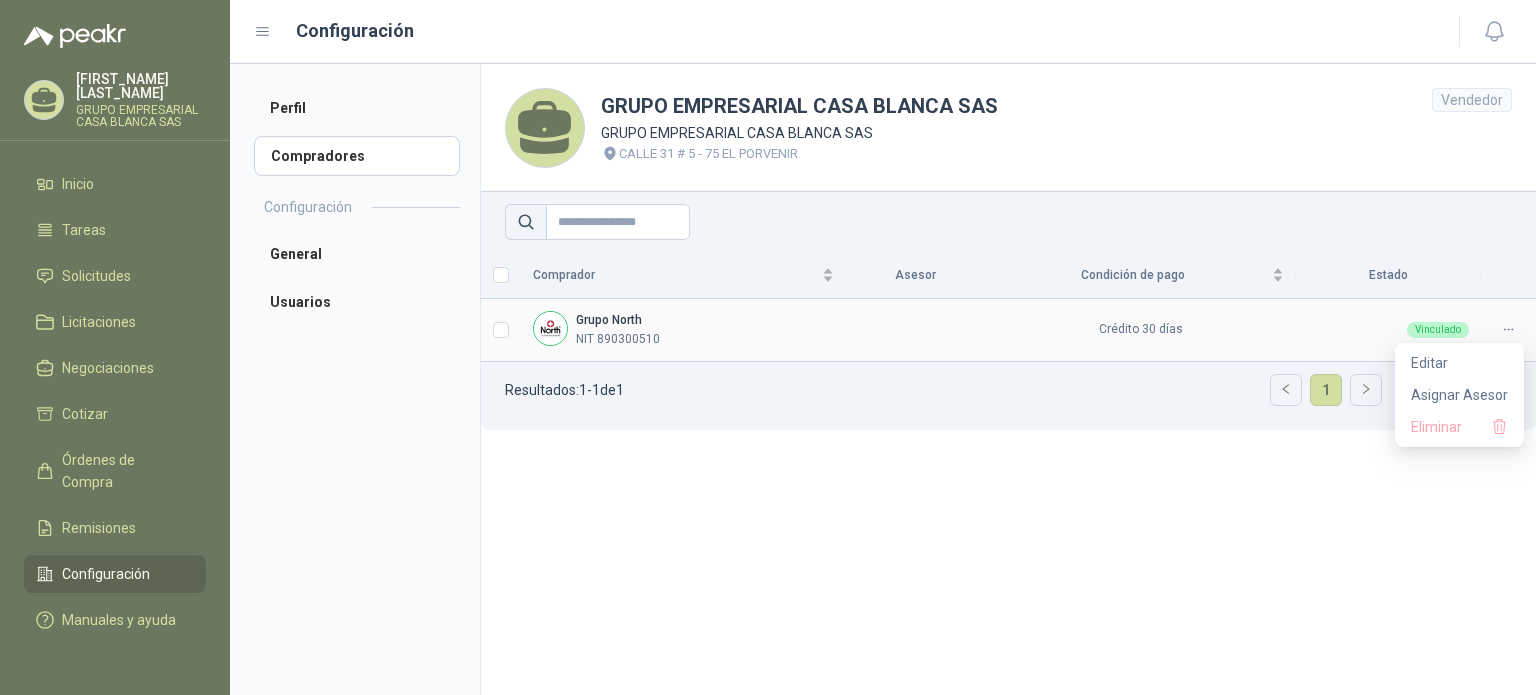click 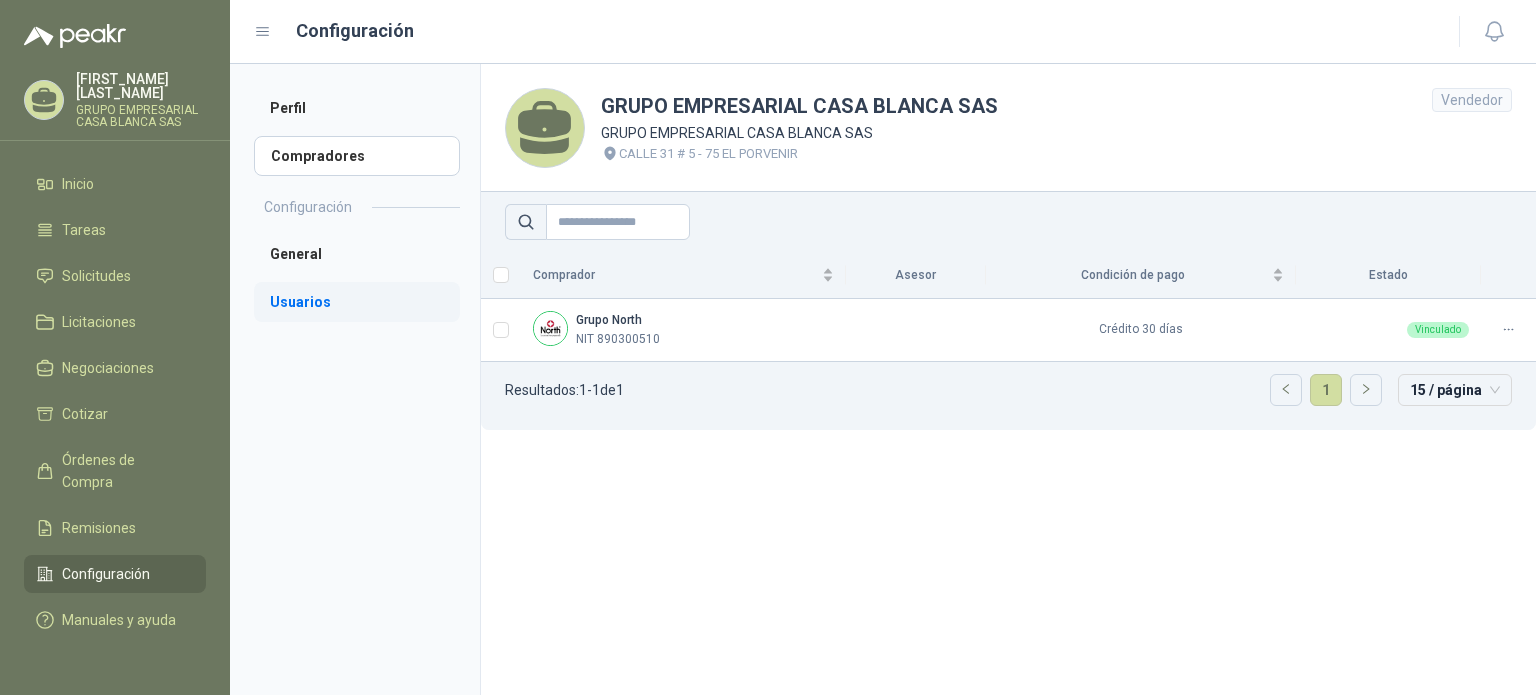 click on "Usuarios" at bounding box center (357, 302) 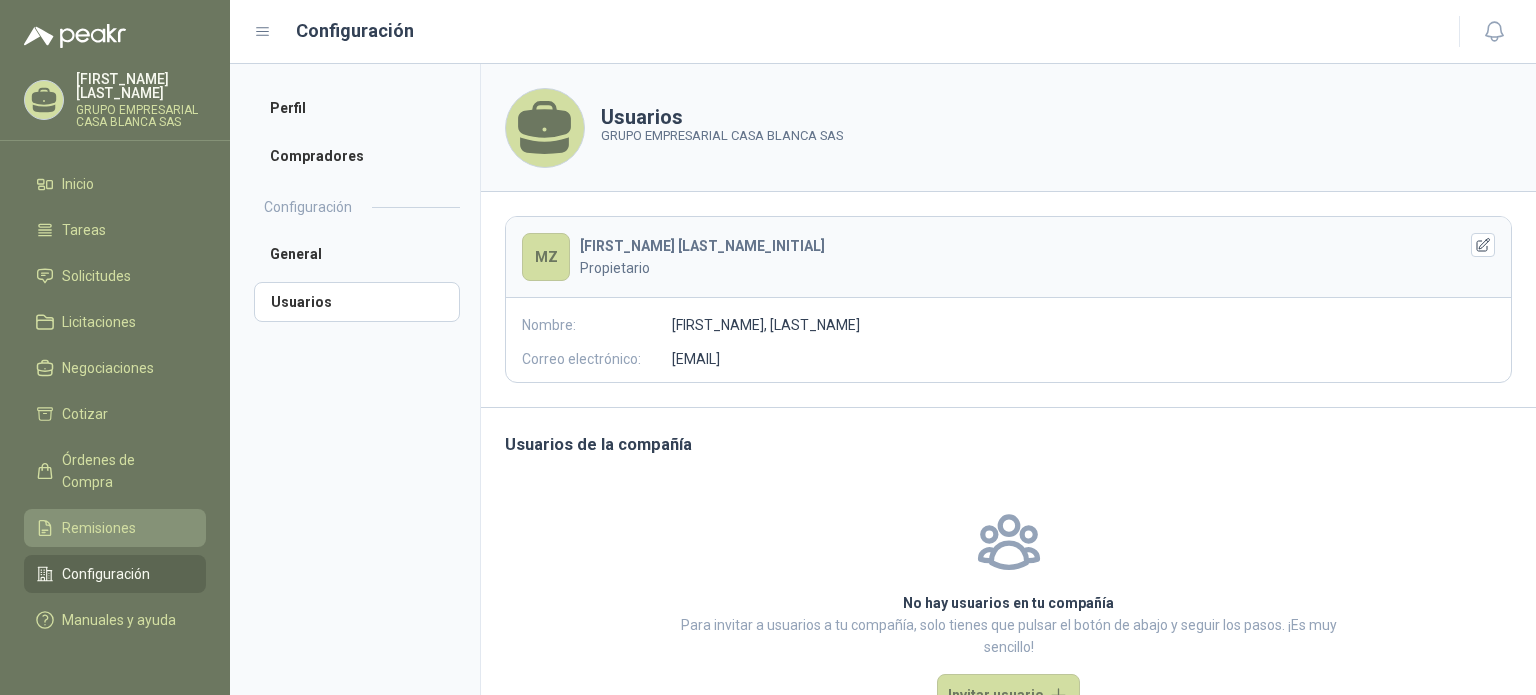 click on "Remisiones" at bounding box center (115, 528) 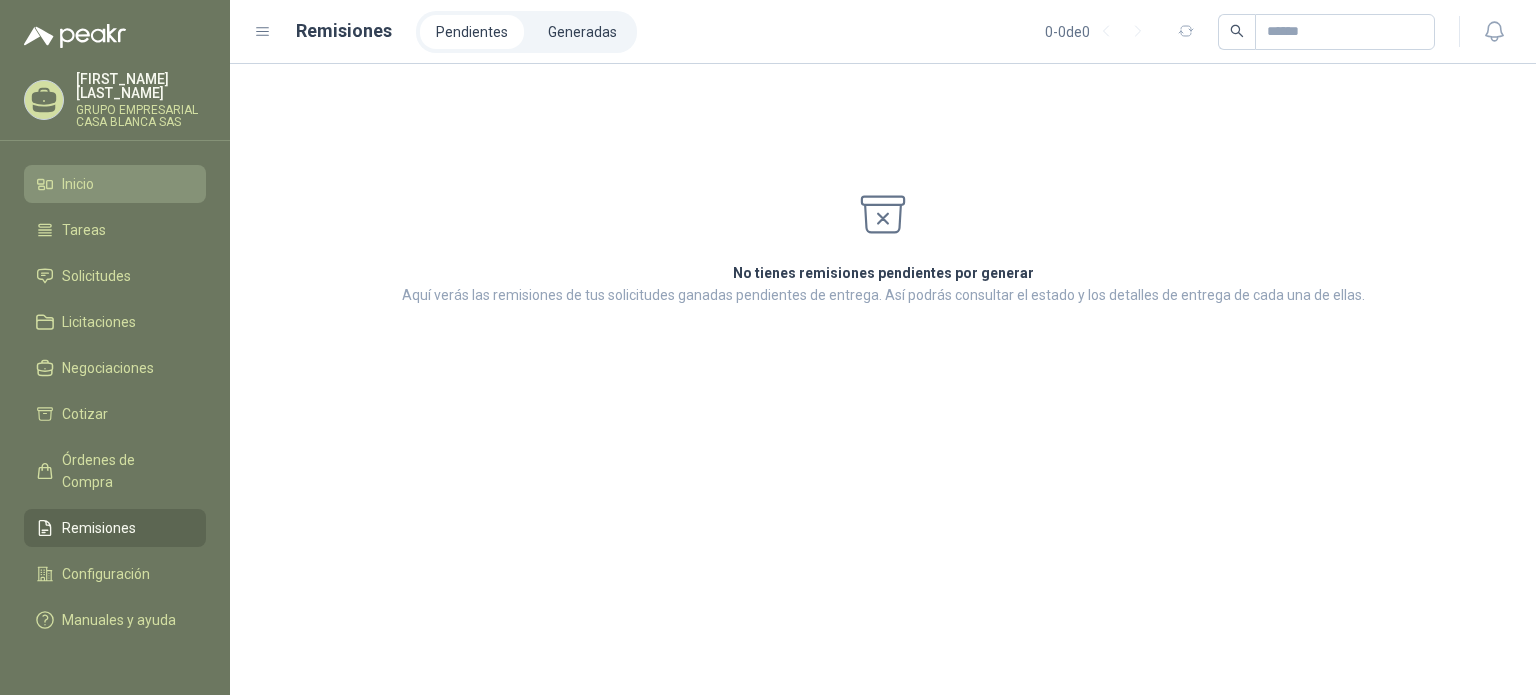 click on "Inicio" at bounding box center (115, 184) 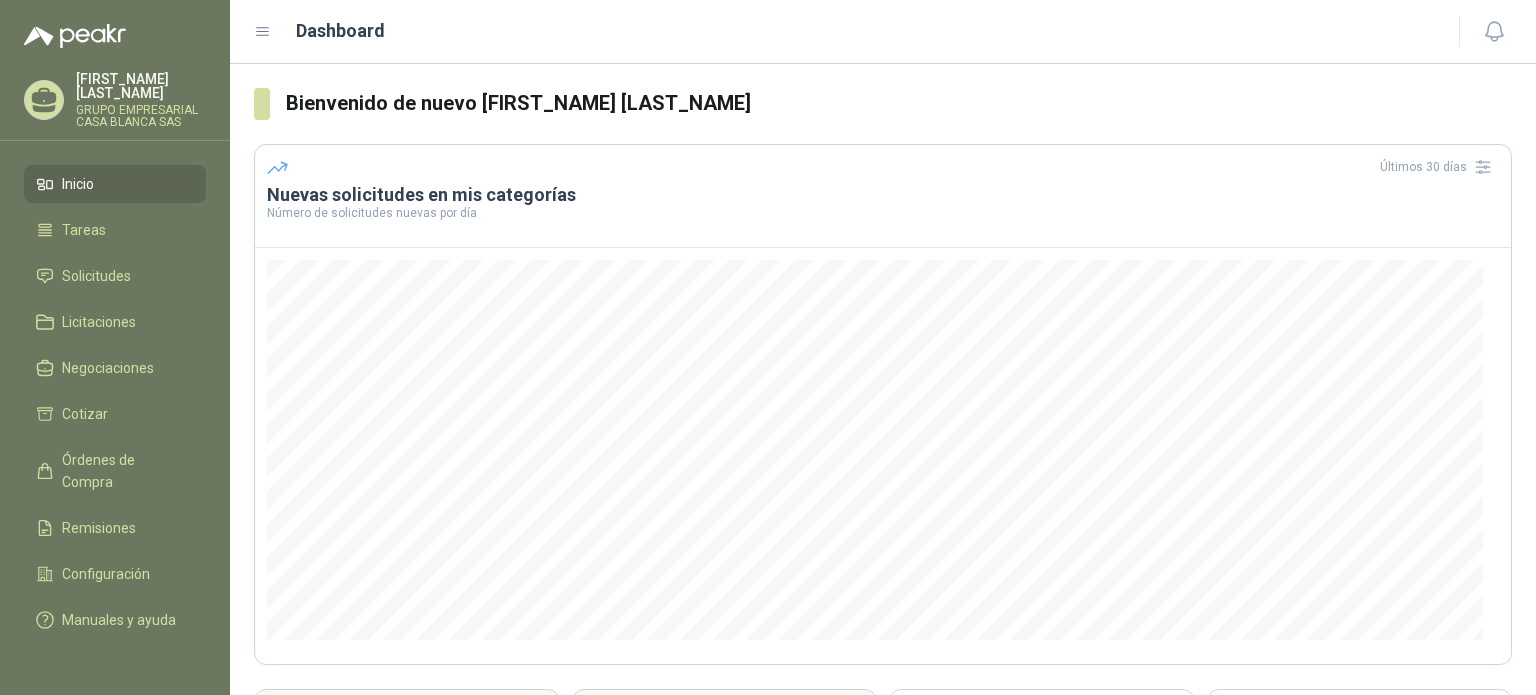 click on "GRUPO EMPRESARIAL CASA BLANCA SAS" at bounding box center [141, 116] 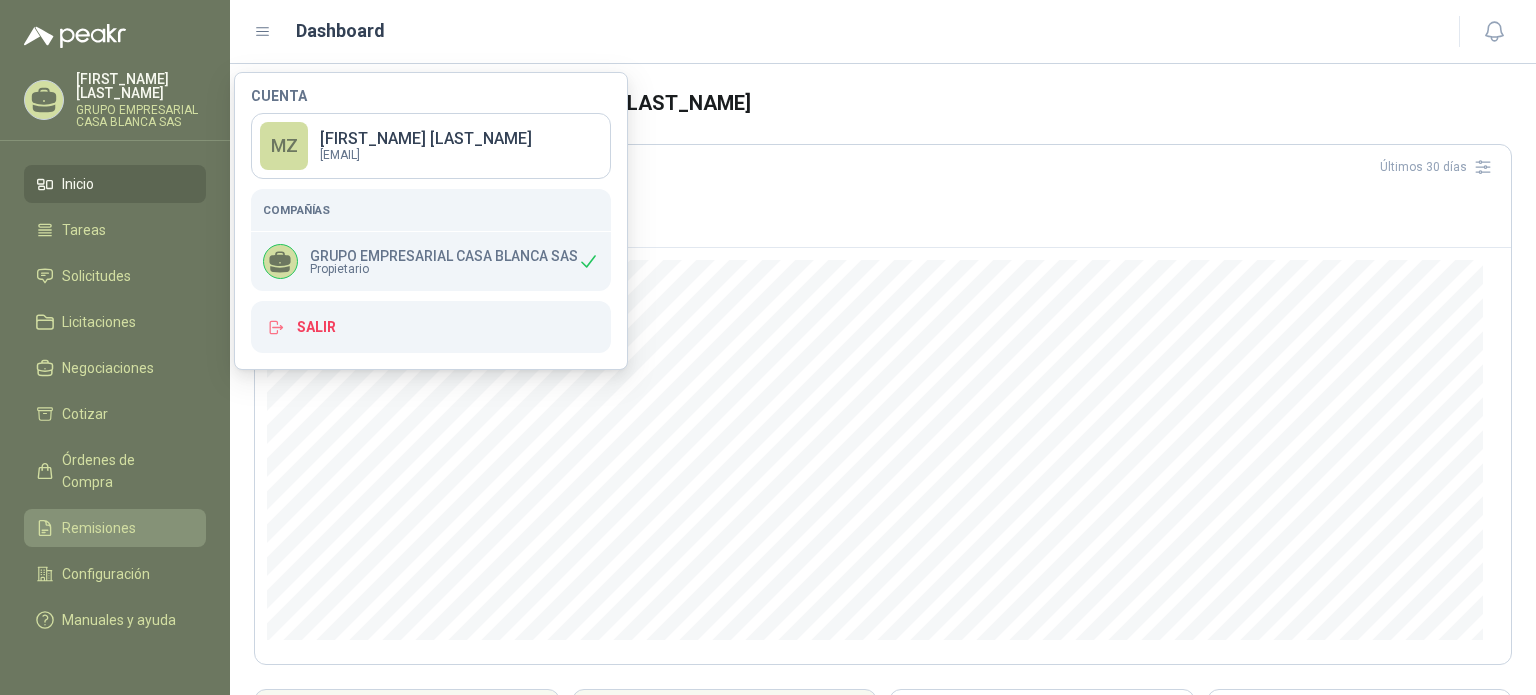click on "Remisiones" at bounding box center (99, 528) 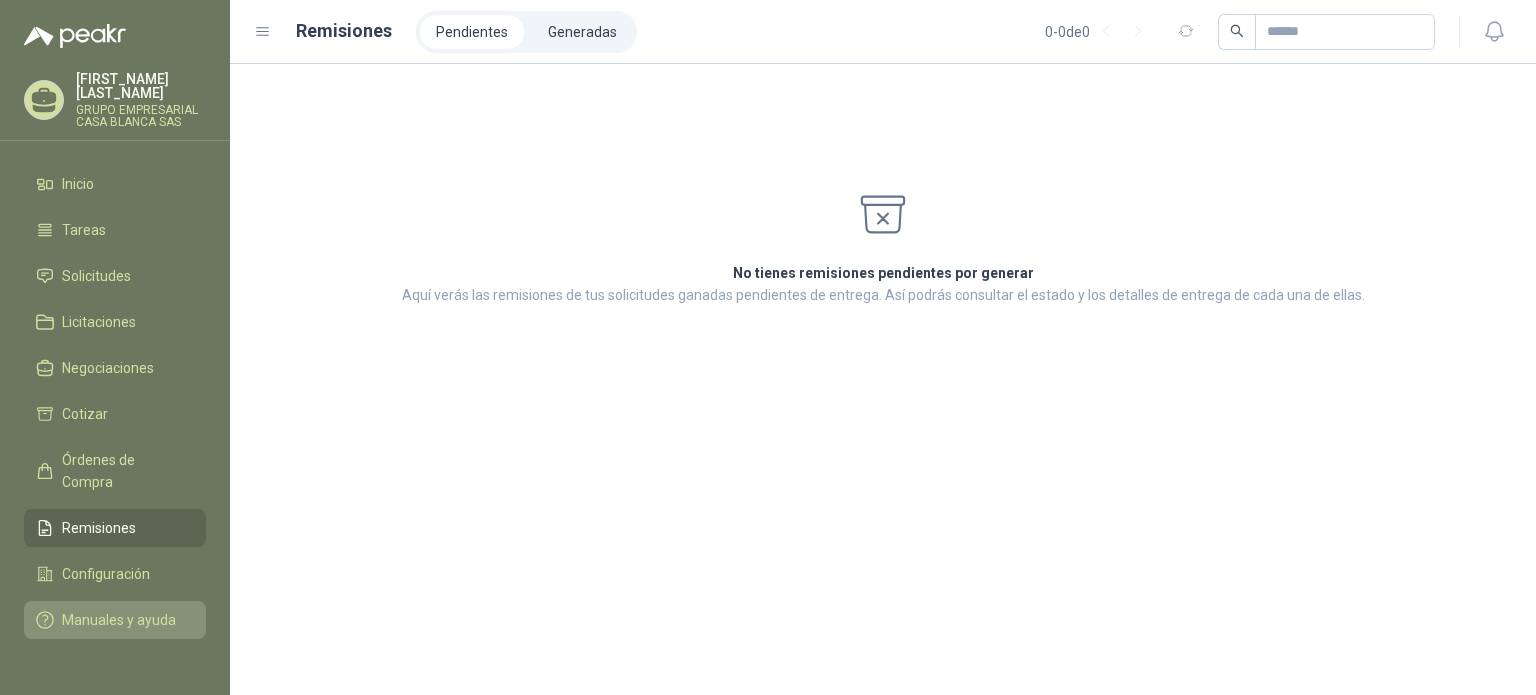 click on "Manuales y ayuda" at bounding box center [115, 620] 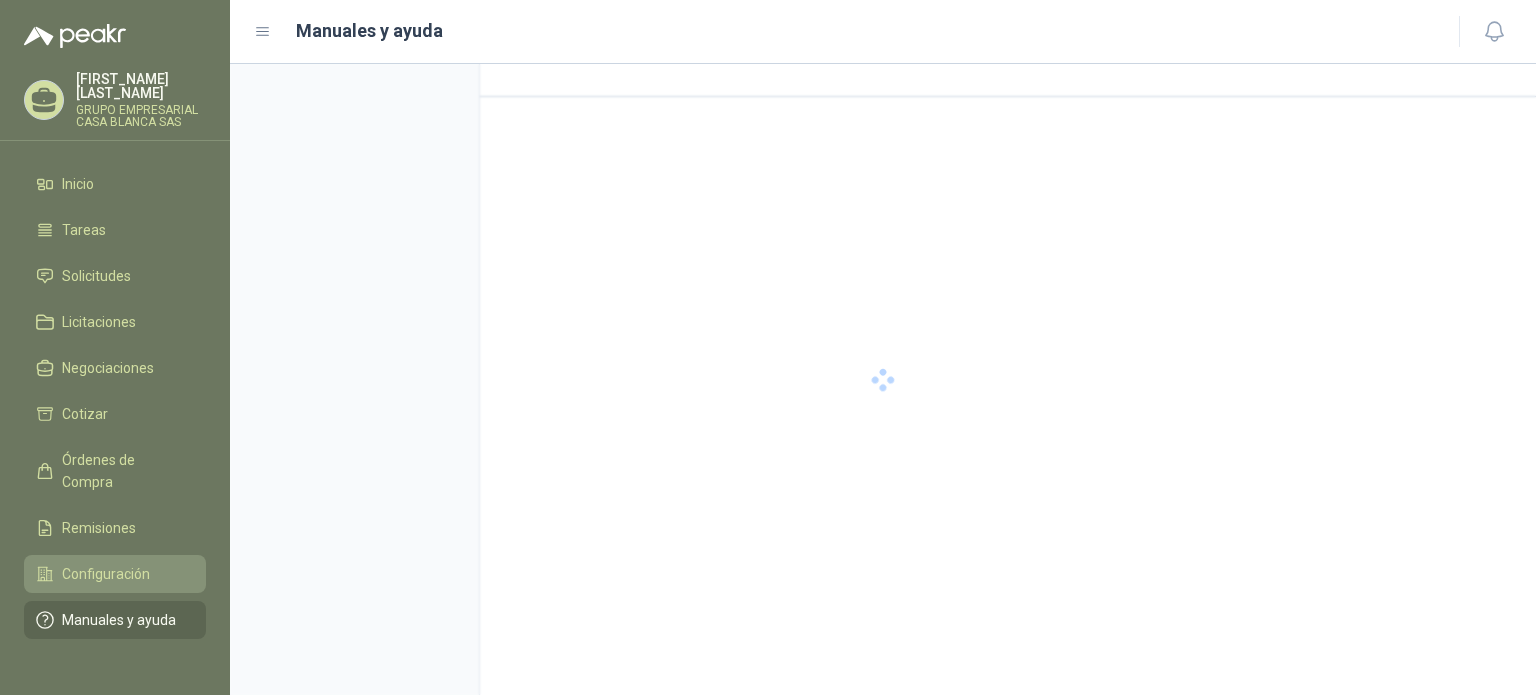click on "Configuración" at bounding box center (106, 574) 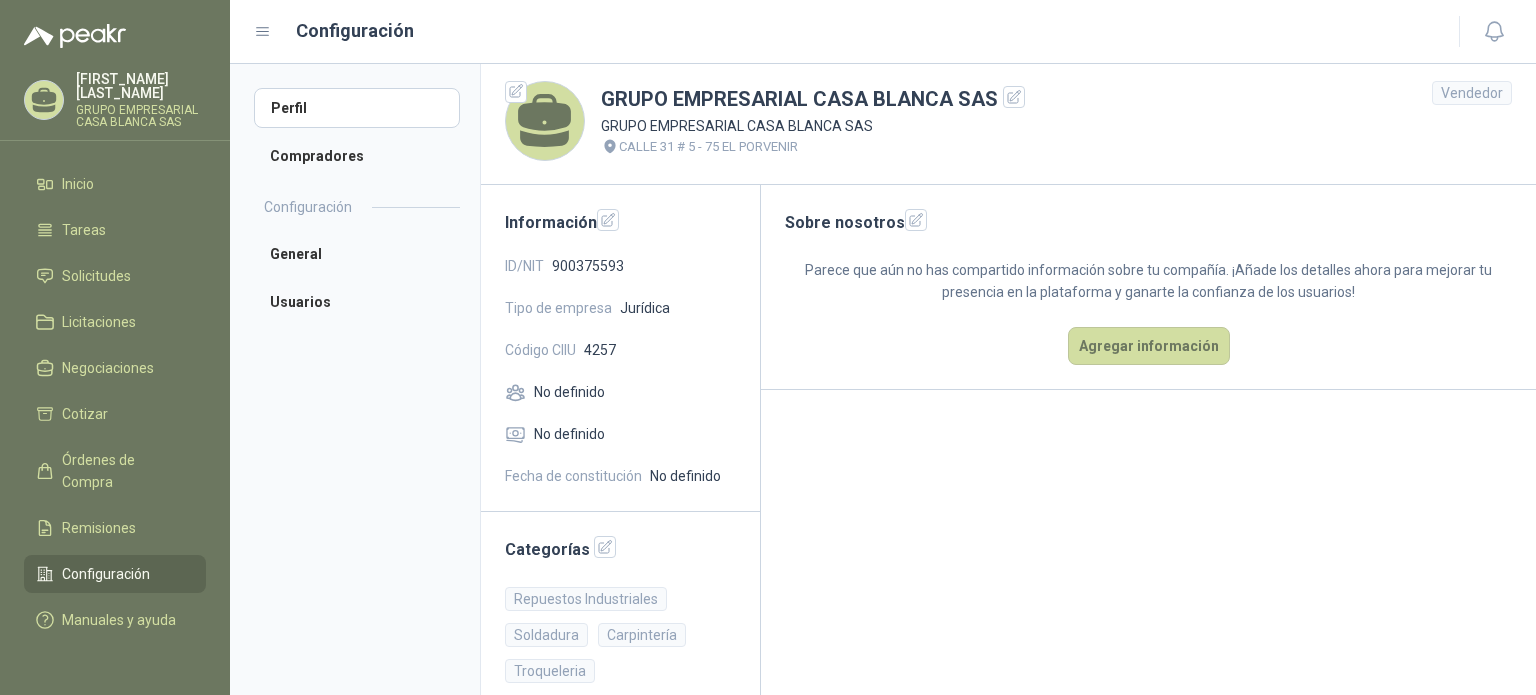 scroll, scrollTop: 0, scrollLeft: 0, axis: both 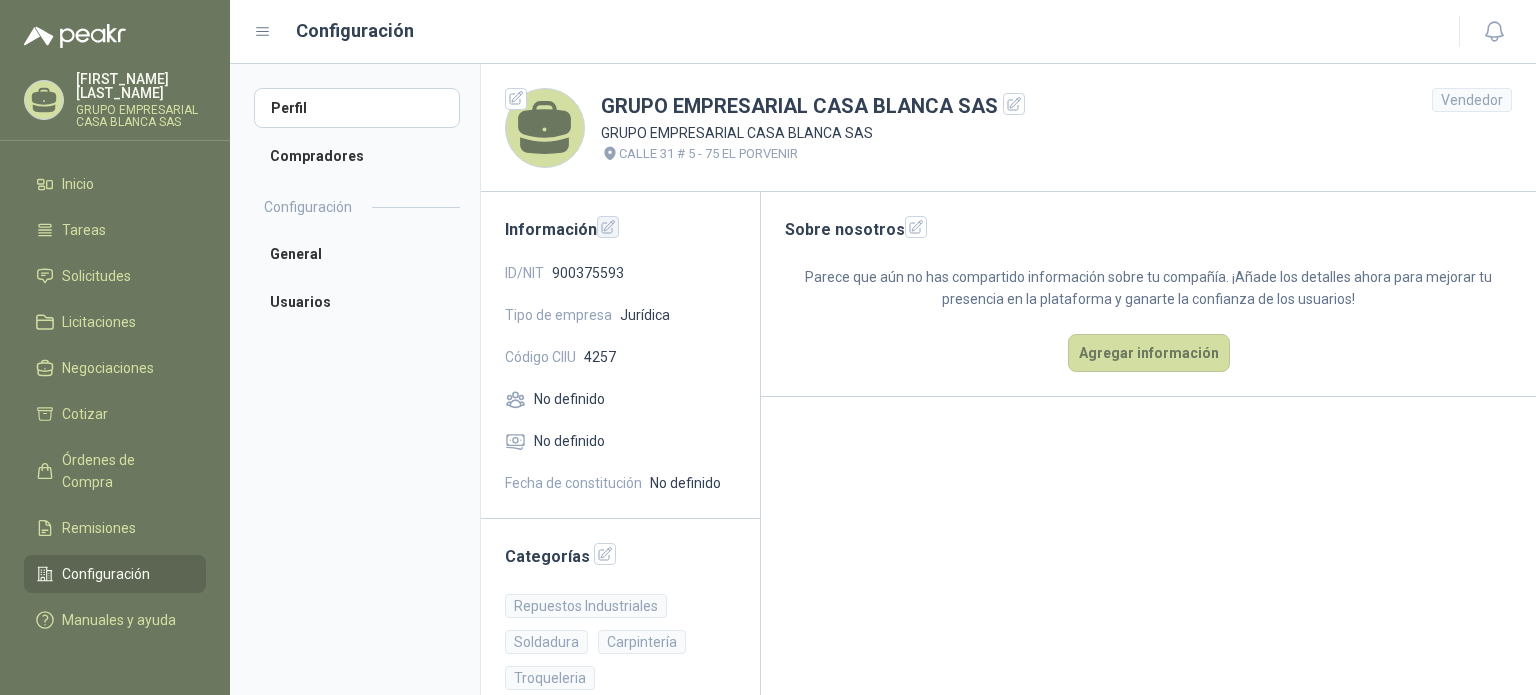 click 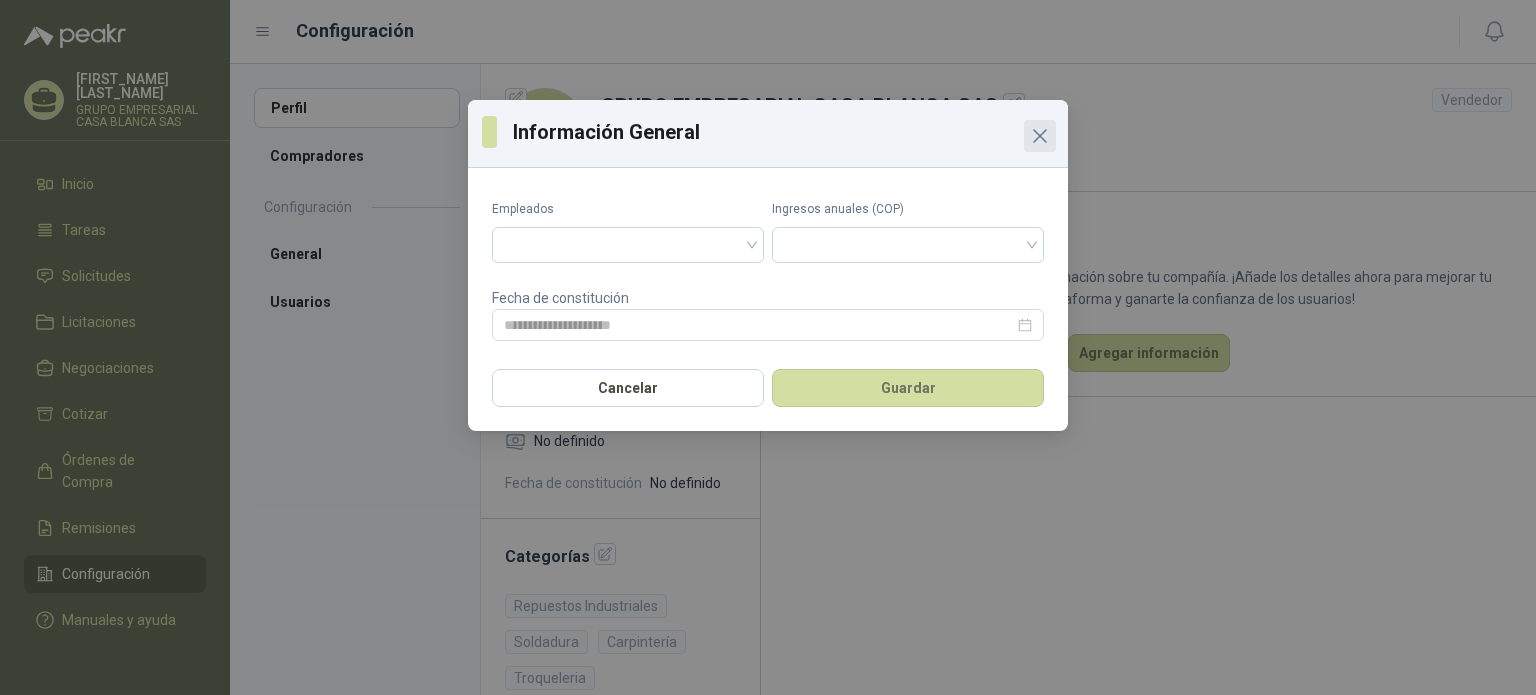 click 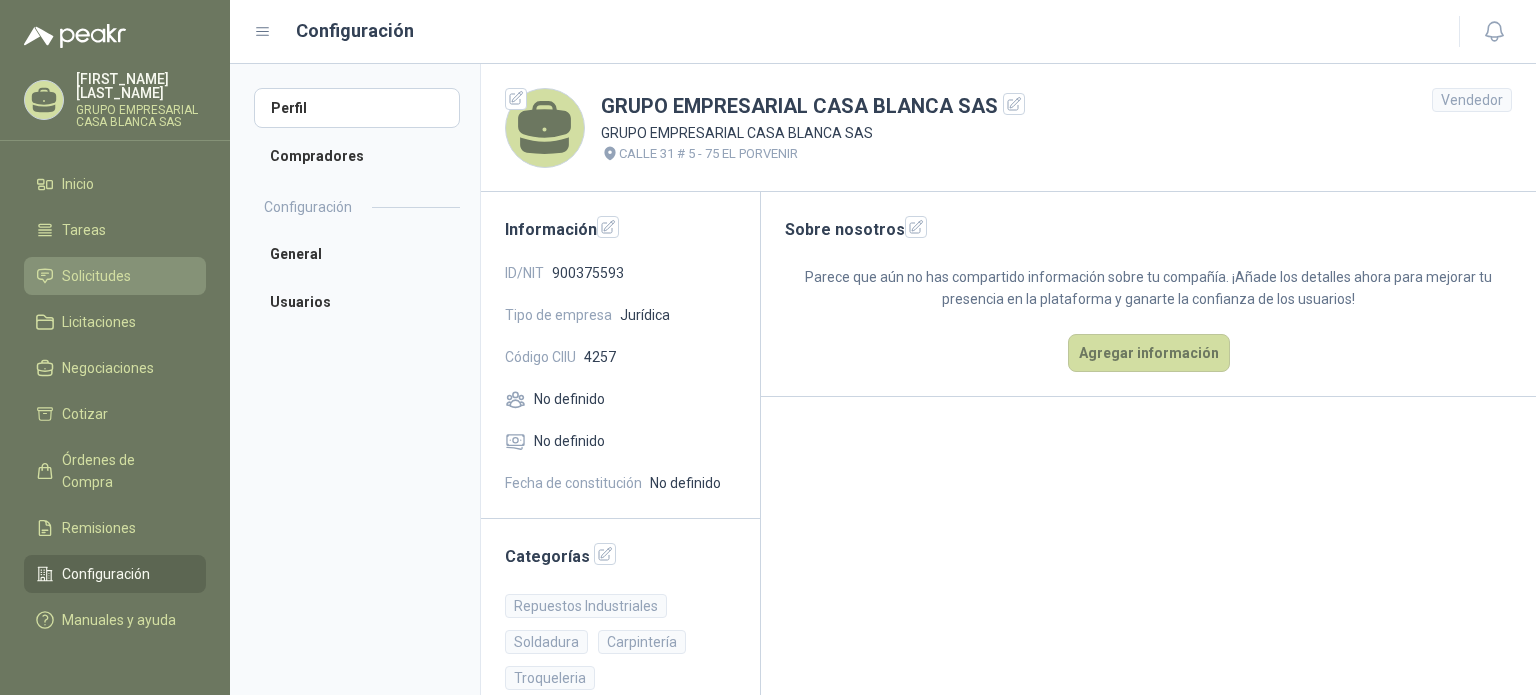 click on "Solicitudes" at bounding box center [115, 276] 